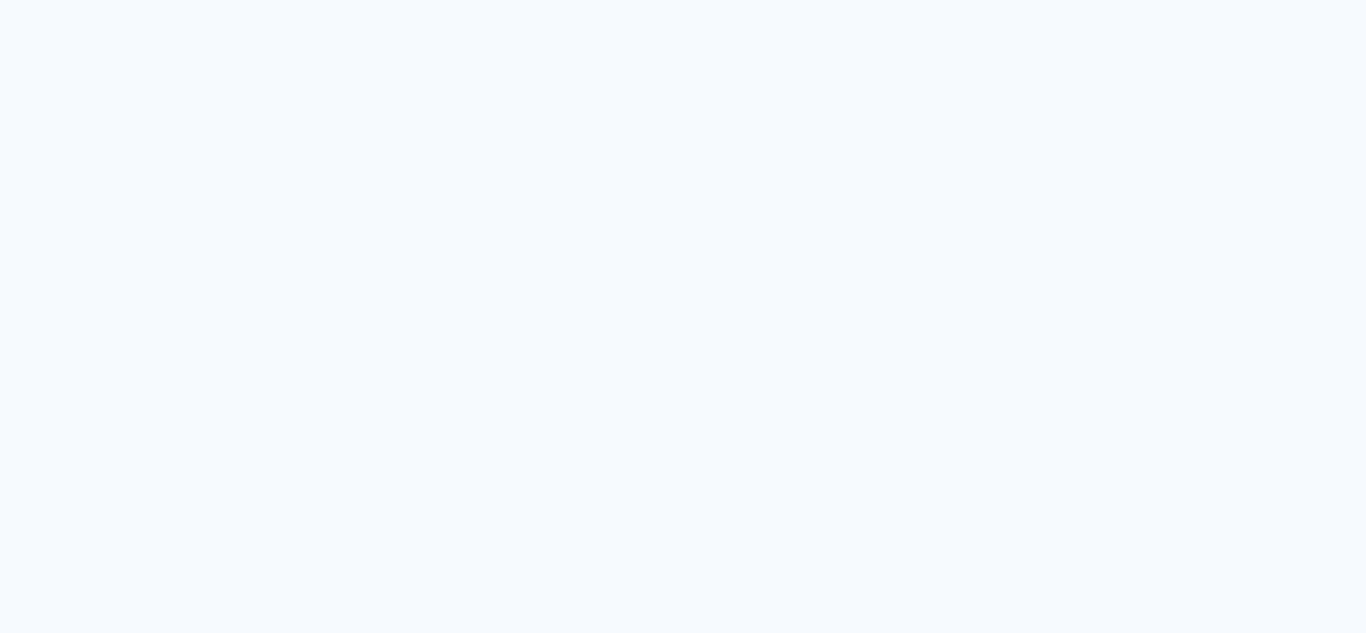 scroll, scrollTop: 0, scrollLeft: 0, axis: both 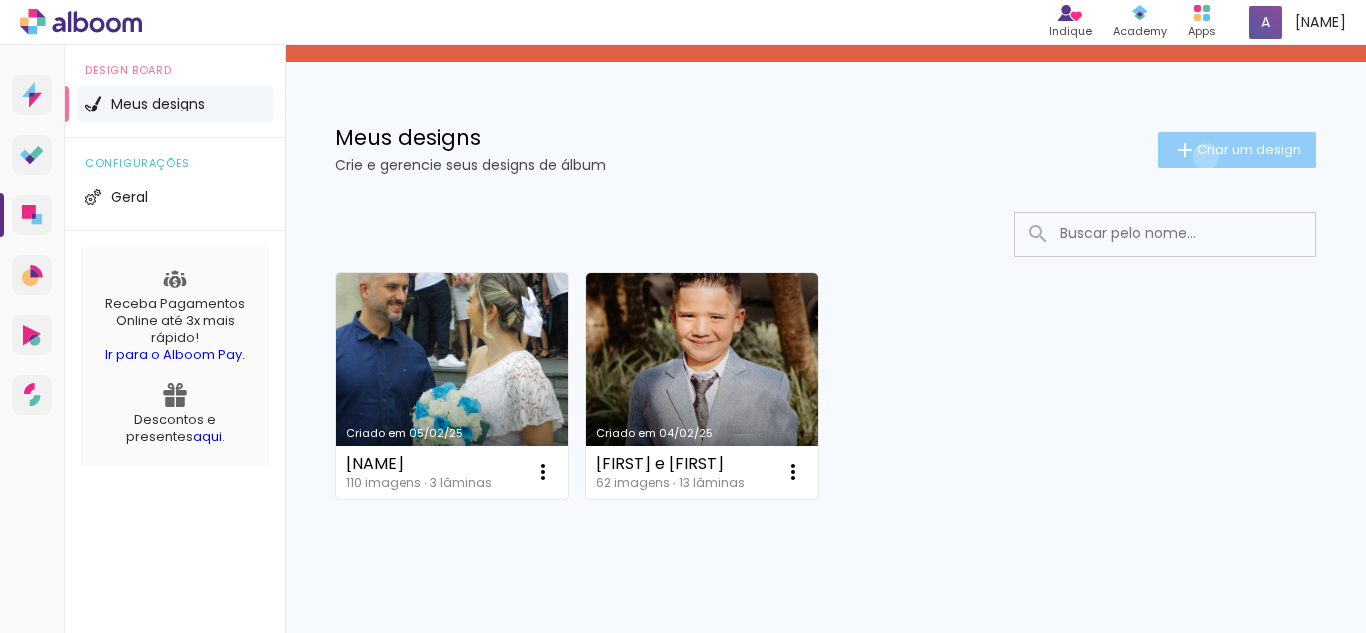 click on "Criar um design" 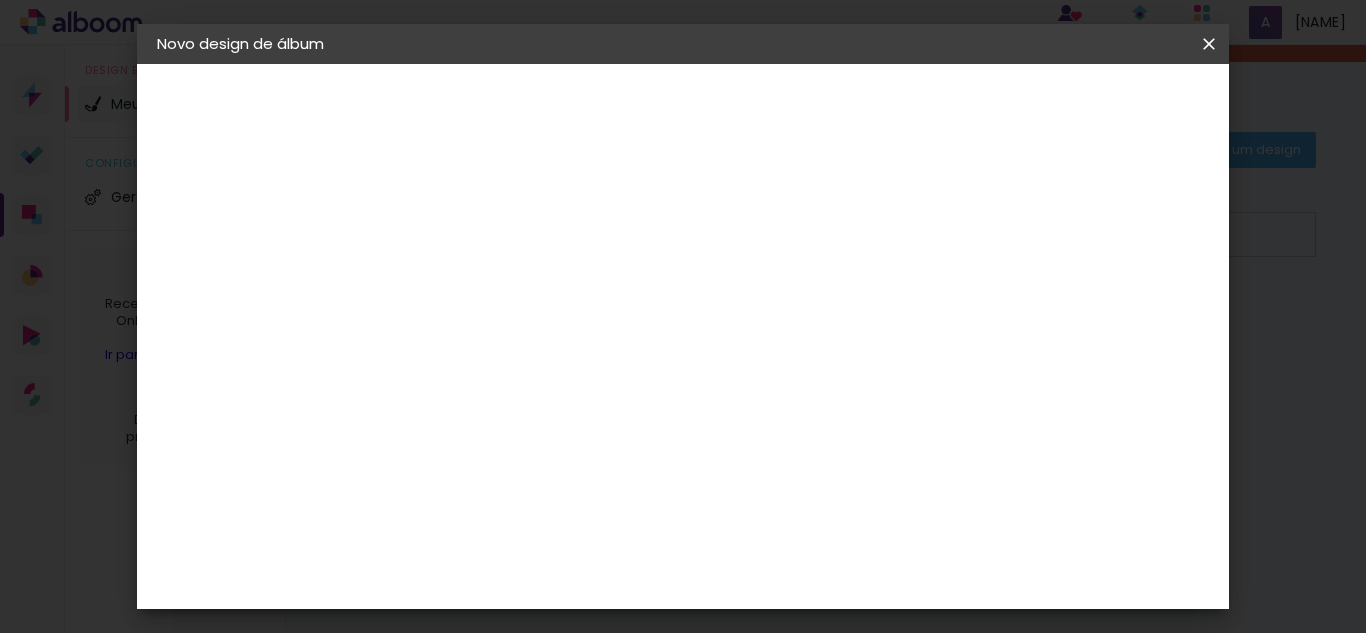 click at bounding box center [484, 268] 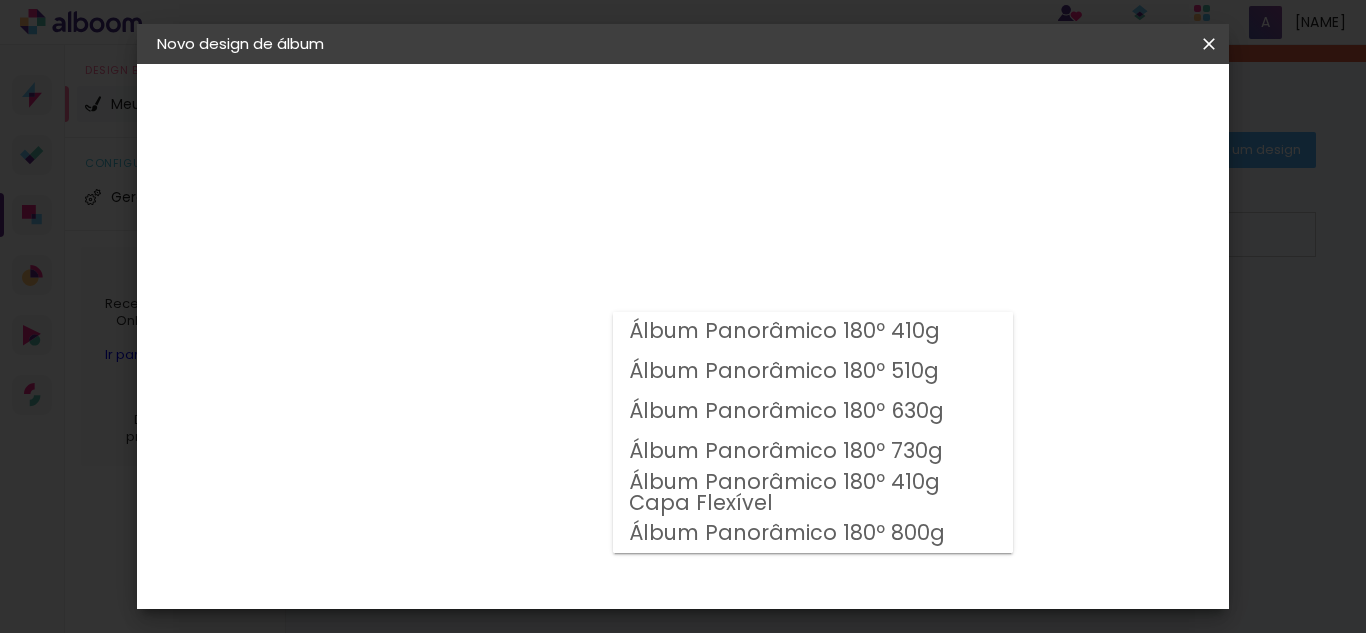 click on "Opções disponíveis" at bounding box center (535, 264) 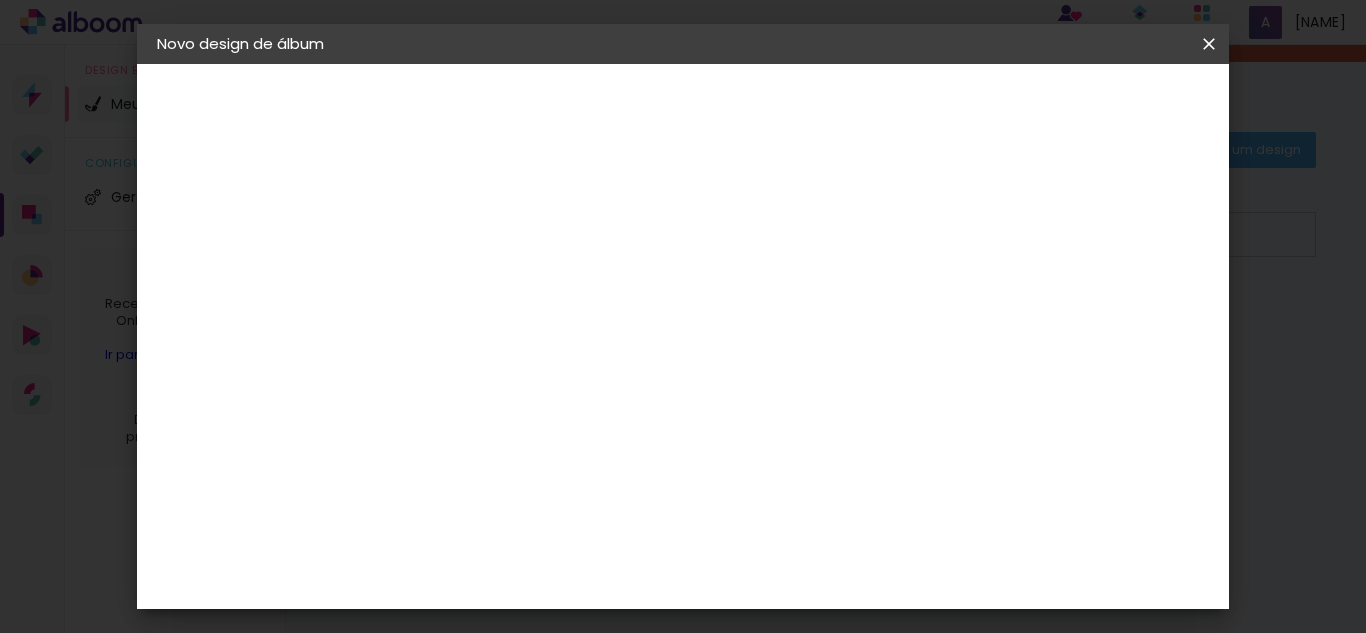 click on "Escolha o tamanho" at bounding box center (535, 456) 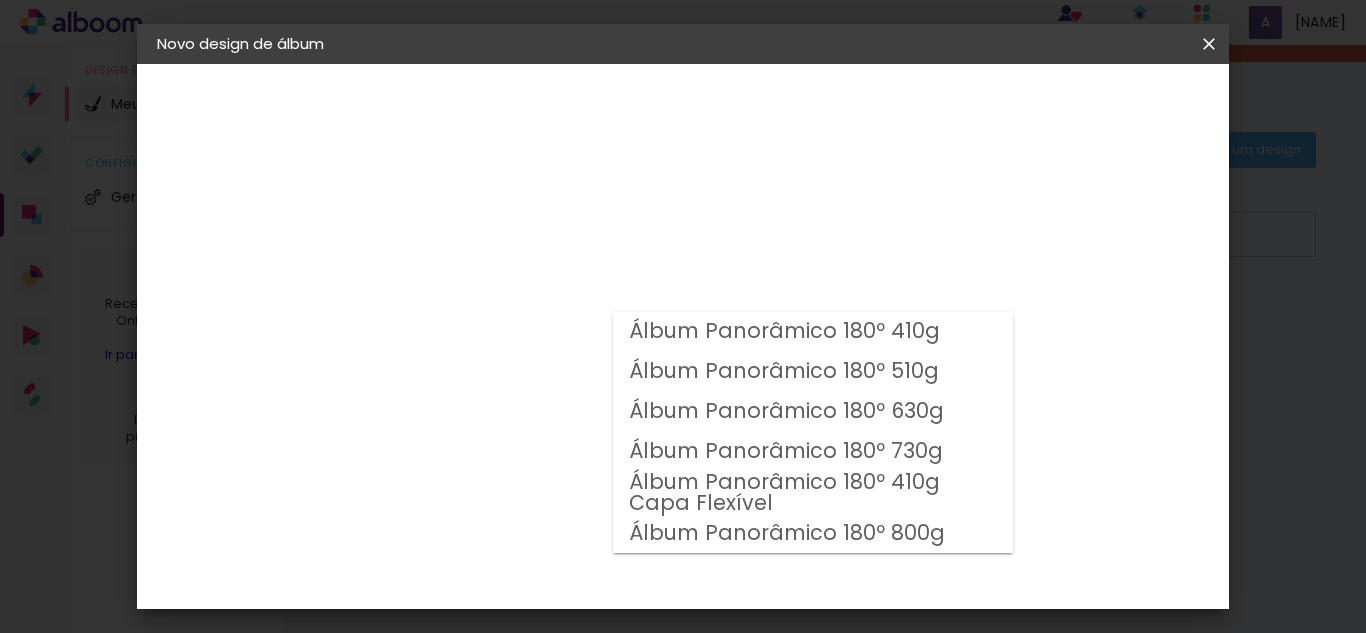 click on "Álbum Panorâmico 180º 410g" at bounding box center [0, 0] 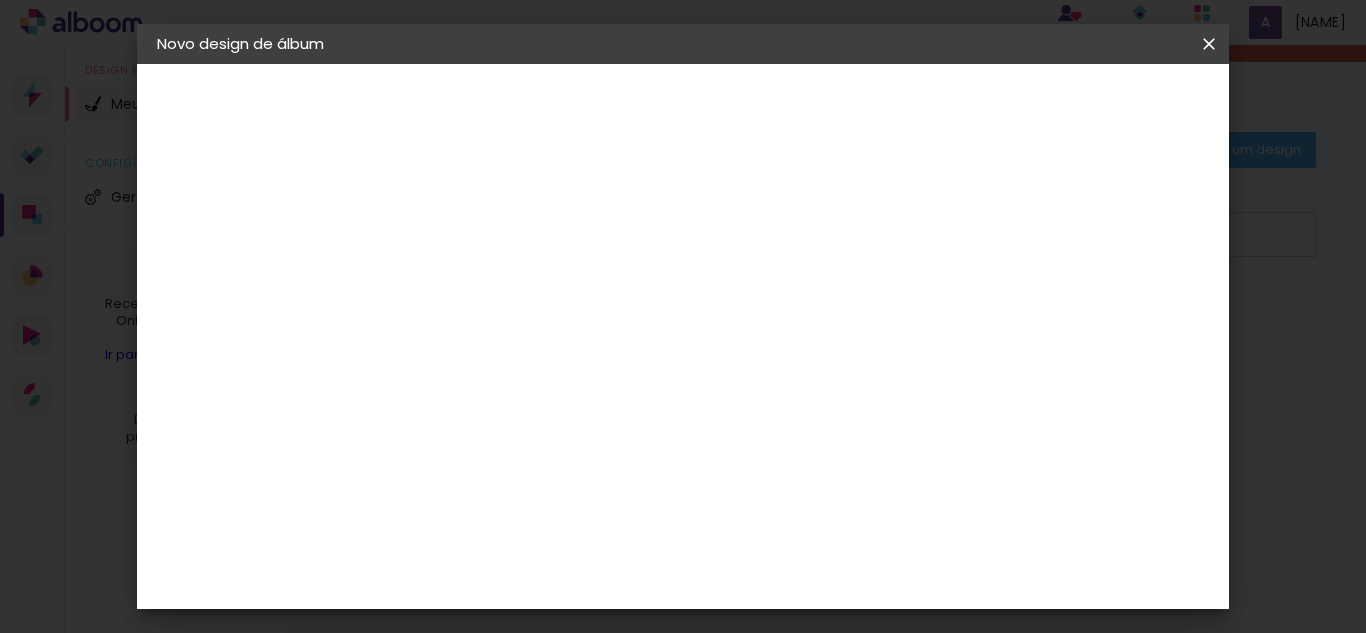 scroll, scrollTop: 126, scrollLeft: 0, axis: vertical 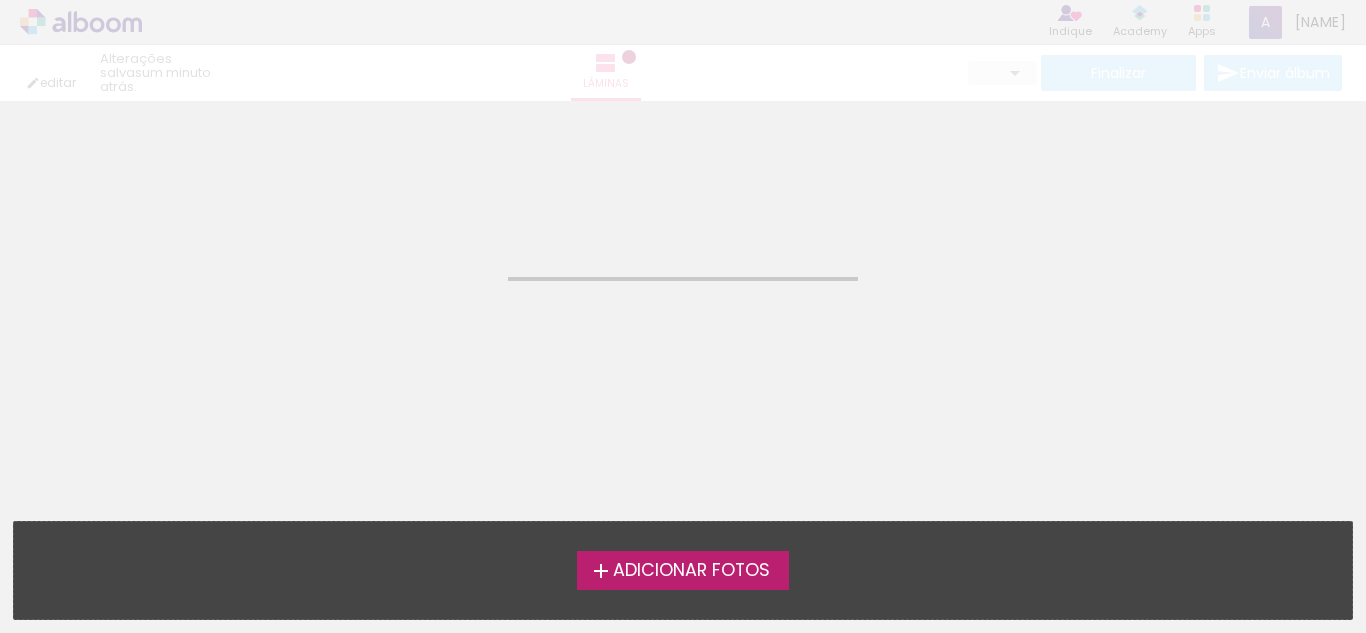 click on "Adicionar Fotos" at bounding box center (691, 571) 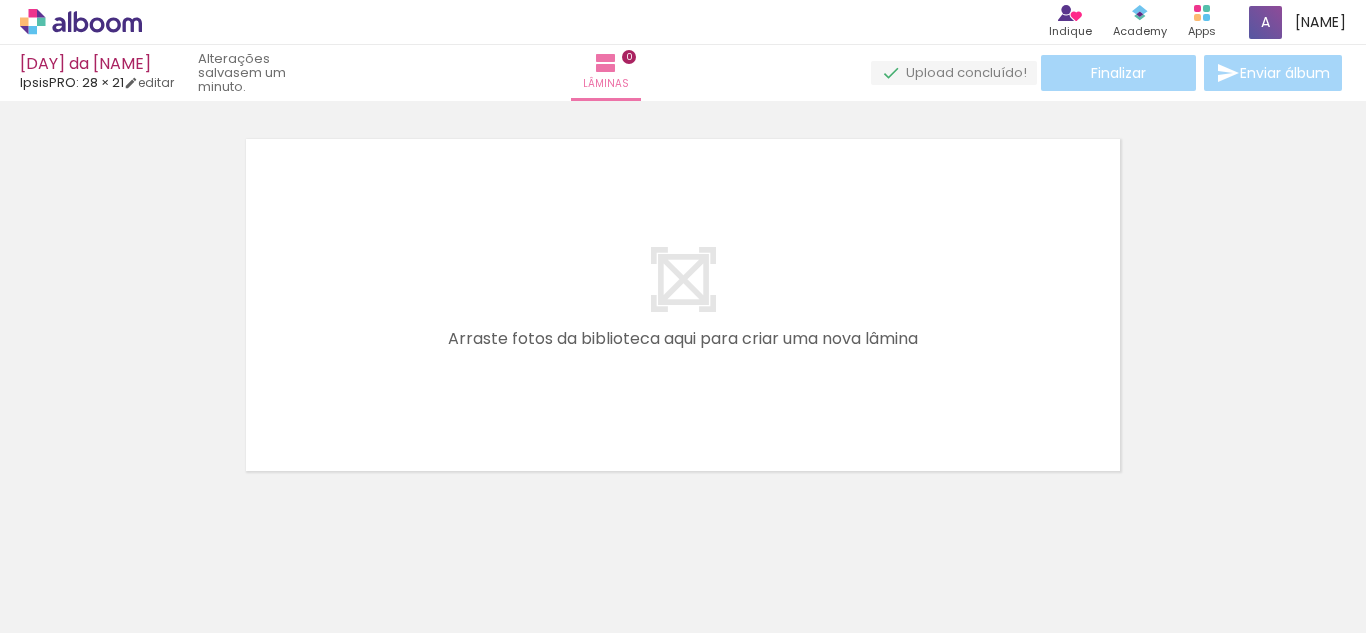 scroll, scrollTop: 26, scrollLeft: 0, axis: vertical 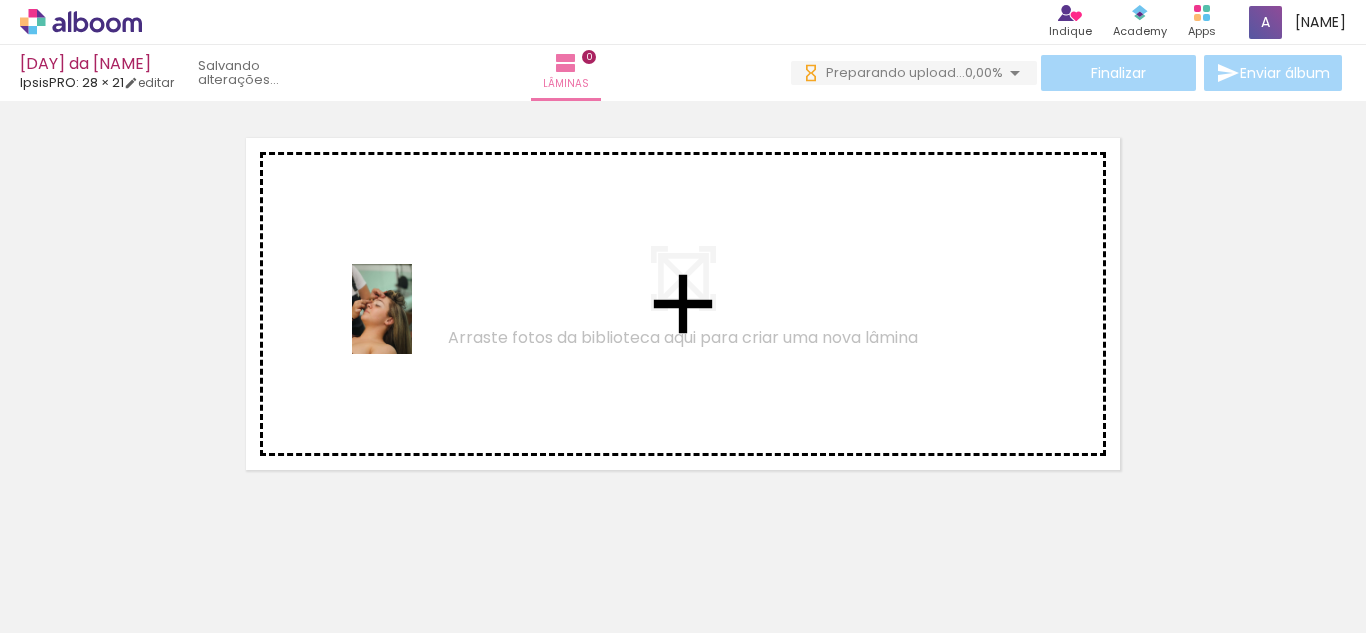 drag, startPoint x: 223, startPoint y: 526, endPoint x: 425, endPoint y: 304, distance: 300.14664 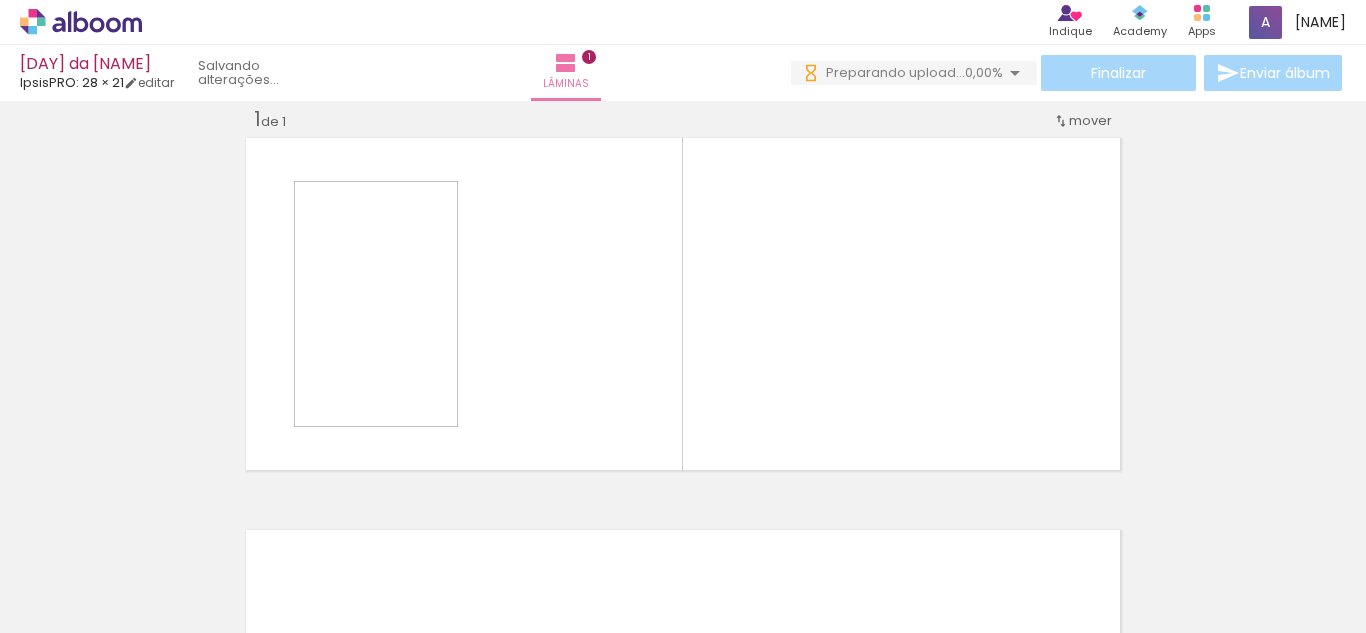 scroll, scrollTop: 26, scrollLeft: 0, axis: vertical 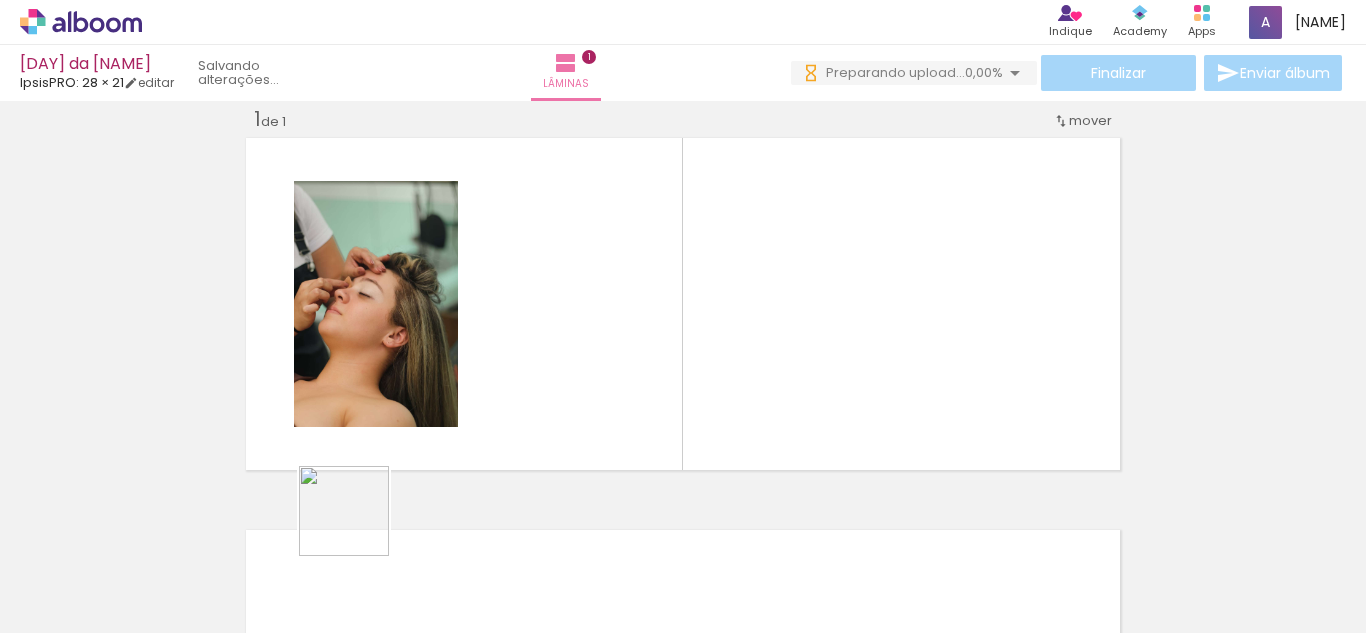 drag, startPoint x: 331, startPoint y: 565, endPoint x: 477, endPoint y: 557, distance: 146.21901 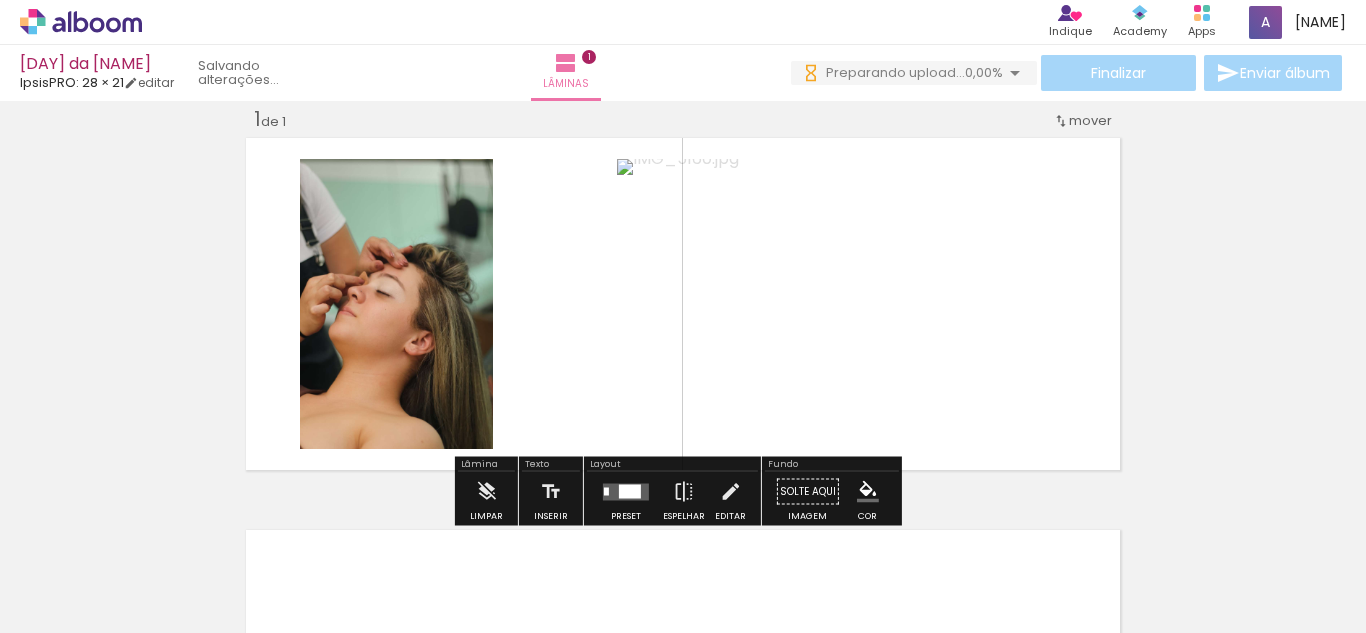 scroll, scrollTop: 0, scrollLeft: 0, axis: both 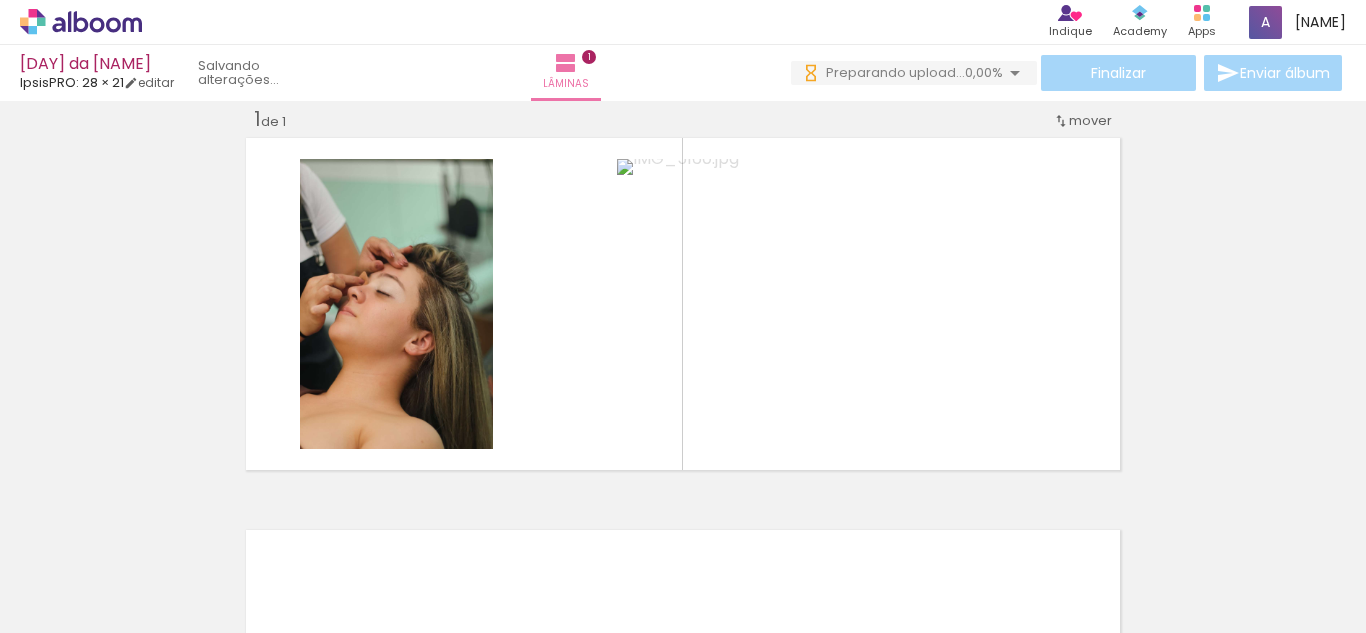 drag, startPoint x: 421, startPoint y: 594, endPoint x: 559, endPoint y: 520, distance: 156.58864 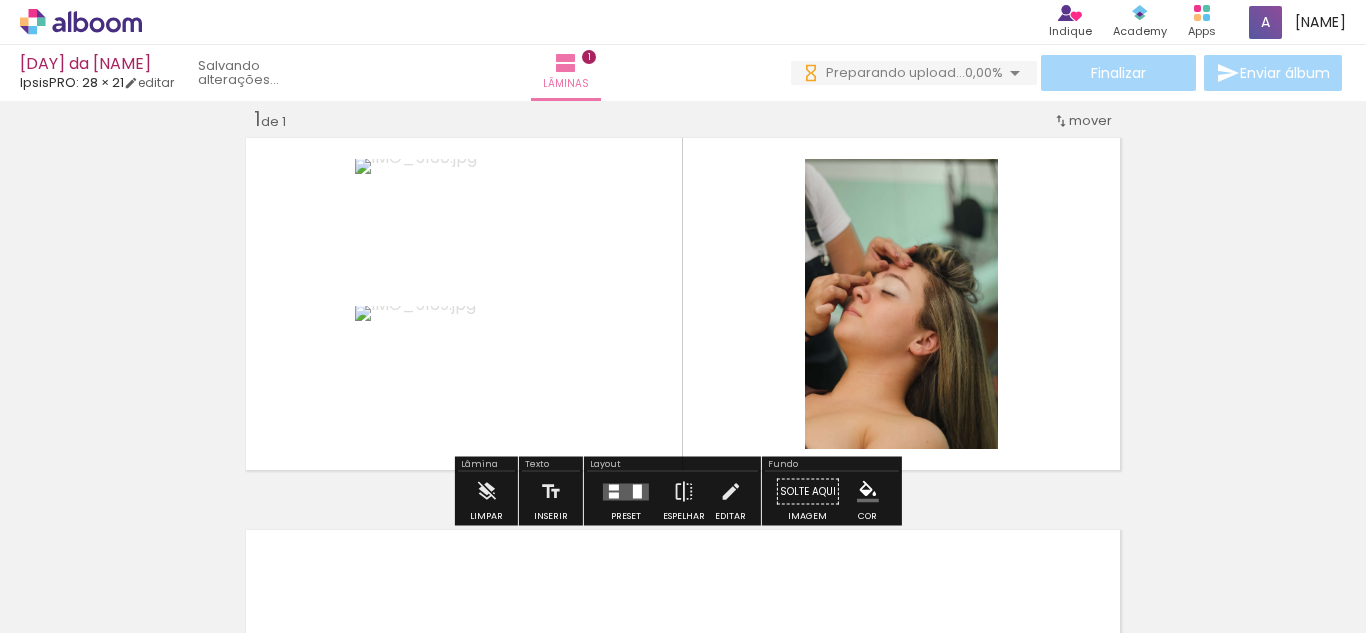 scroll, scrollTop: 0, scrollLeft: 0, axis: both 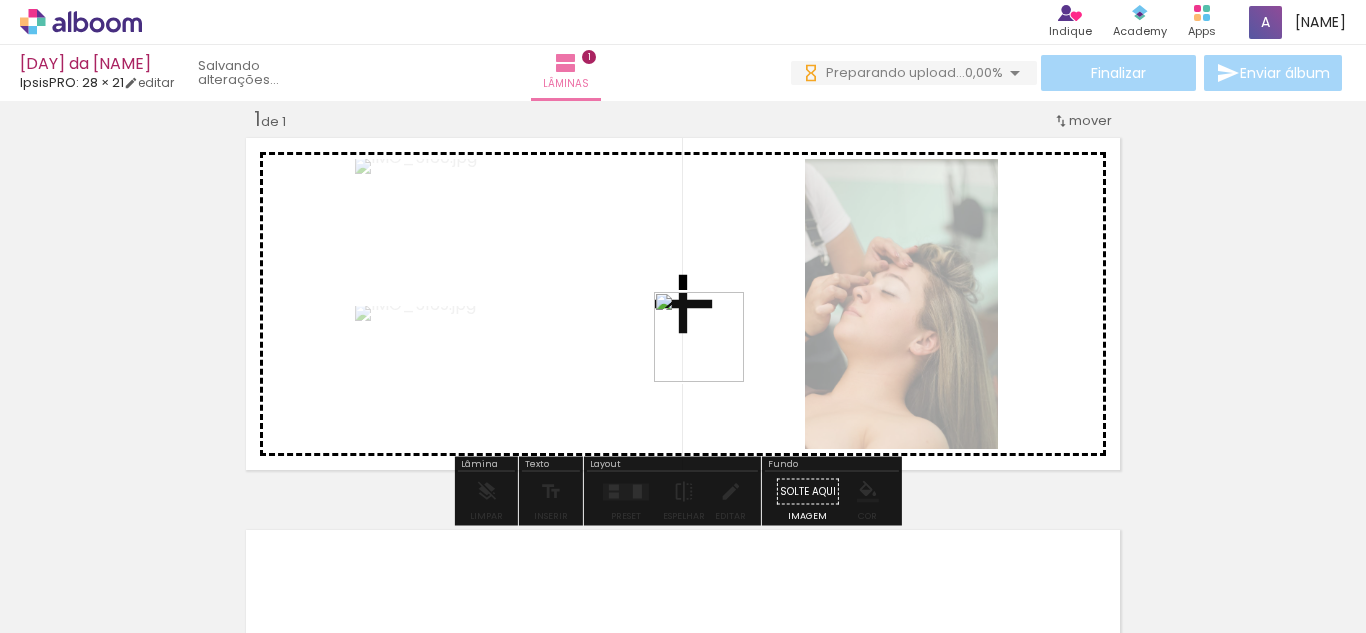 drag, startPoint x: 568, startPoint y: 583, endPoint x: 715, endPoint y: 402, distance: 233.17375 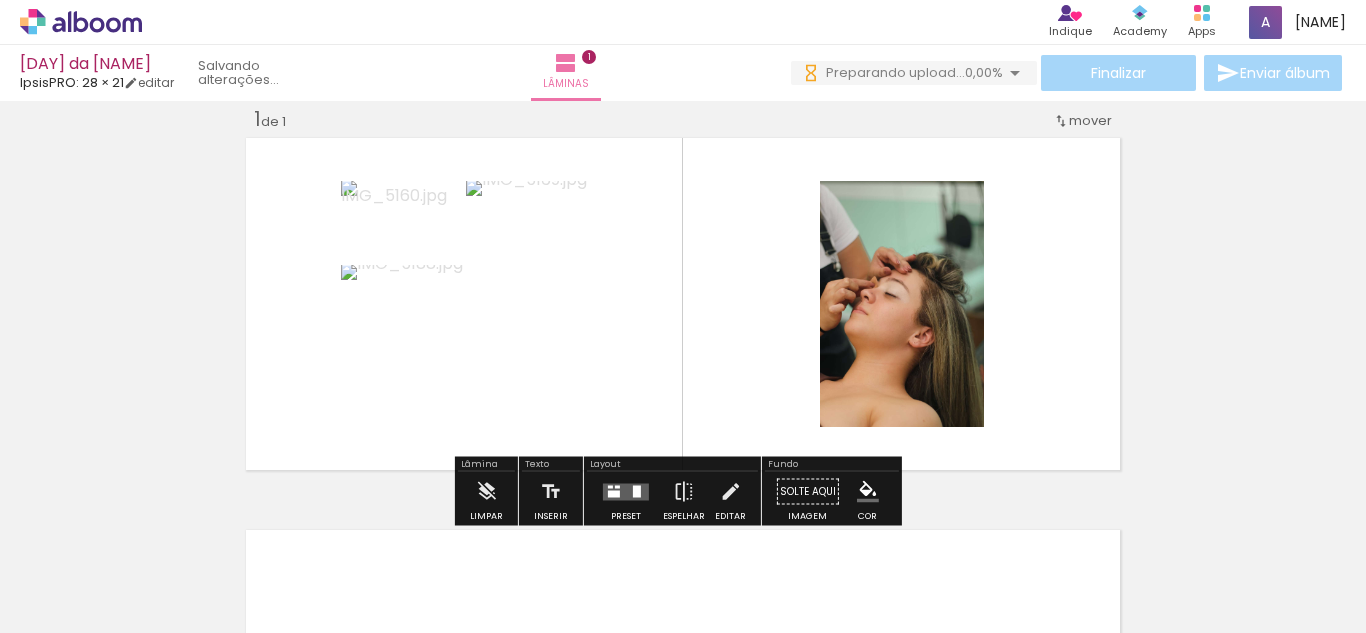 drag, startPoint x: 653, startPoint y: 560, endPoint x: 756, endPoint y: 477, distance: 132.28 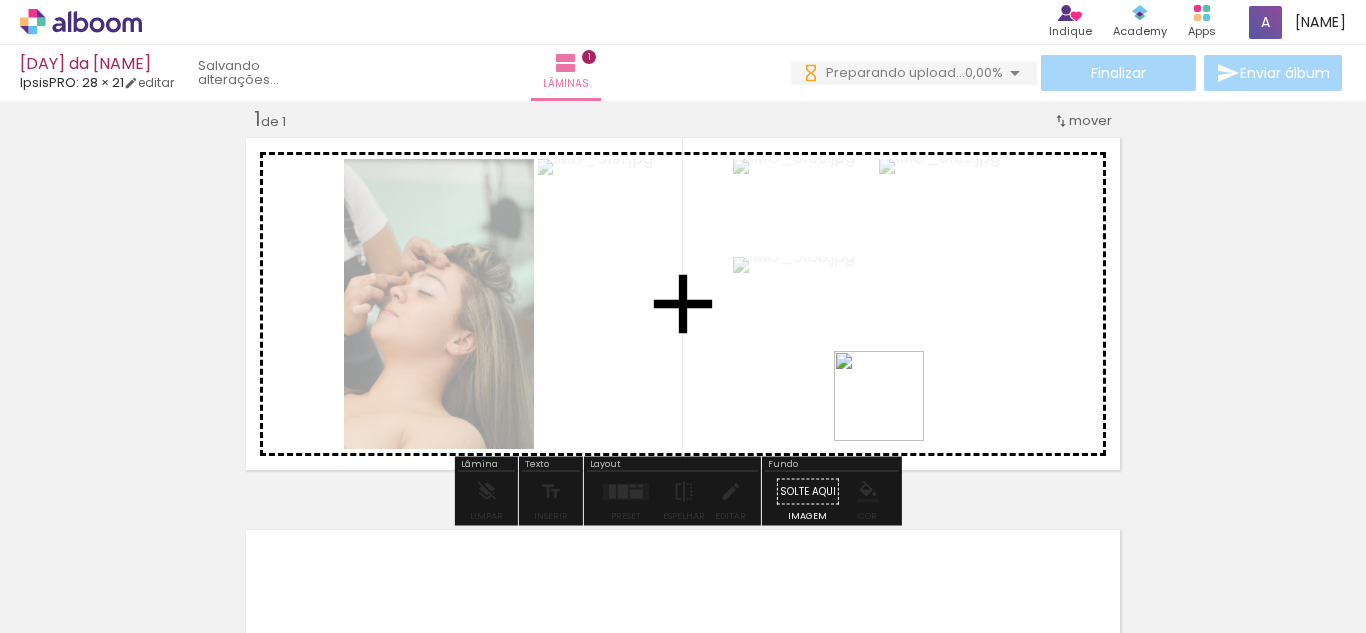 drag, startPoint x: 769, startPoint y: 587, endPoint x: 896, endPoint y: 466, distance: 175.4138 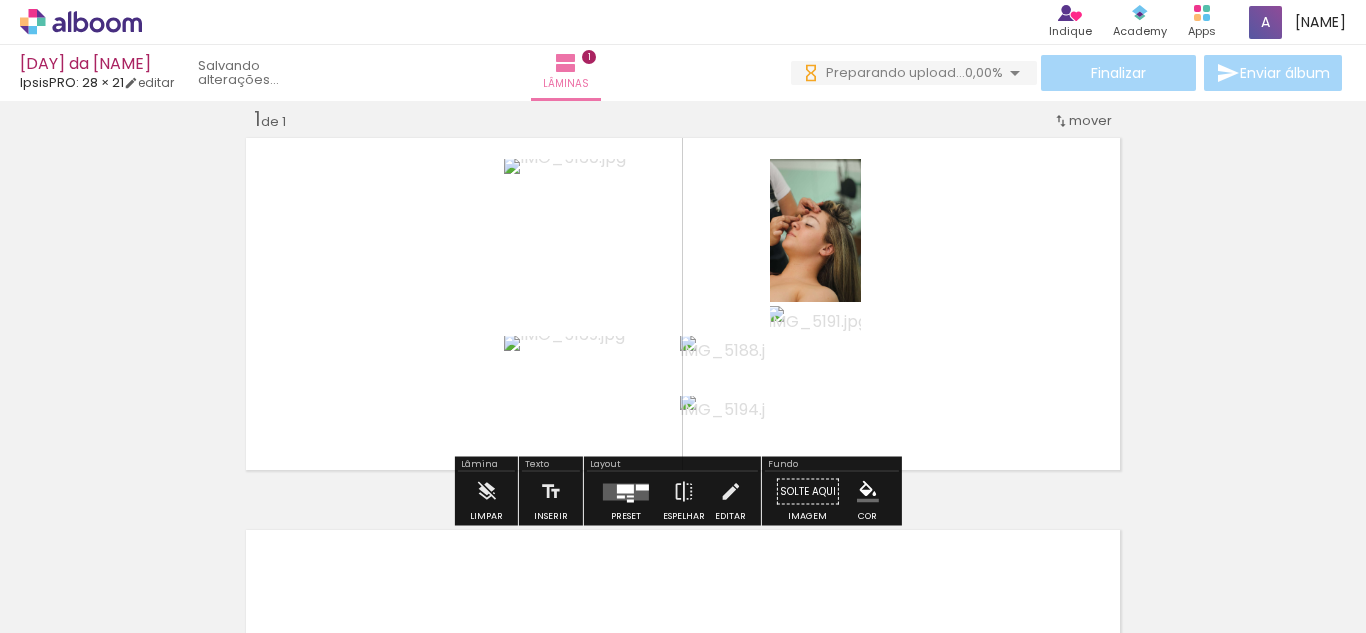 drag, startPoint x: 867, startPoint y: 574, endPoint x: 916, endPoint y: 432, distance: 150.2165 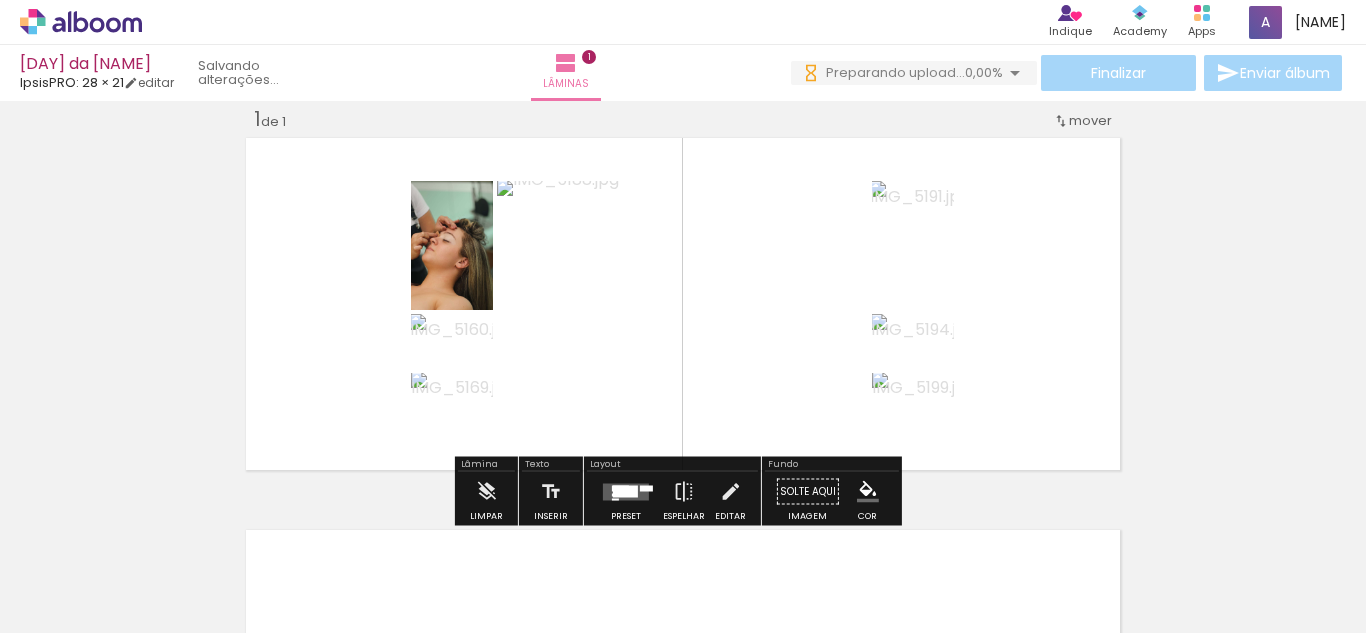 drag, startPoint x: 985, startPoint y: 568, endPoint x: 1014, endPoint y: 362, distance: 208.03125 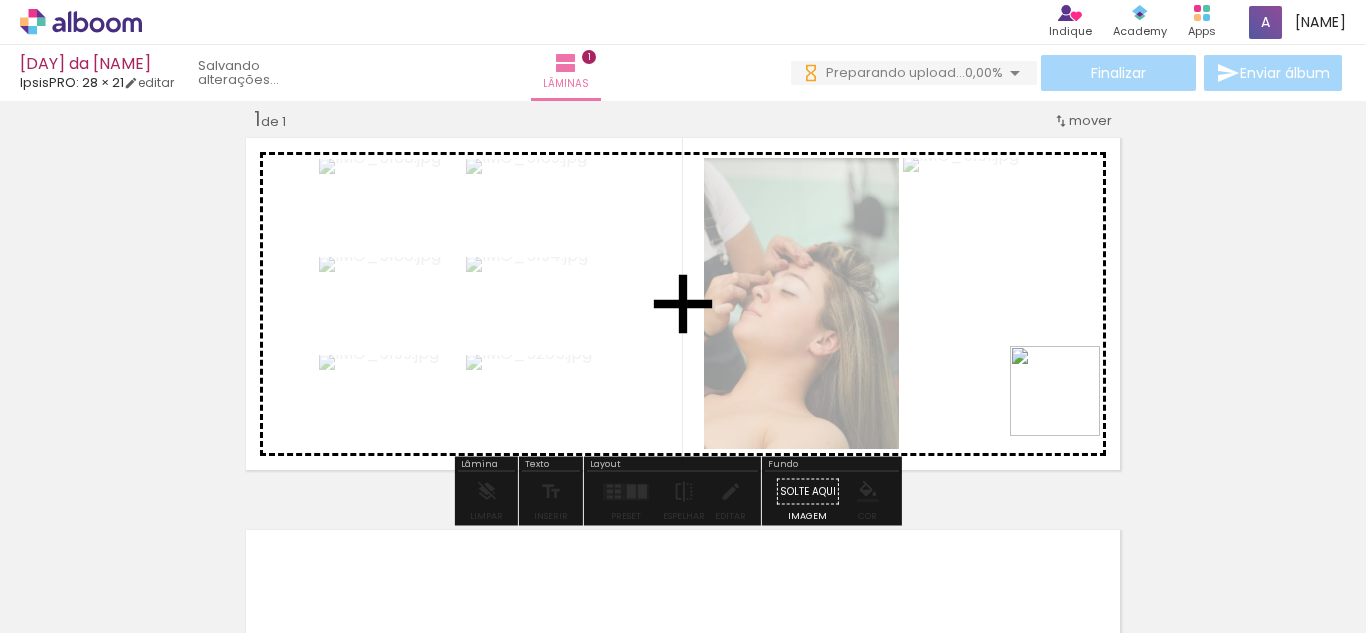 drag, startPoint x: 1113, startPoint y: 562, endPoint x: 1048, endPoint y: 407, distance: 168.07736 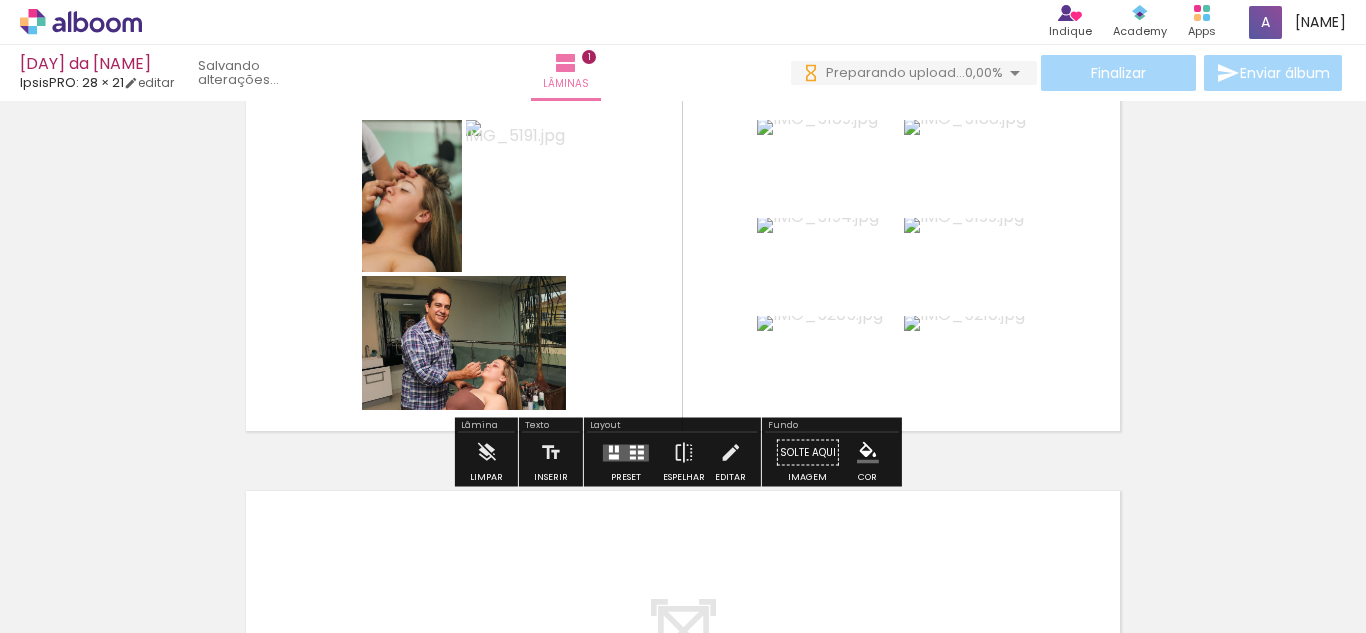 scroll, scrollTop: 100, scrollLeft: 0, axis: vertical 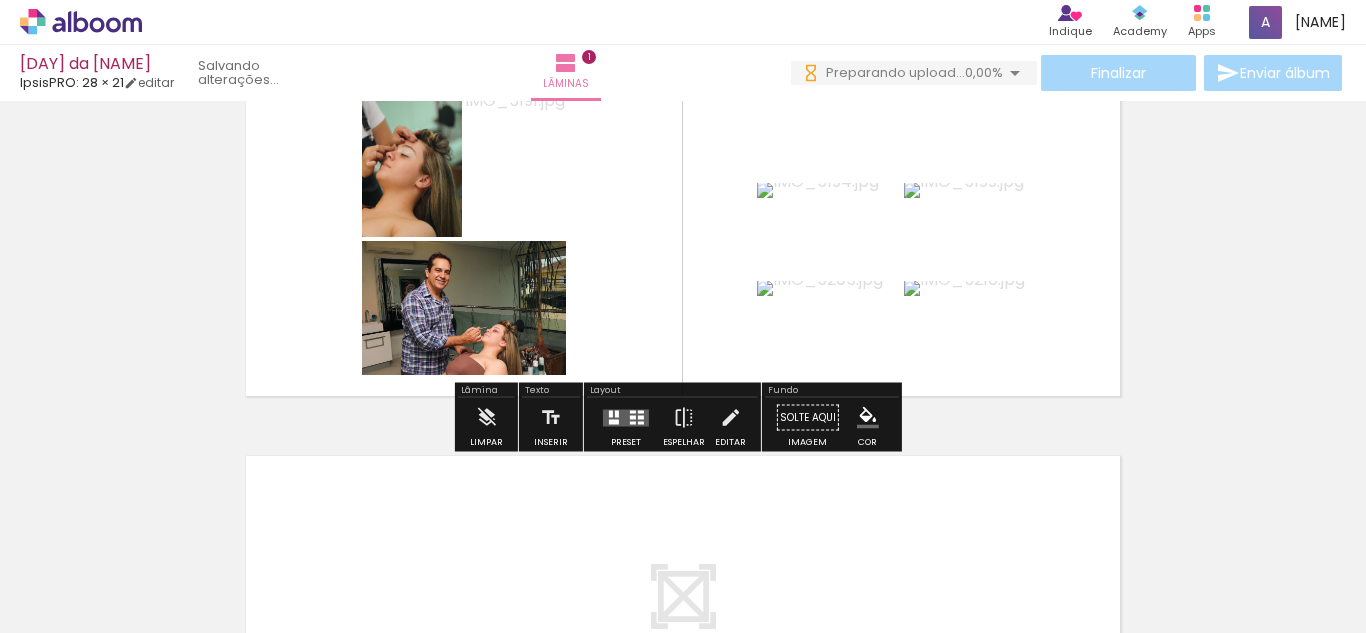 click 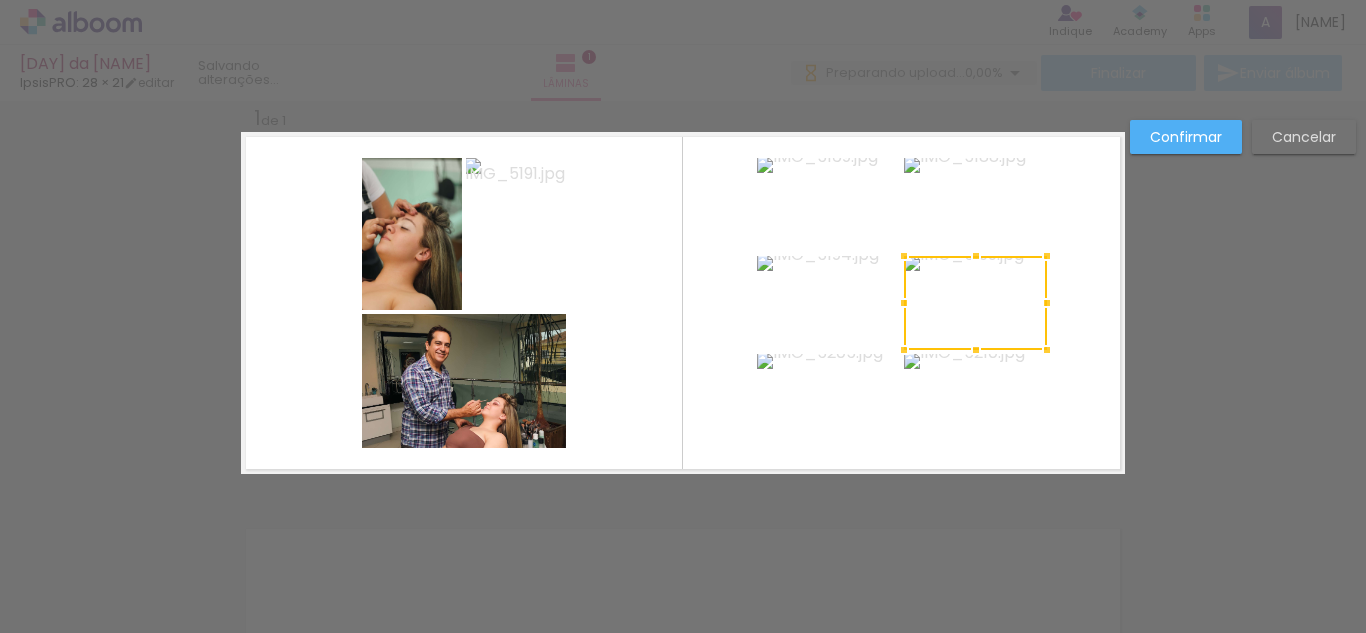 scroll, scrollTop: 26, scrollLeft: 0, axis: vertical 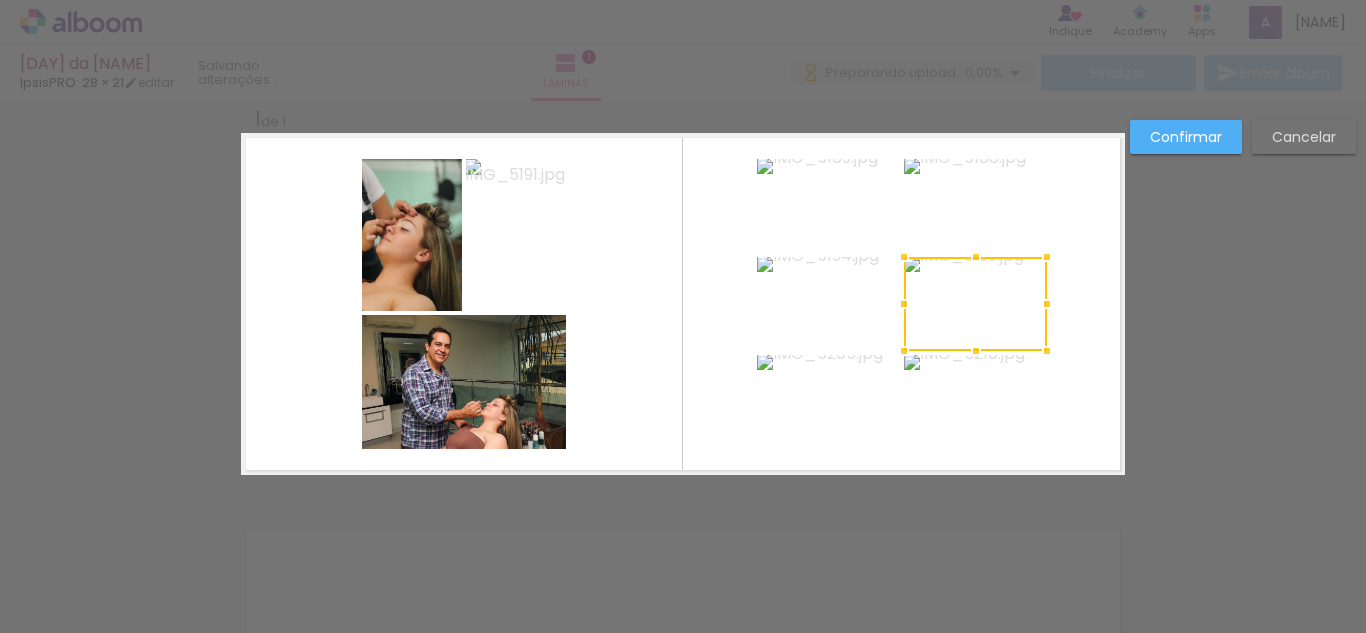 click on "Cancelar" at bounding box center (0, 0) 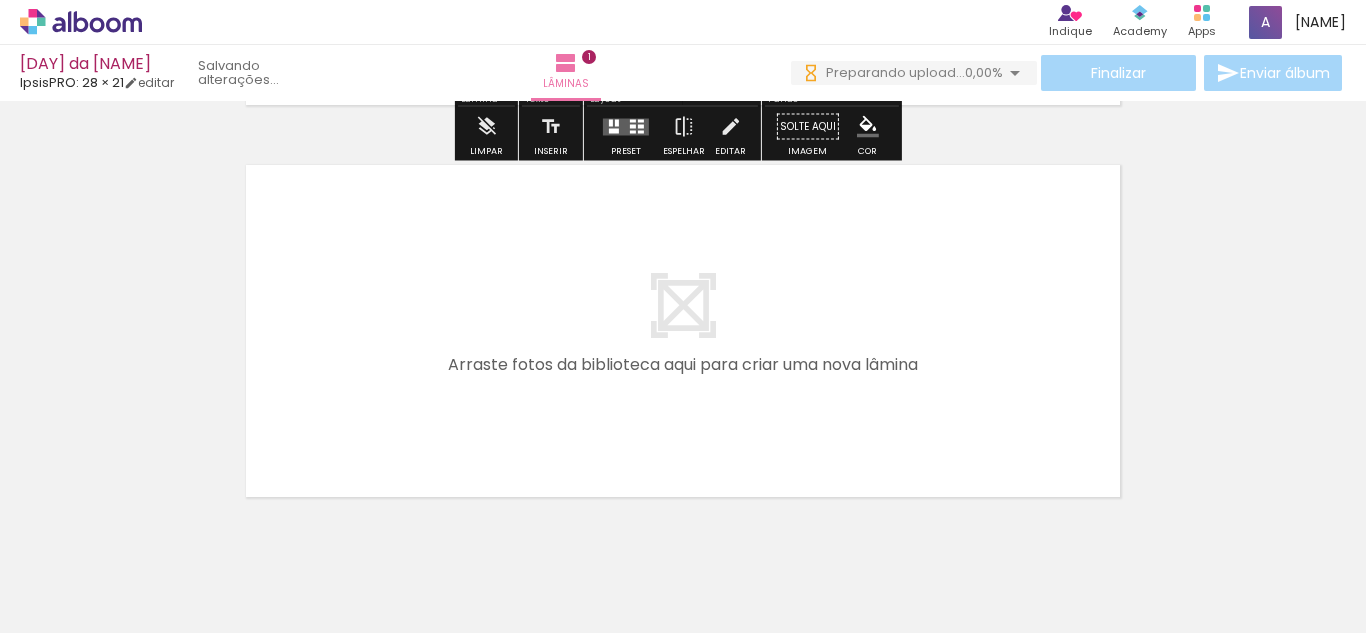 scroll, scrollTop: 426, scrollLeft: 0, axis: vertical 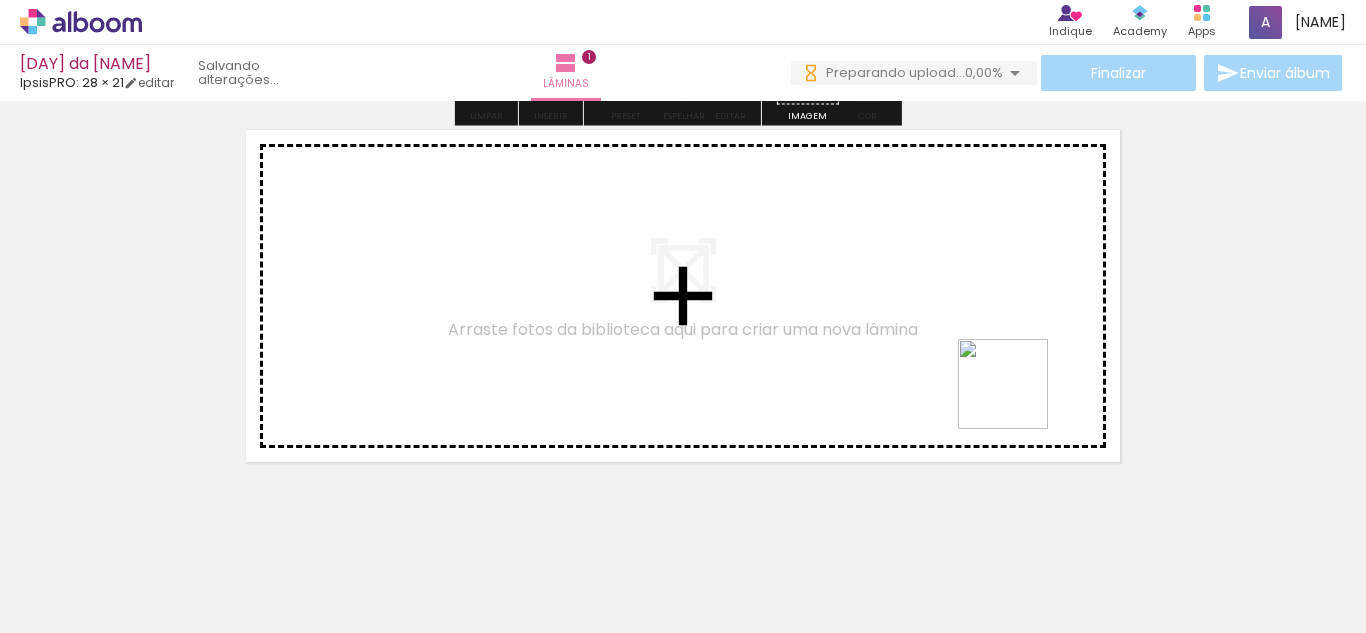 drag, startPoint x: 1220, startPoint y: 583, endPoint x: 1147, endPoint y: 482, distance: 124.61942 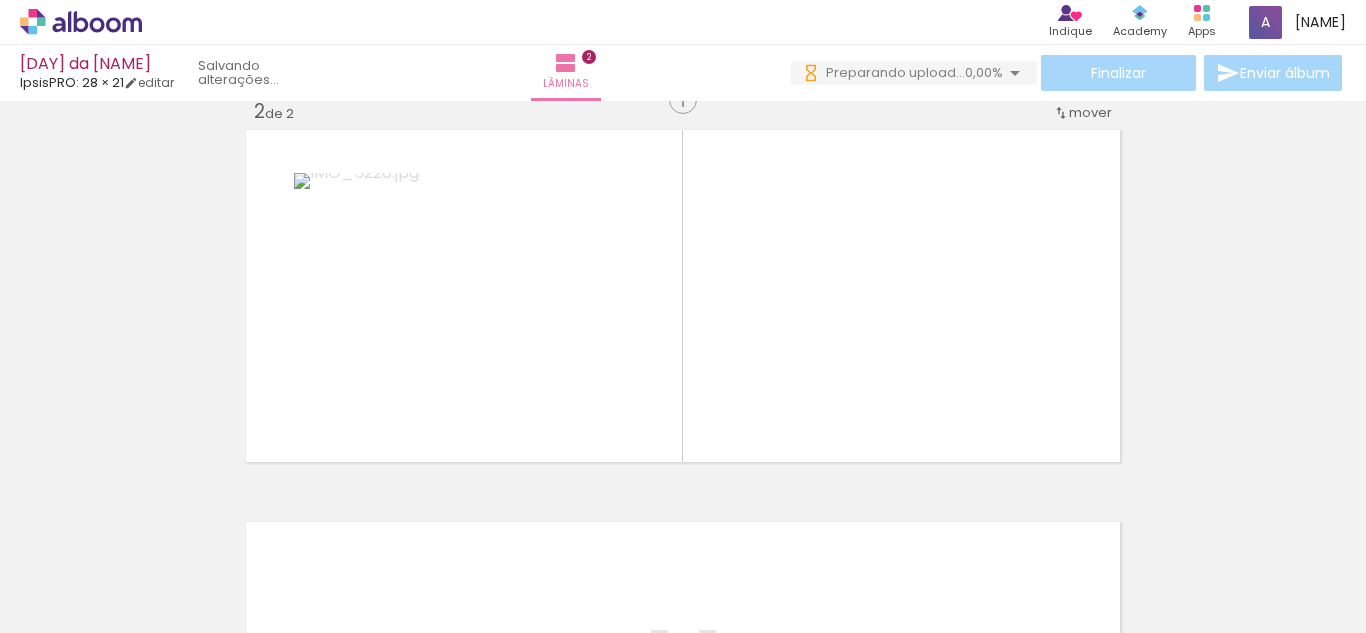 scroll, scrollTop: 418, scrollLeft: 0, axis: vertical 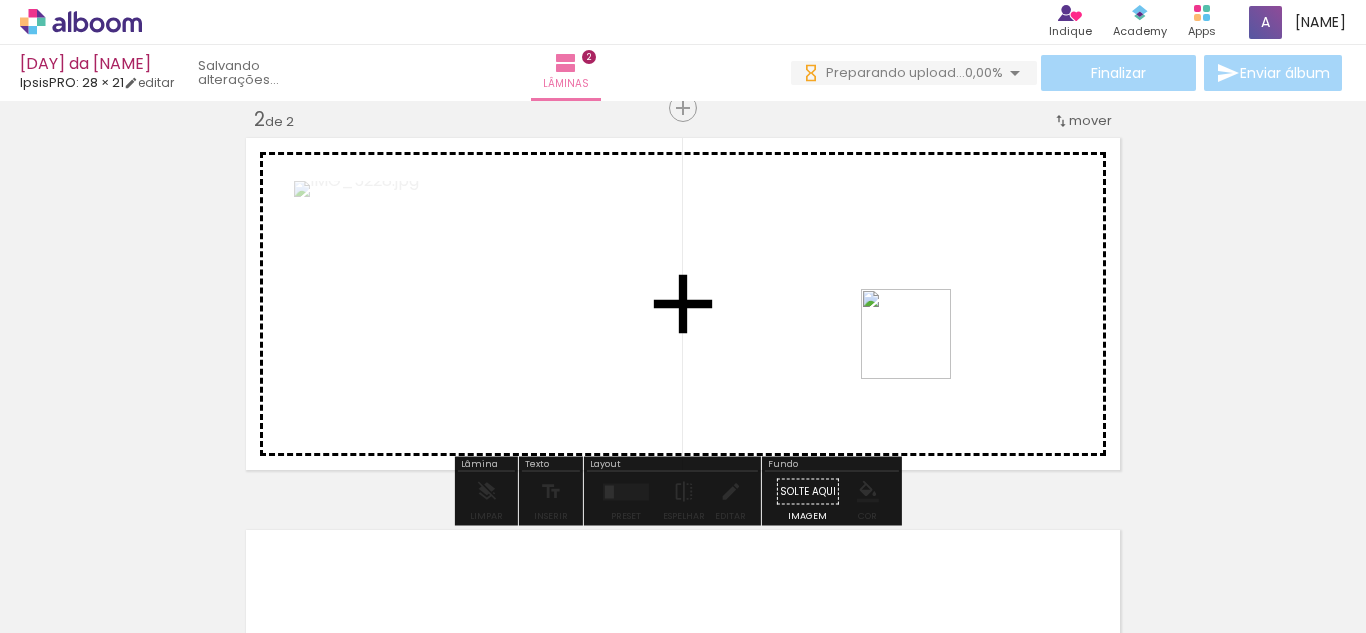 drag, startPoint x: 1306, startPoint y: 592, endPoint x: 1000, endPoint y: 392, distance: 365.5626 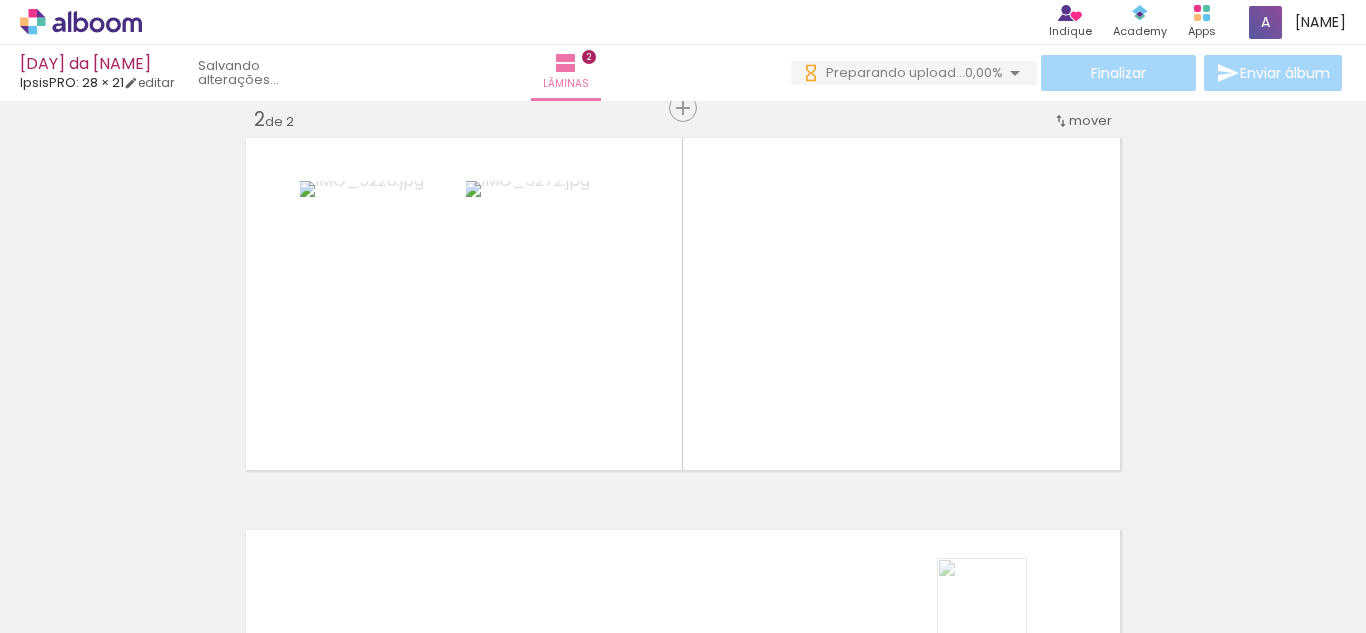 drag, startPoint x: 997, startPoint y: 618, endPoint x: 1069, endPoint y: 616, distance: 72.02777 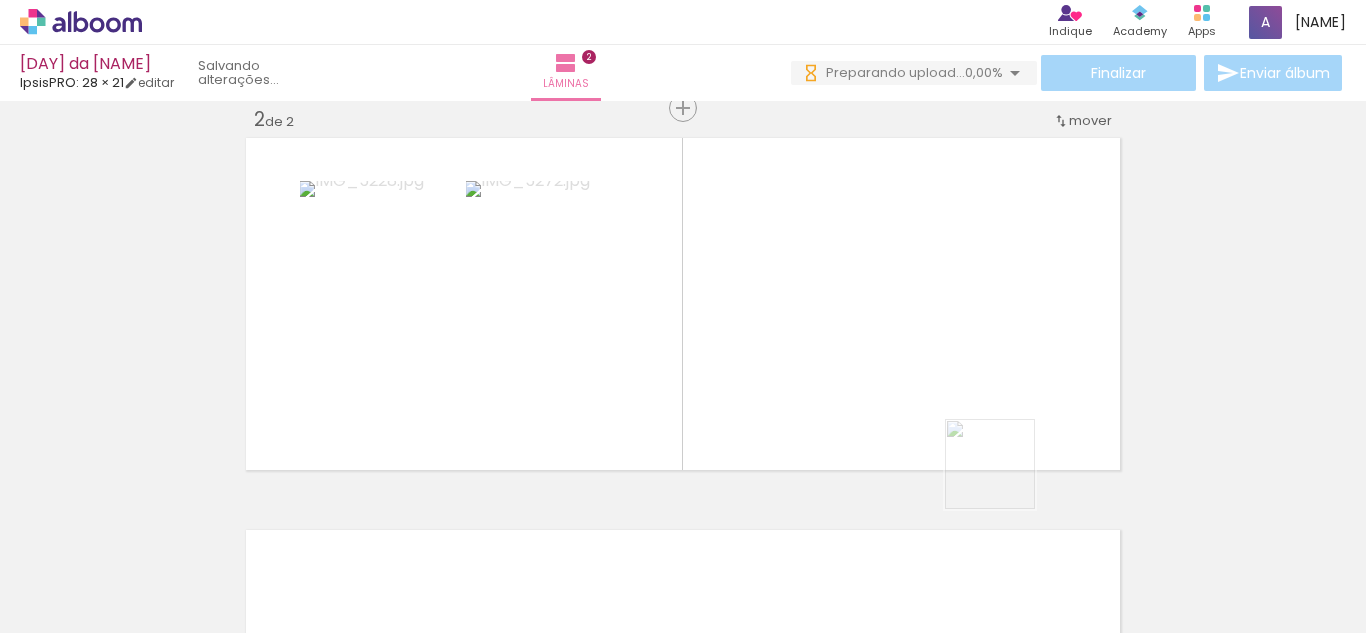 drag, startPoint x: 1005, startPoint y: 578, endPoint x: 1005, endPoint y: 377, distance: 201 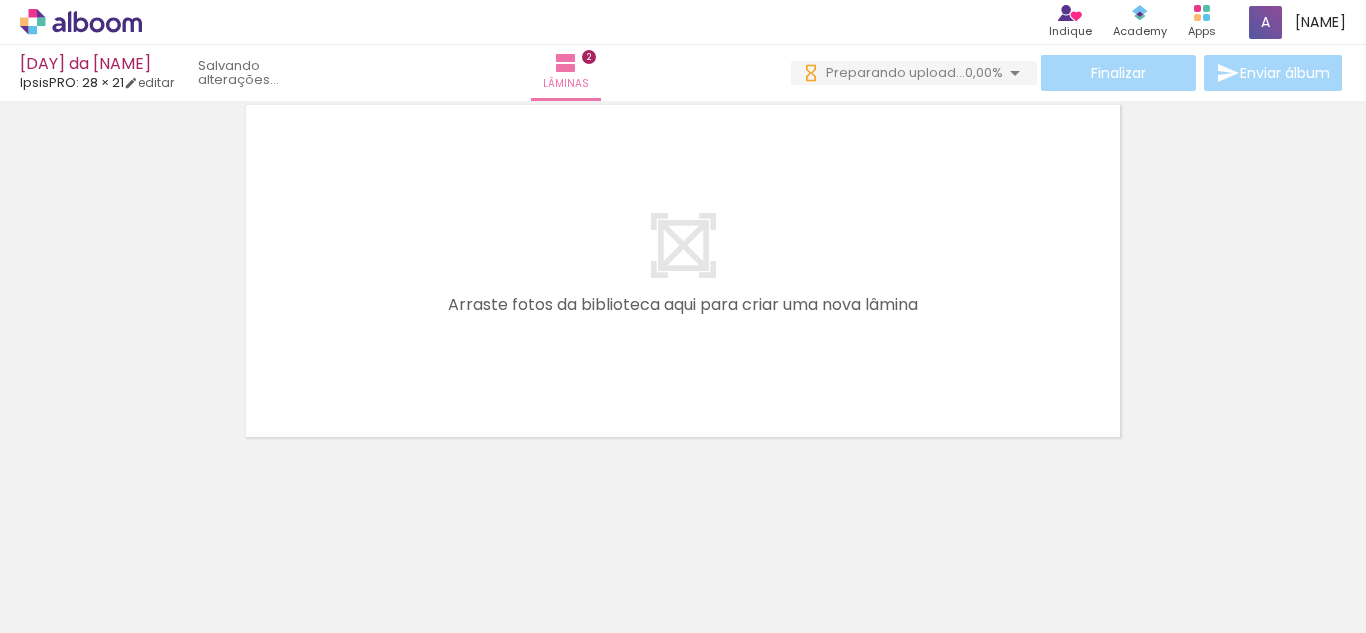 scroll, scrollTop: 847, scrollLeft: 0, axis: vertical 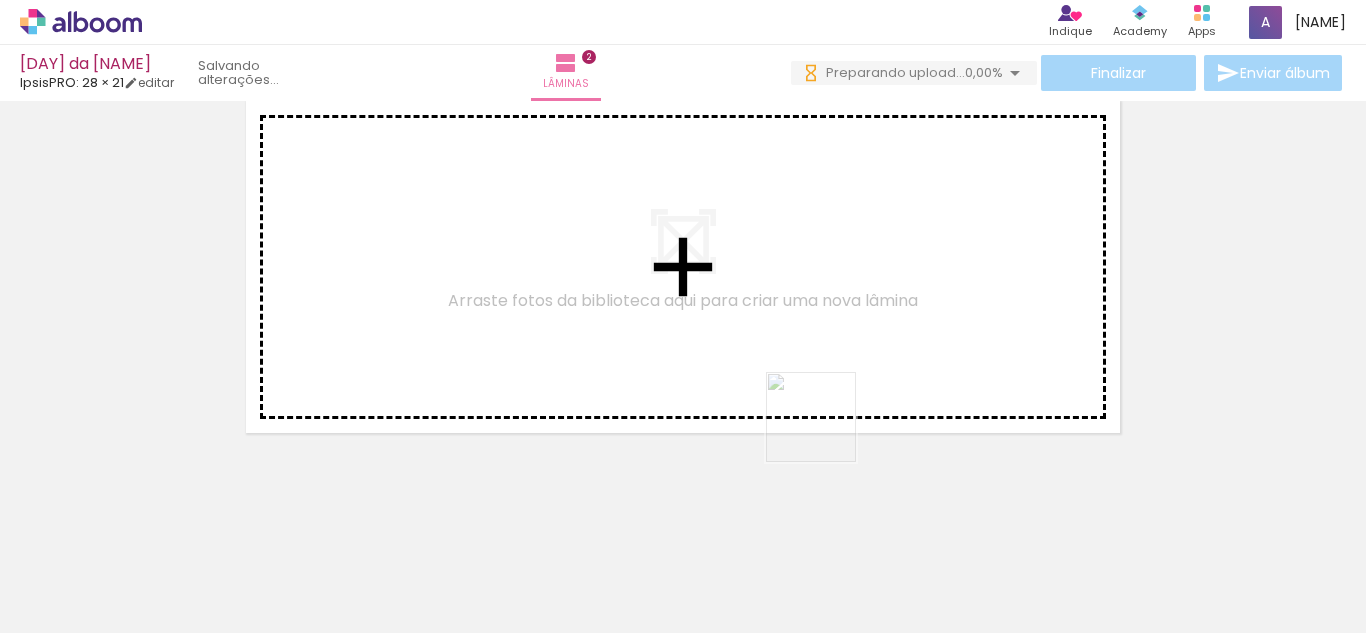 drag, startPoint x: 807, startPoint y: 568, endPoint x: 831, endPoint y: 382, distance: 187.54199 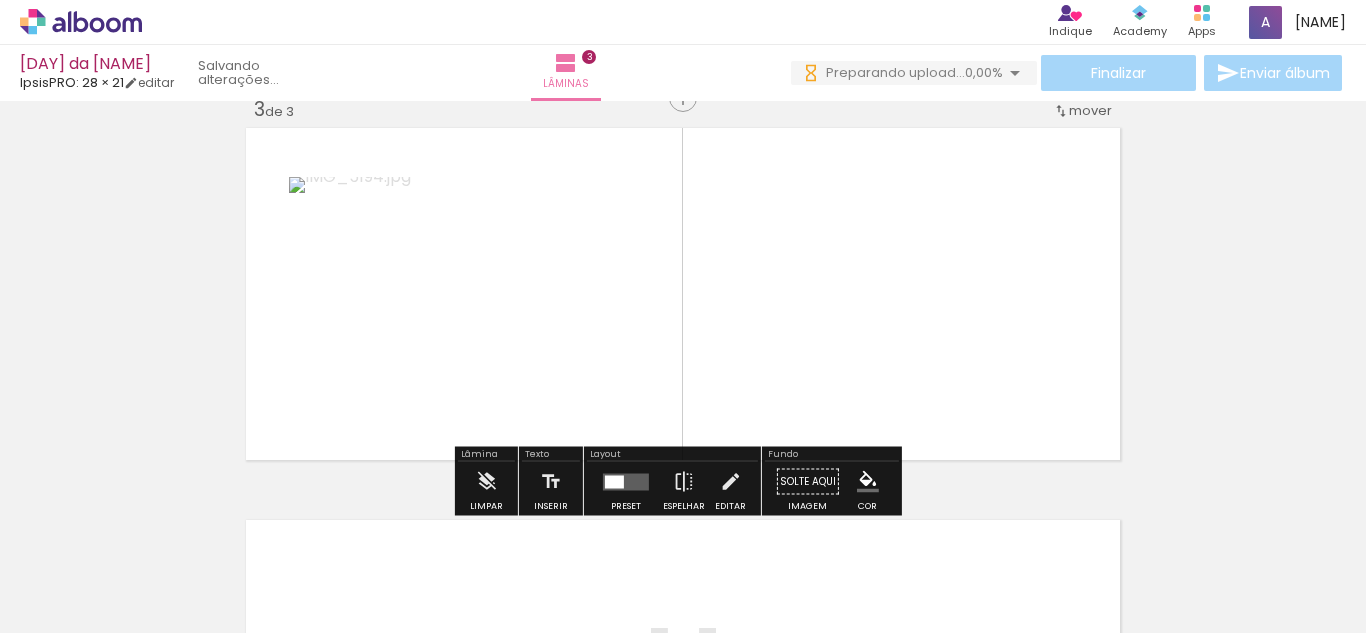 scroll, scrollTop: 810, scrollLeft: 0, axis: vertical 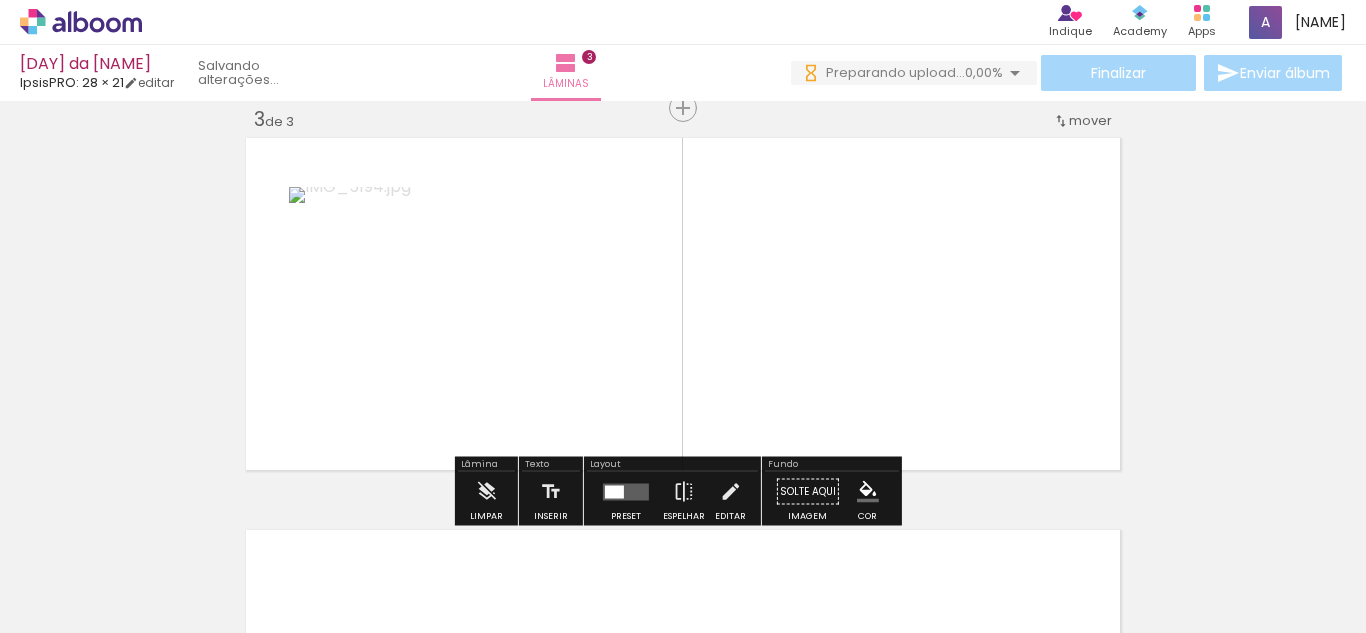 drag, startPoint x: 595, startPoint y: 315, endPoint x: 708, endPoint y: 204, distance: 158.39824 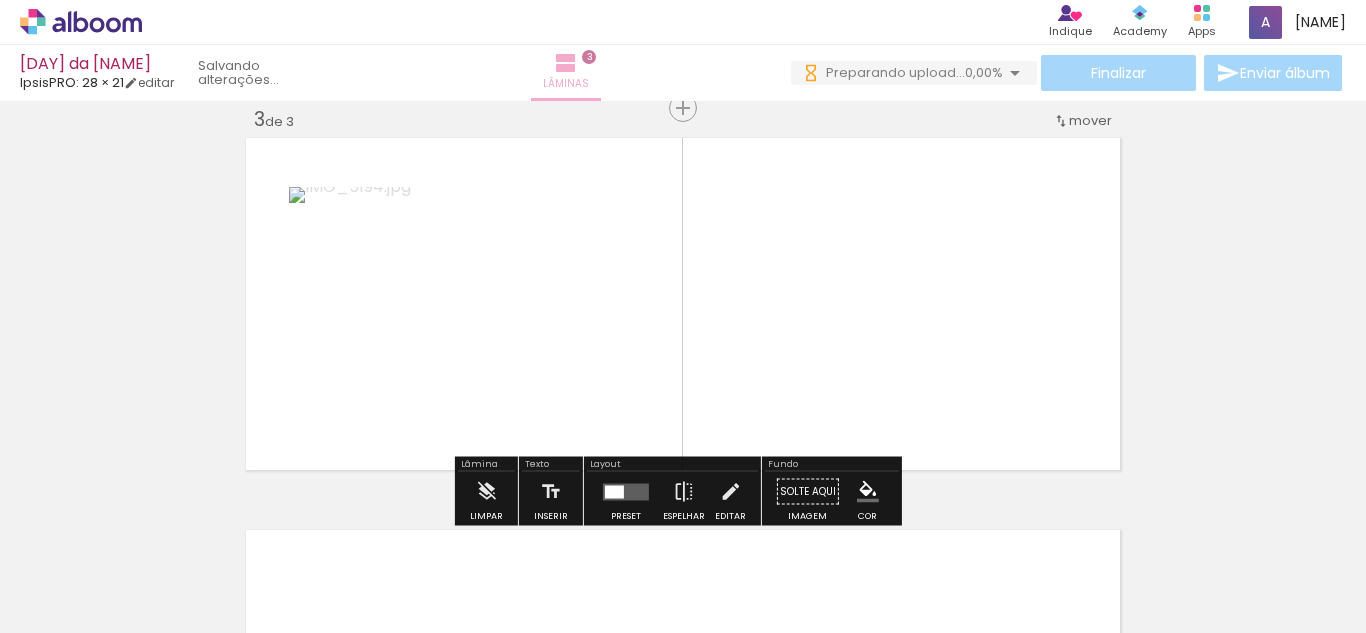 click on "Lâminas 3" at bounding box center [566, 73] 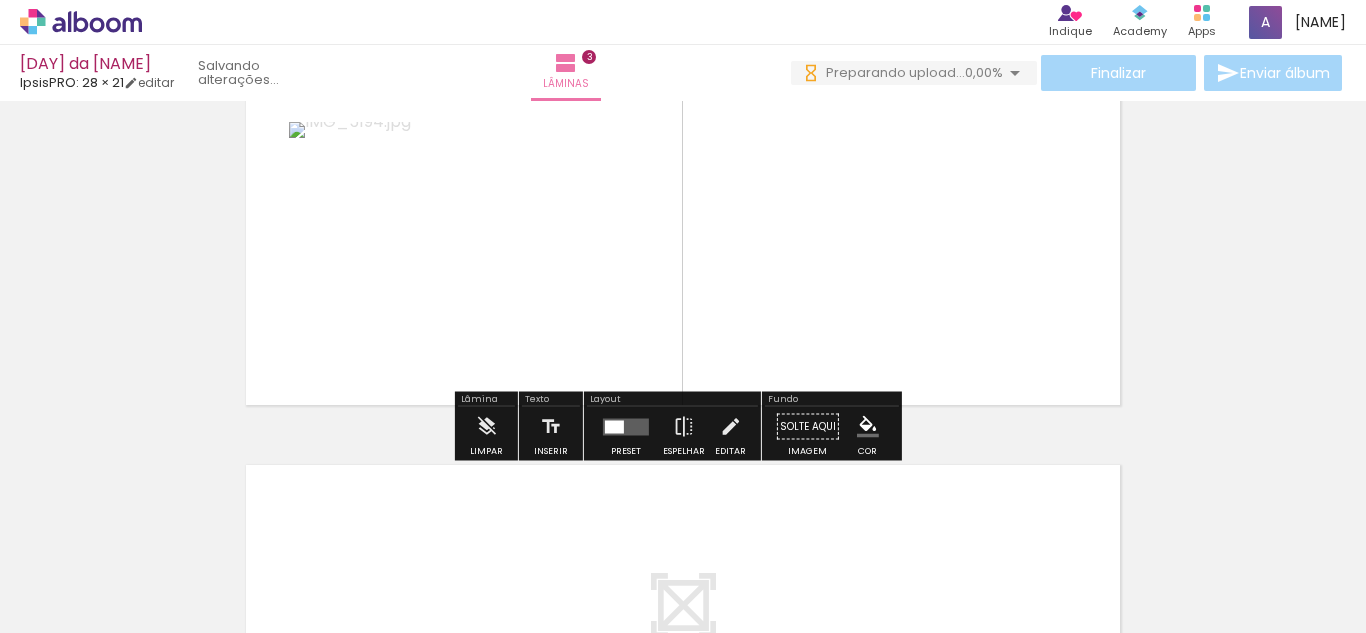 scroll, scrollTop: 910, scrollLeft: 0, axis: vertical 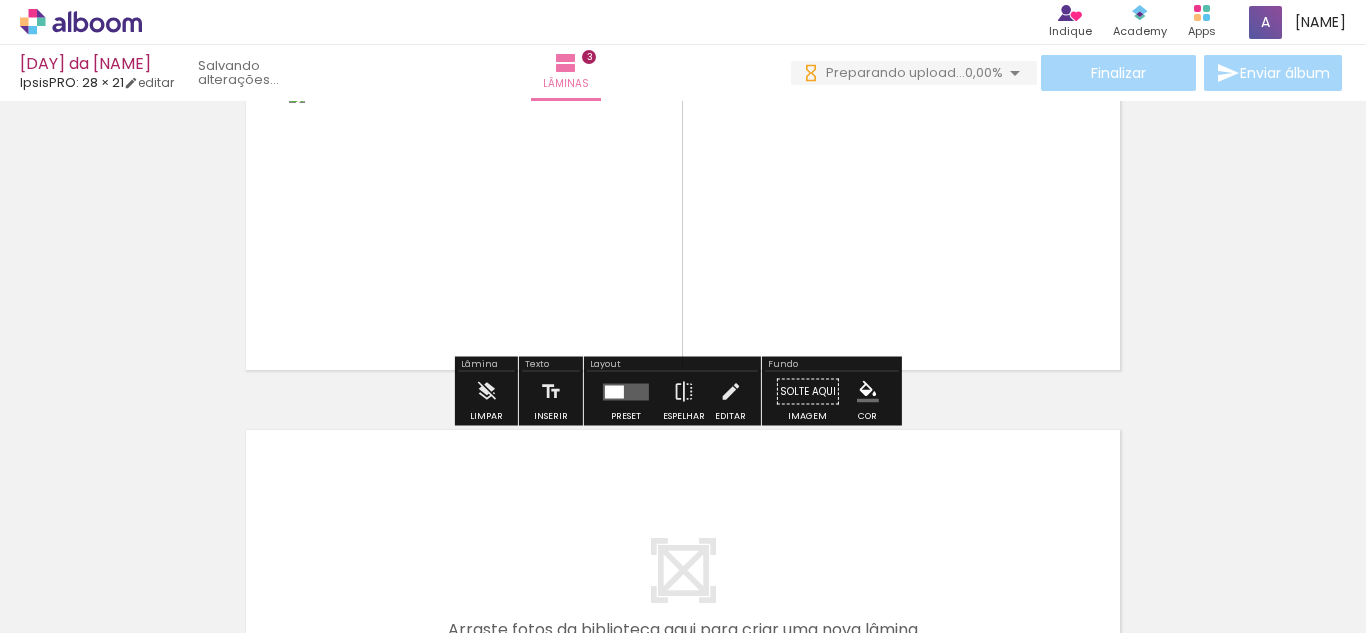 click 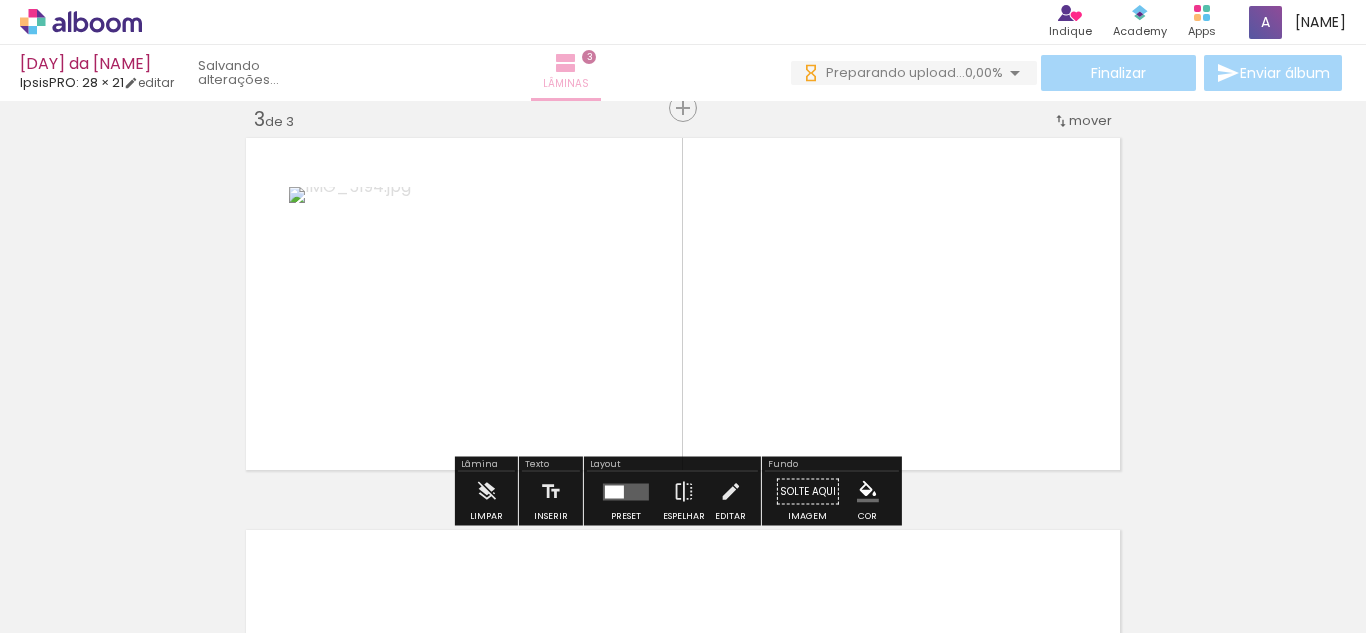 click at bounding box center (566, 63) 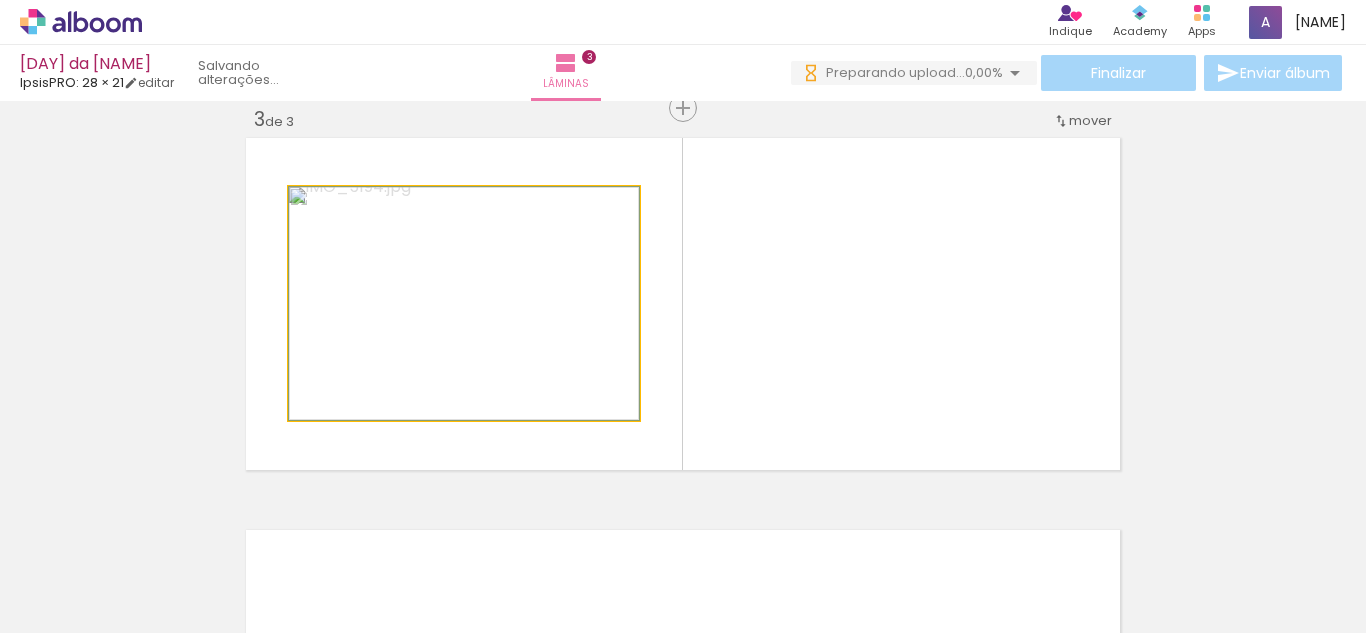 click 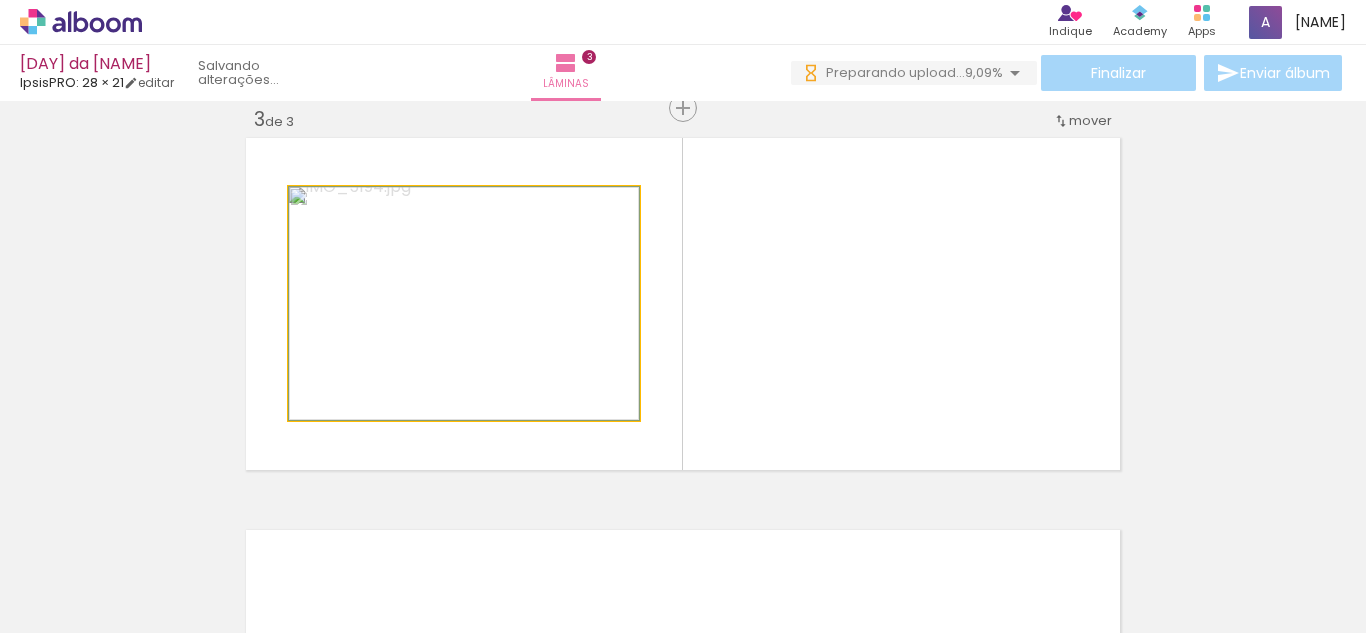 click 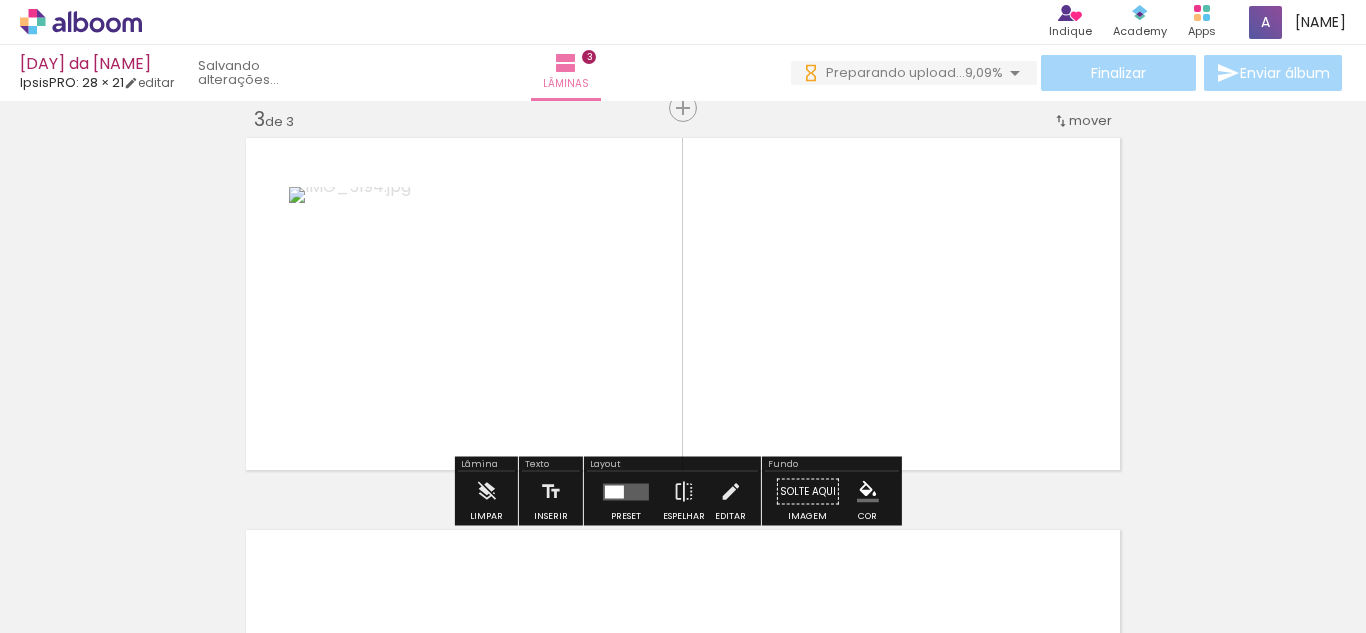 click 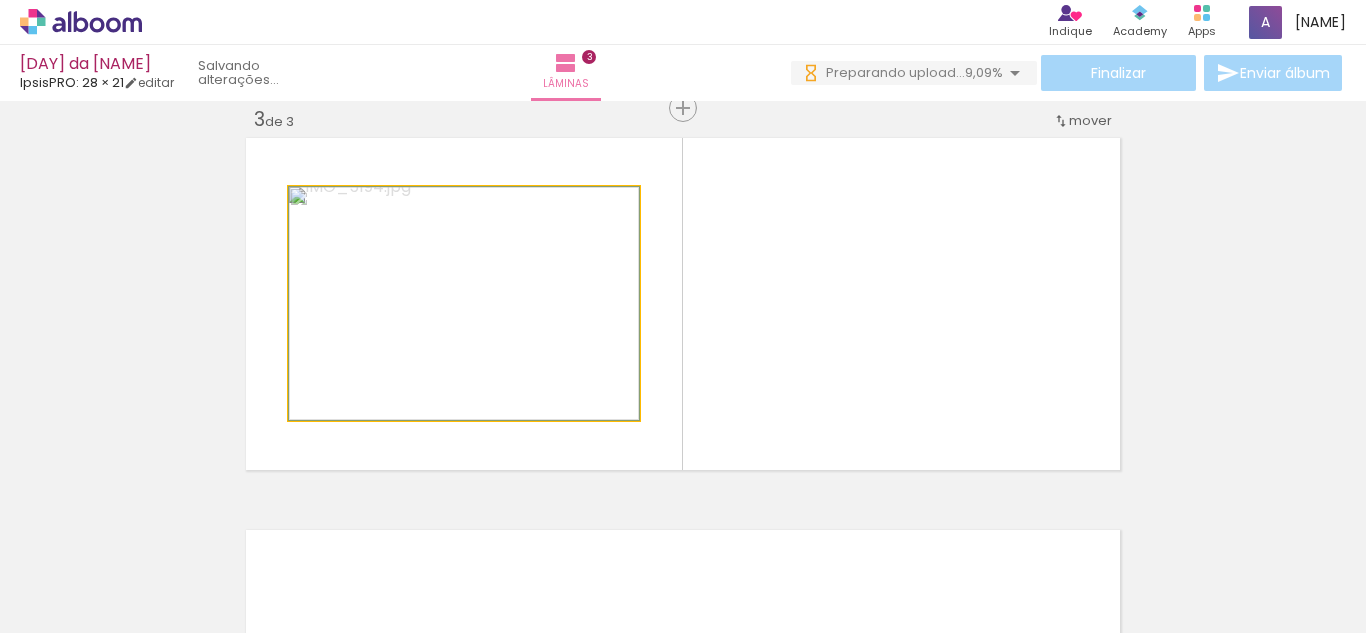 click 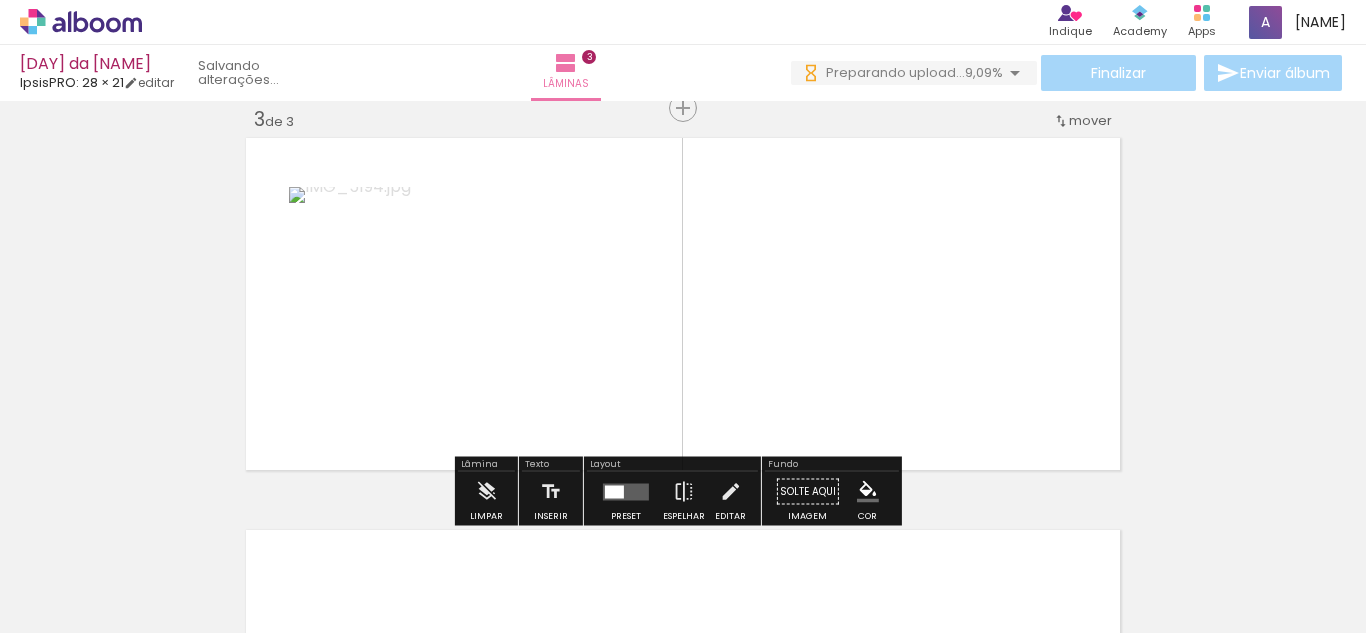 click 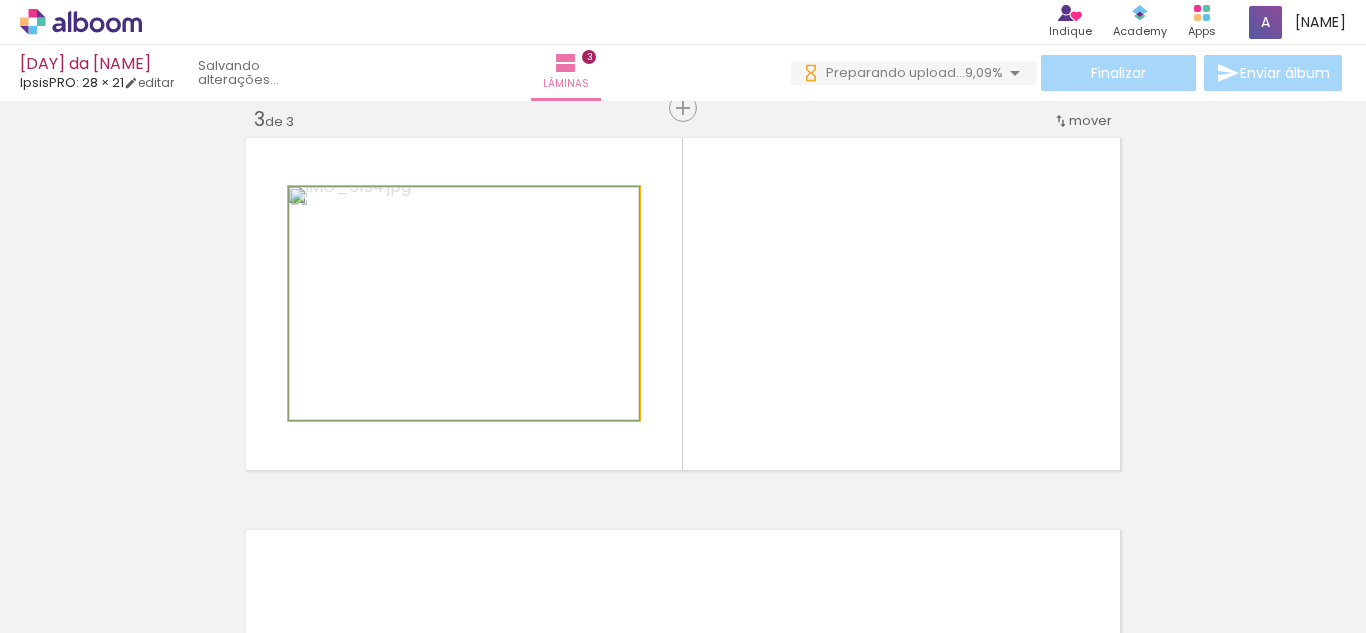 click 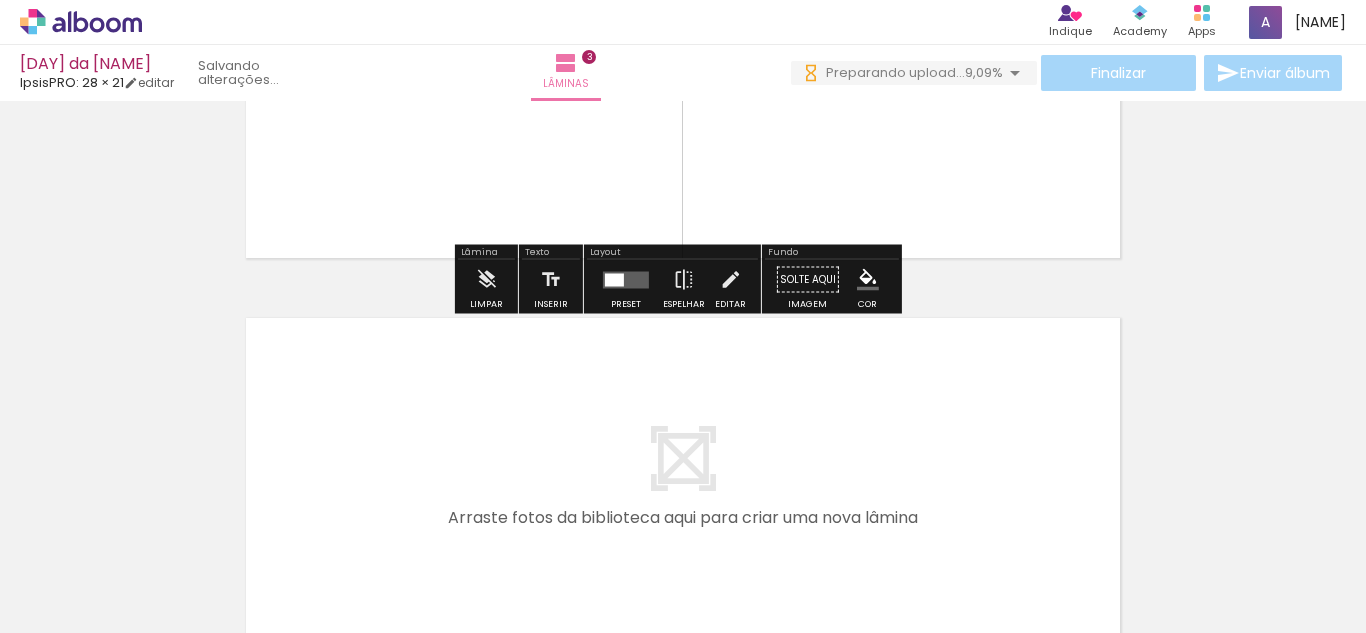scroll, scrollTop: 1010, scrollLeft: 0, axis: vertical 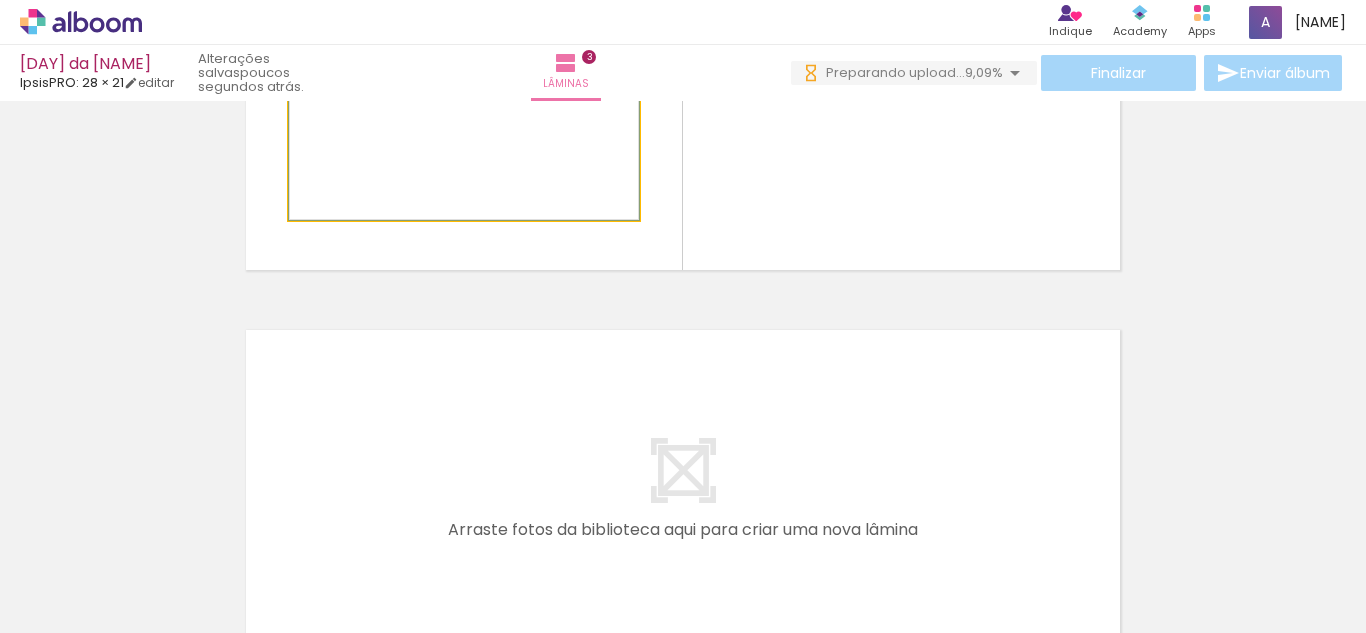 click 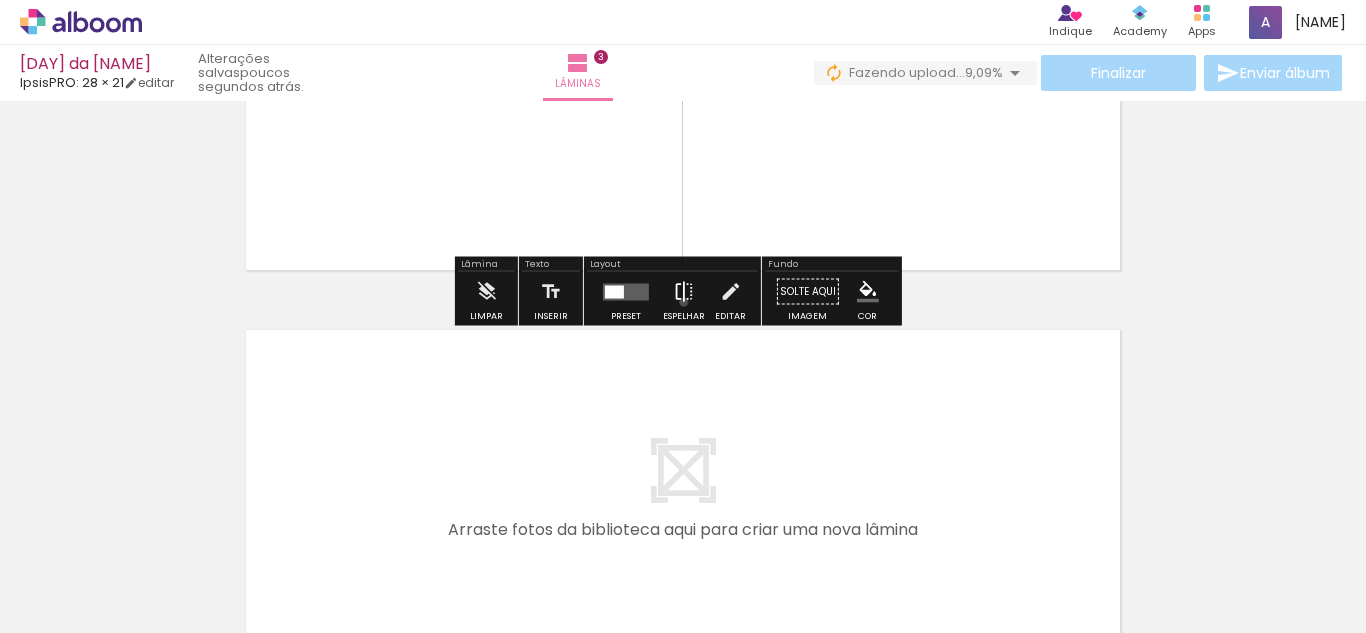 click at bounding box center [684, 292] 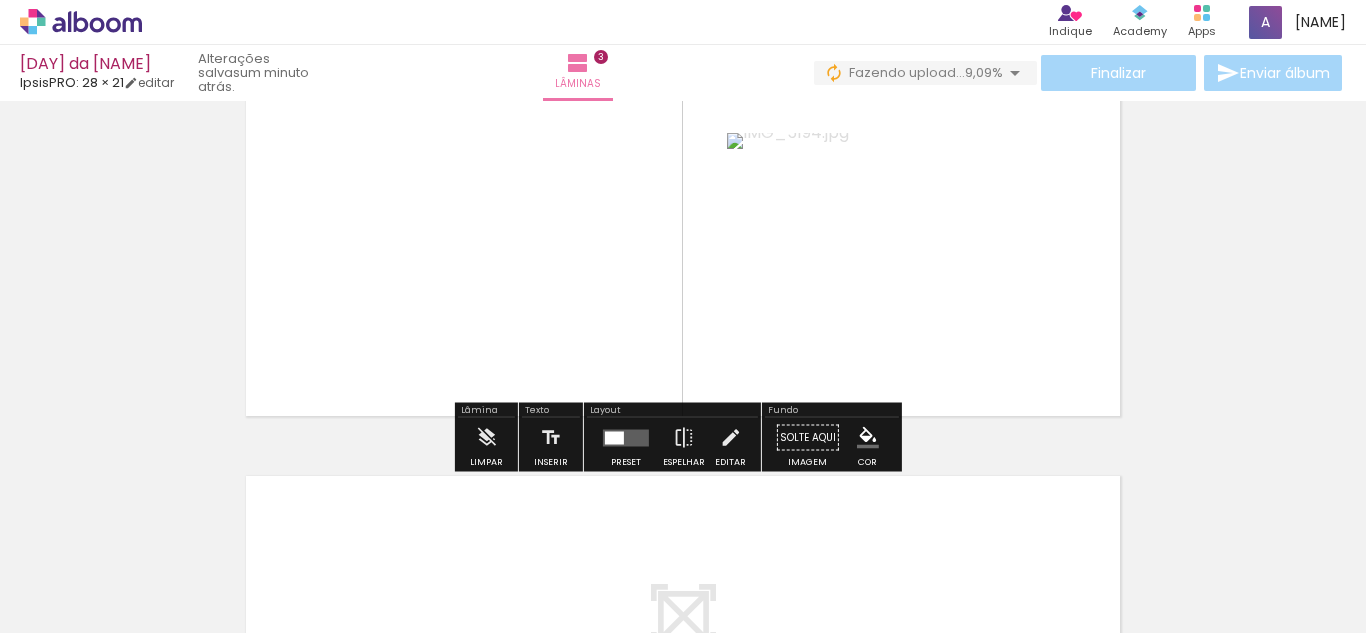 scroll, scrollTop: 910, scrollLeft: 0, axis: vertical 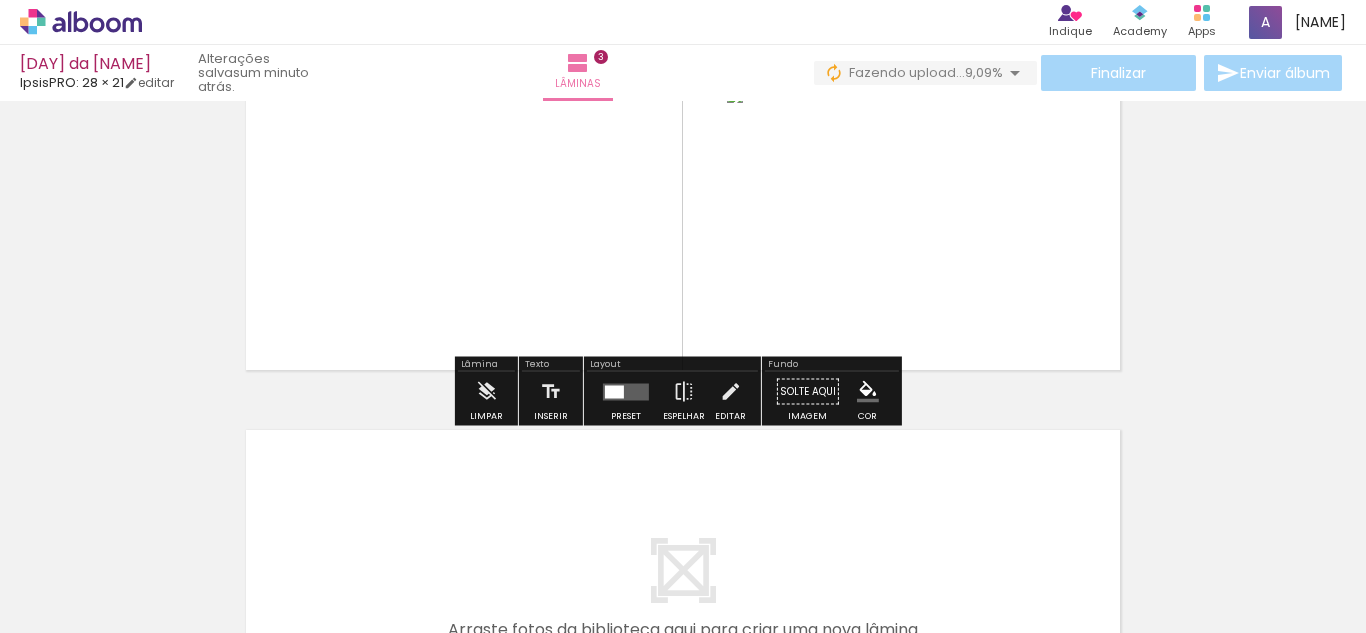 click at bounding box center (730, 392) 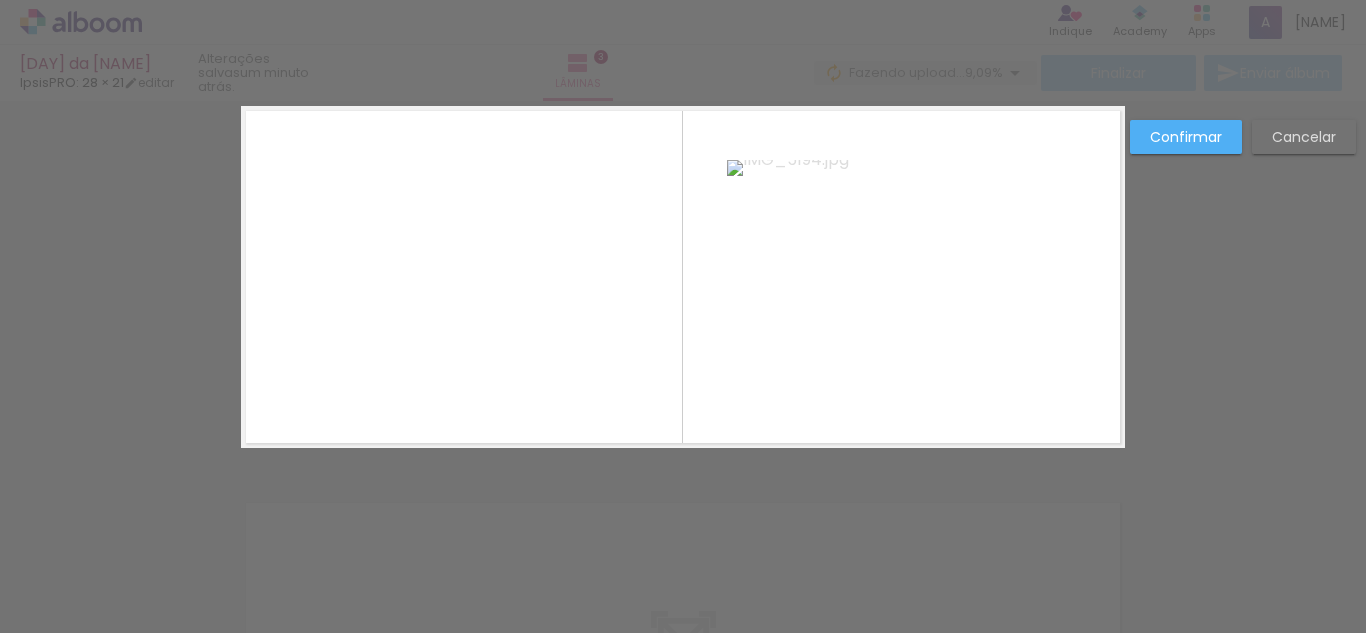 scroll, scrollTop: 810, scrollLeft: 0, axis: vertical 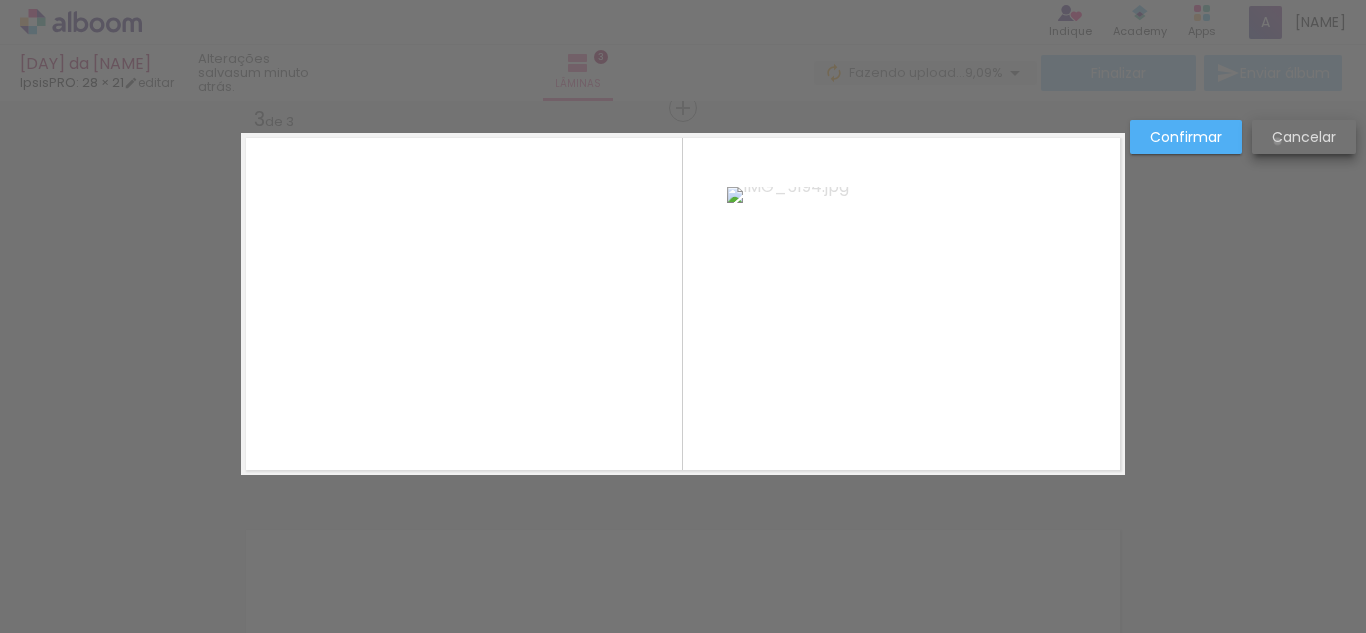 click on "Cancelar" at bounding box center (0, 0) 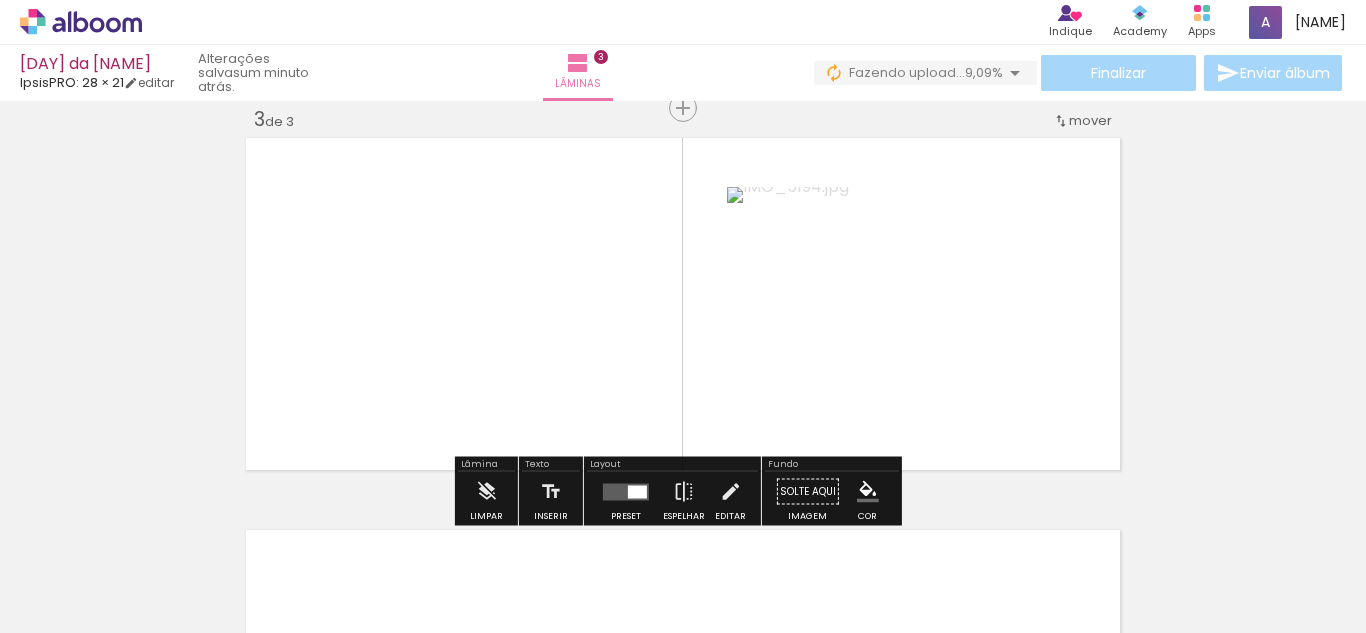click 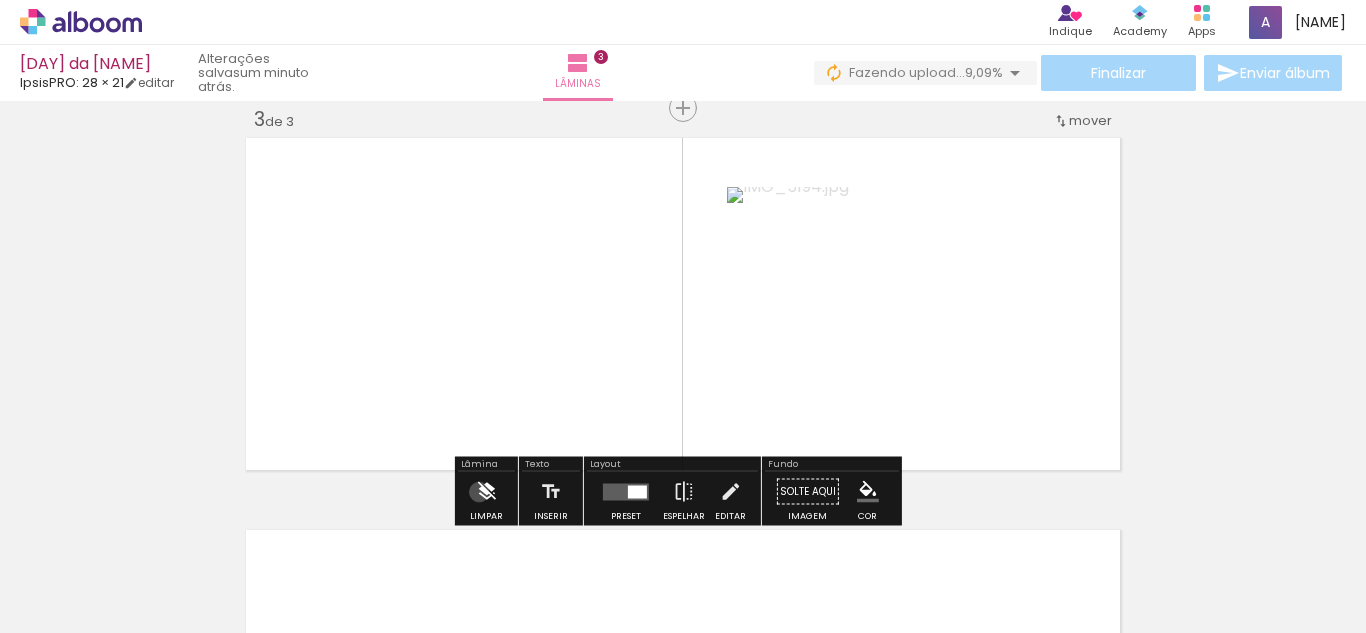 click at bounding box center [486, 492] 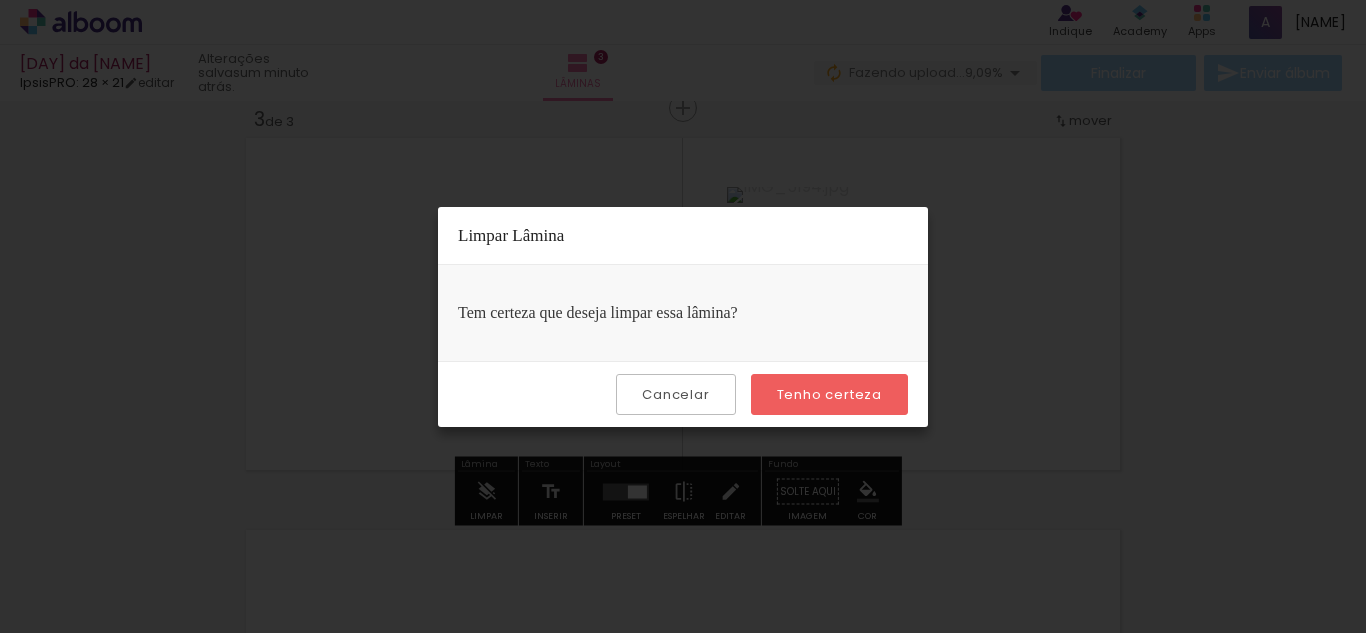 click on "Cancelar" at bounding box center [0, 0] 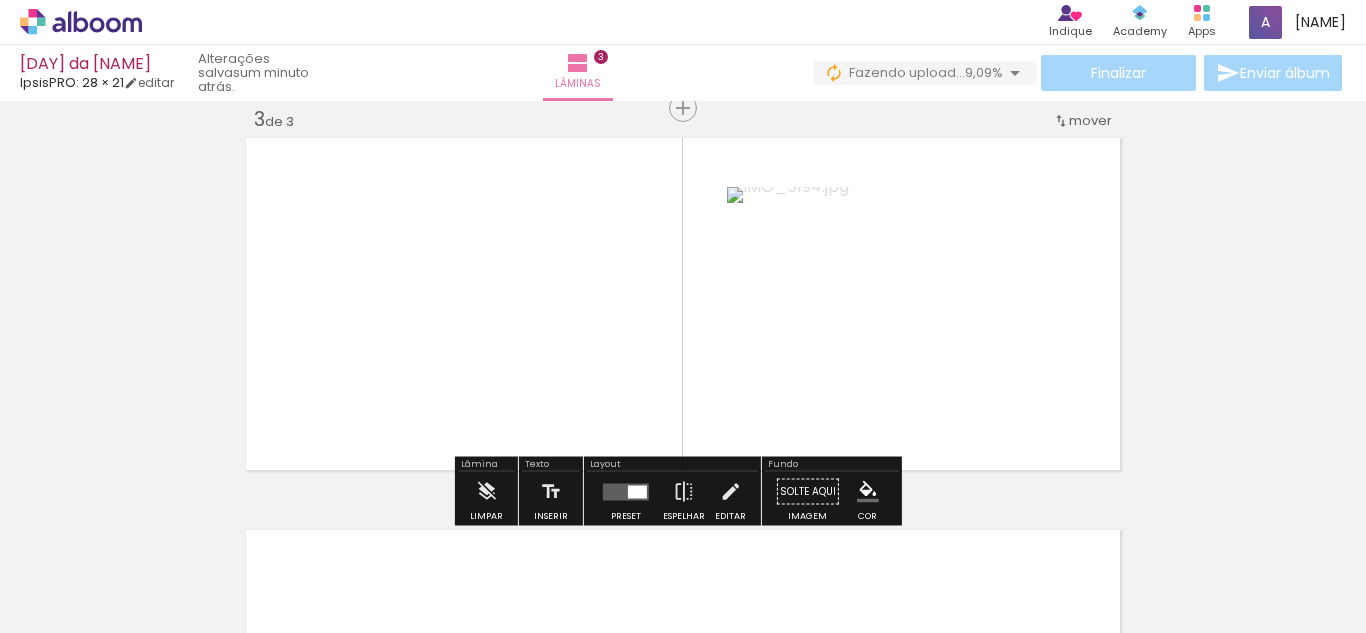 click at bounding box center [868, 492] 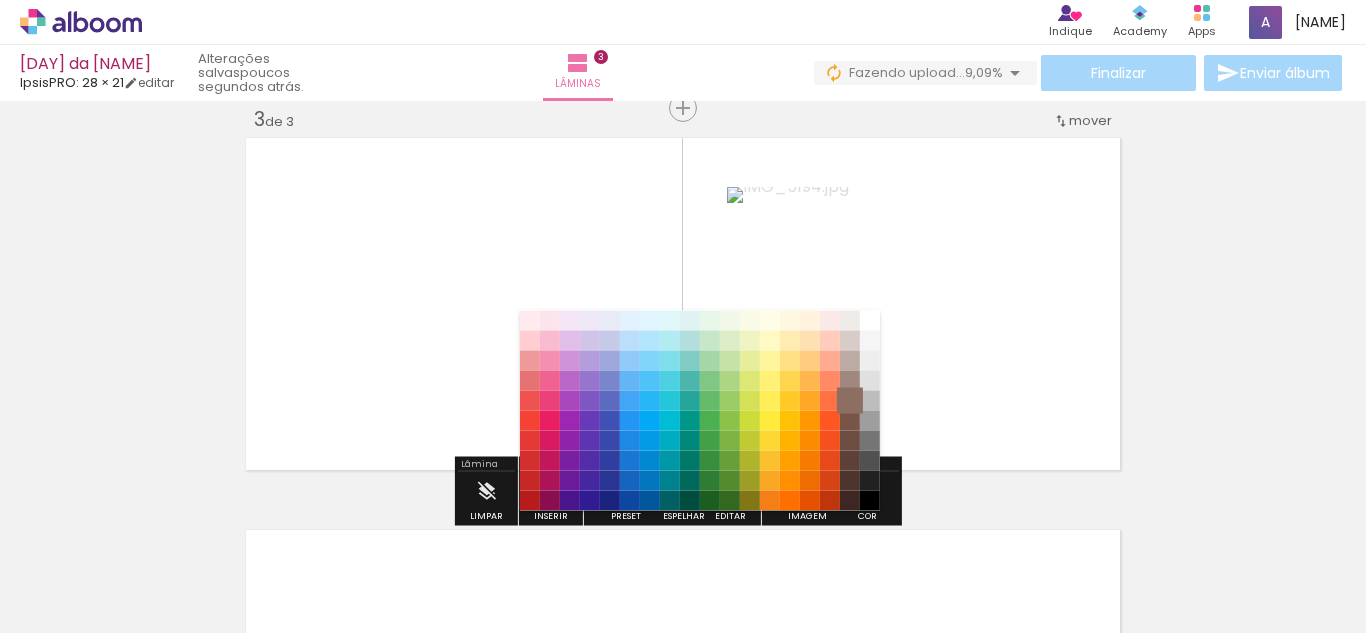 click on "#8d6e63" at bounding box center (850, 401) 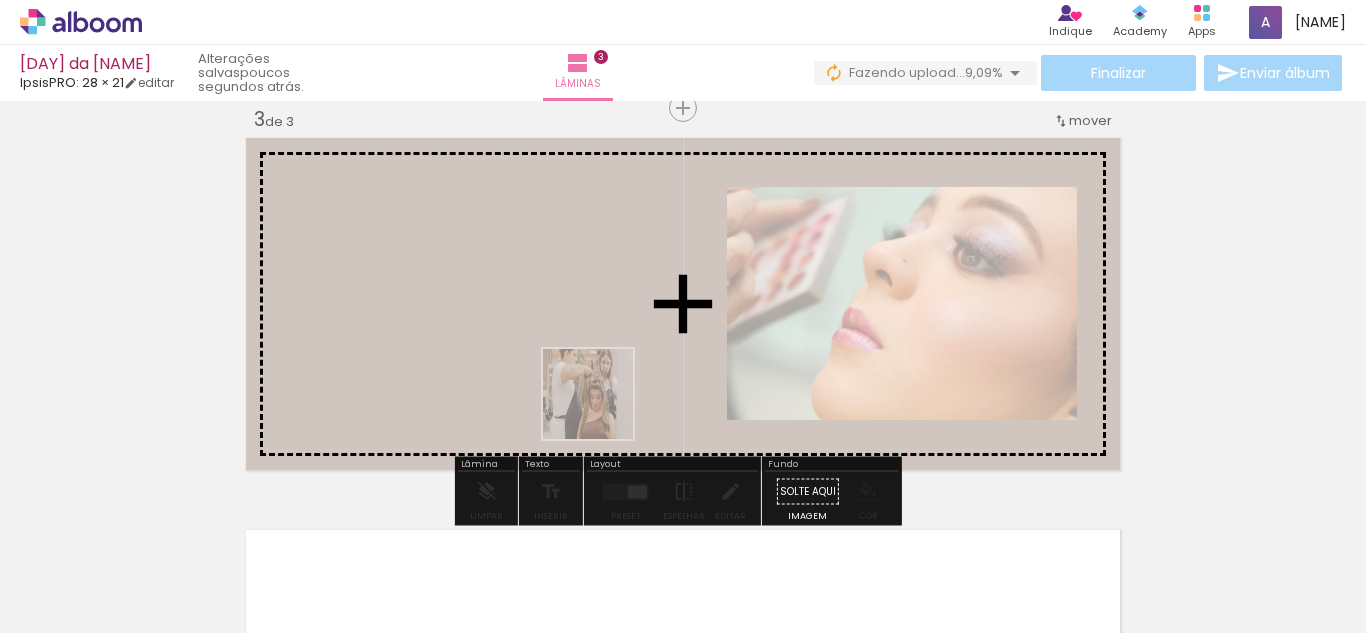 drag, startPoint x: 1112, startPoint y: 585, endPoint x: 603, endPoint y: 409, distance: 538.5694 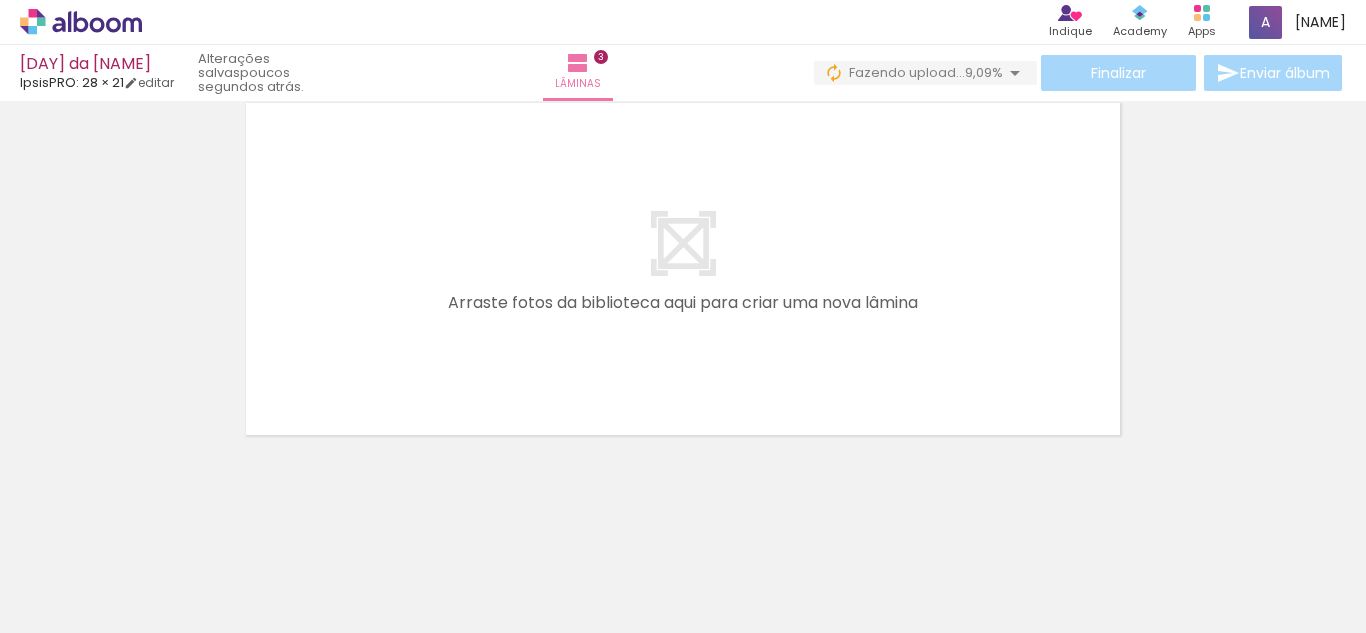 scroll, scrollTop: 1239, scrollLeft: 0, axis: vertical 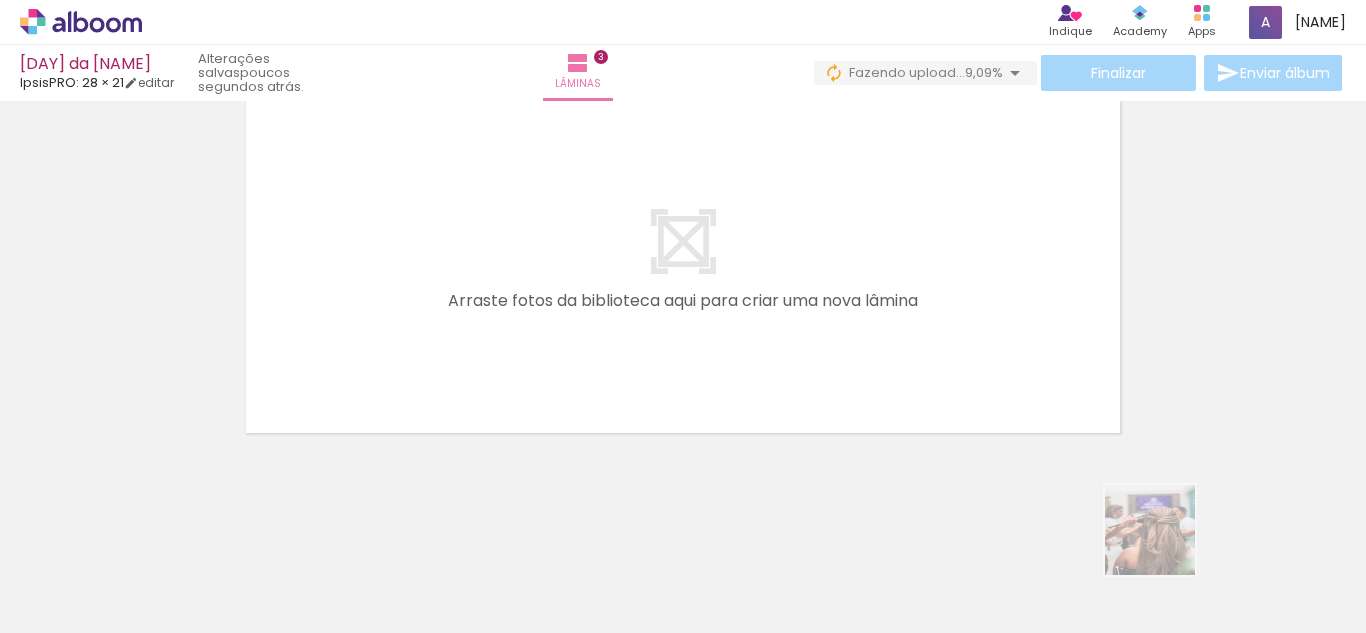 drag, startPoint x: 1216, startPoint y: 580, endPoint x: 864, endPoint y: 444, distance: 377.35925 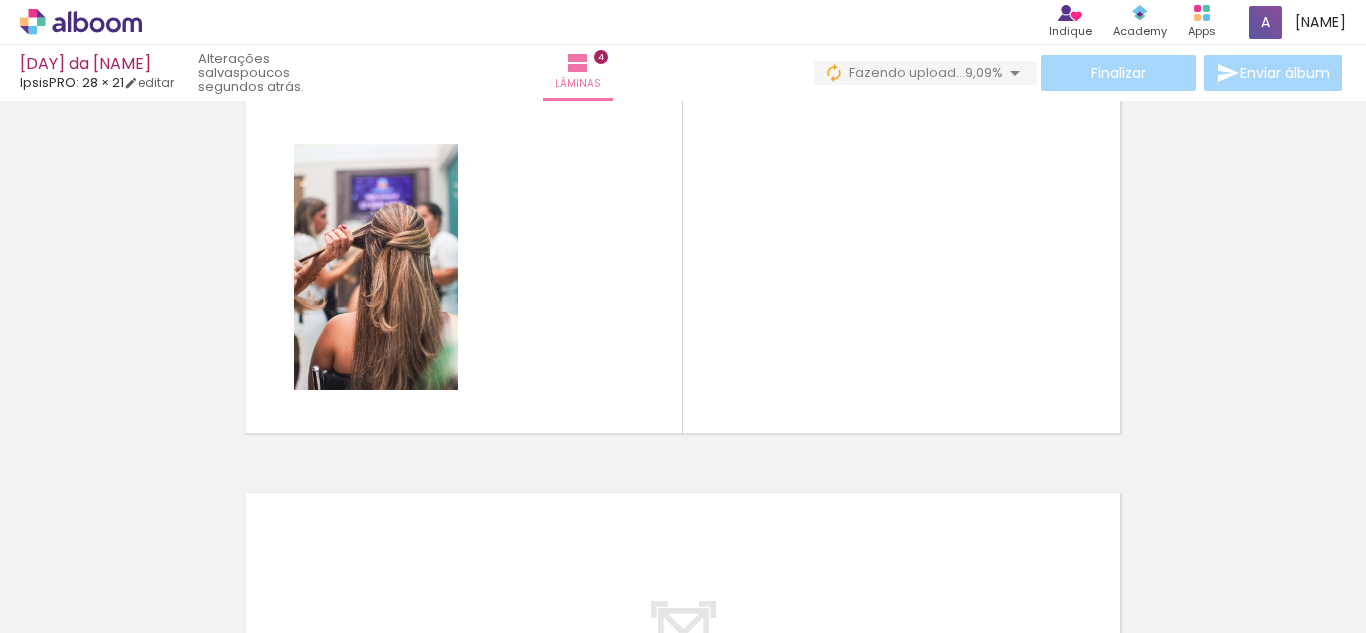 scroll, scrollTop: 1202, scrollLeft: 0, axis: vertical 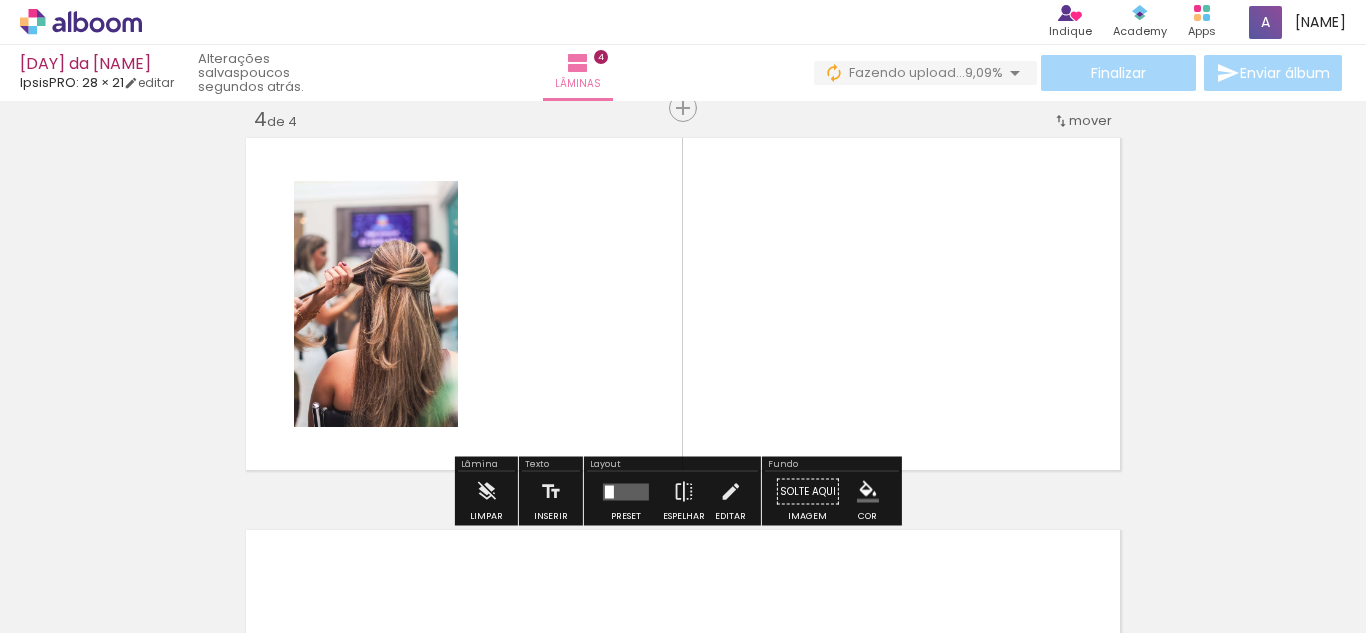 drag, startPoint x: 1305, startPoint y: 597, endPoint x: 909, endPoint y: 399, distance: 442.74146 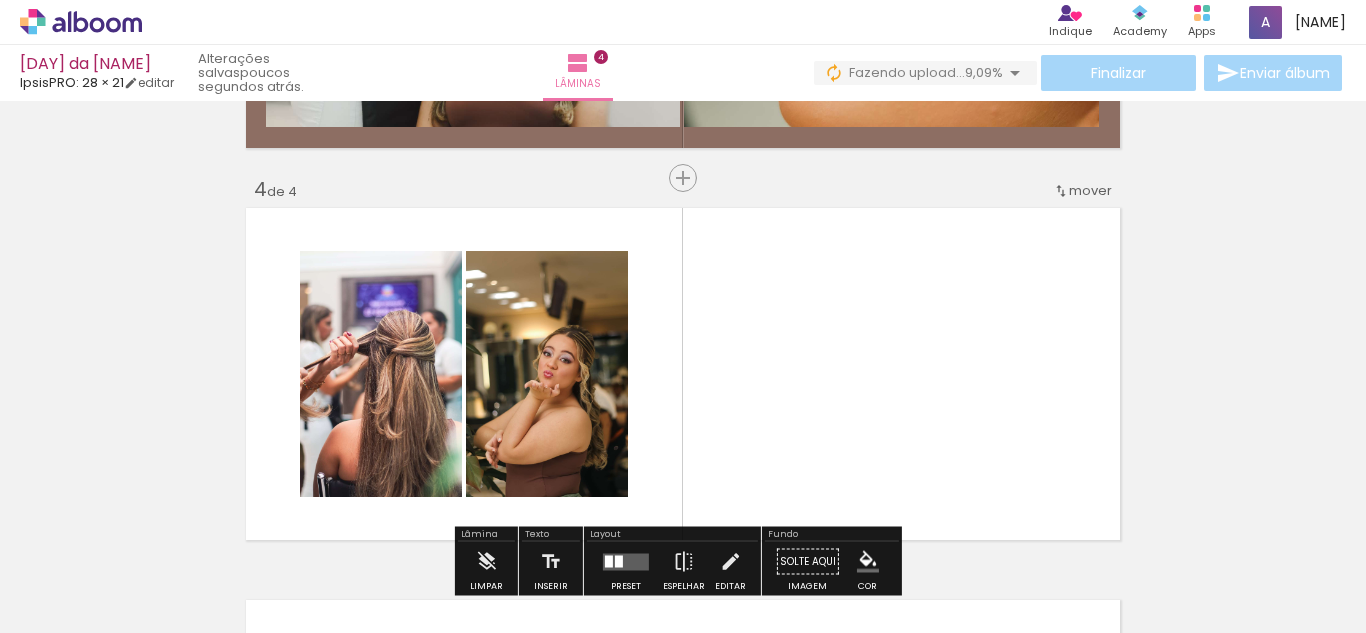 scroll, scrollTop: 1131, scrollLeft: 0, axis: vertical 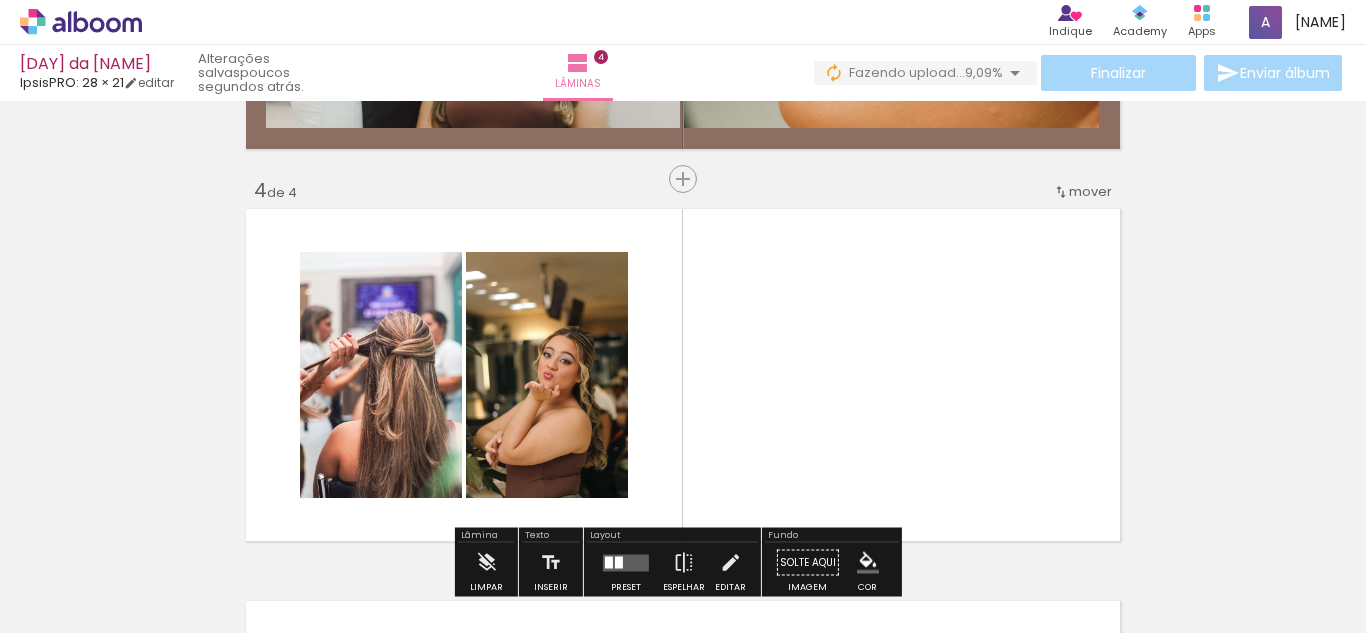 click 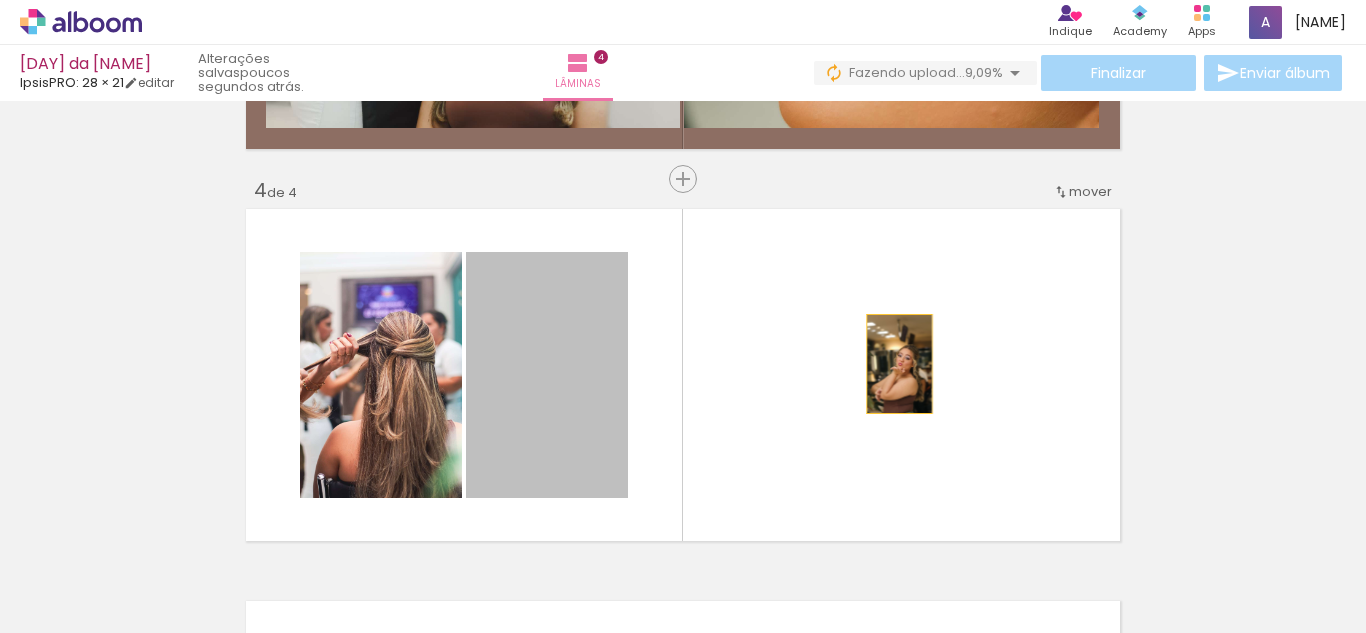 drag, startPoint x: 647, startPoint y: 391, endPoint x: 892, endPoint y: 364, distance: 246.48326 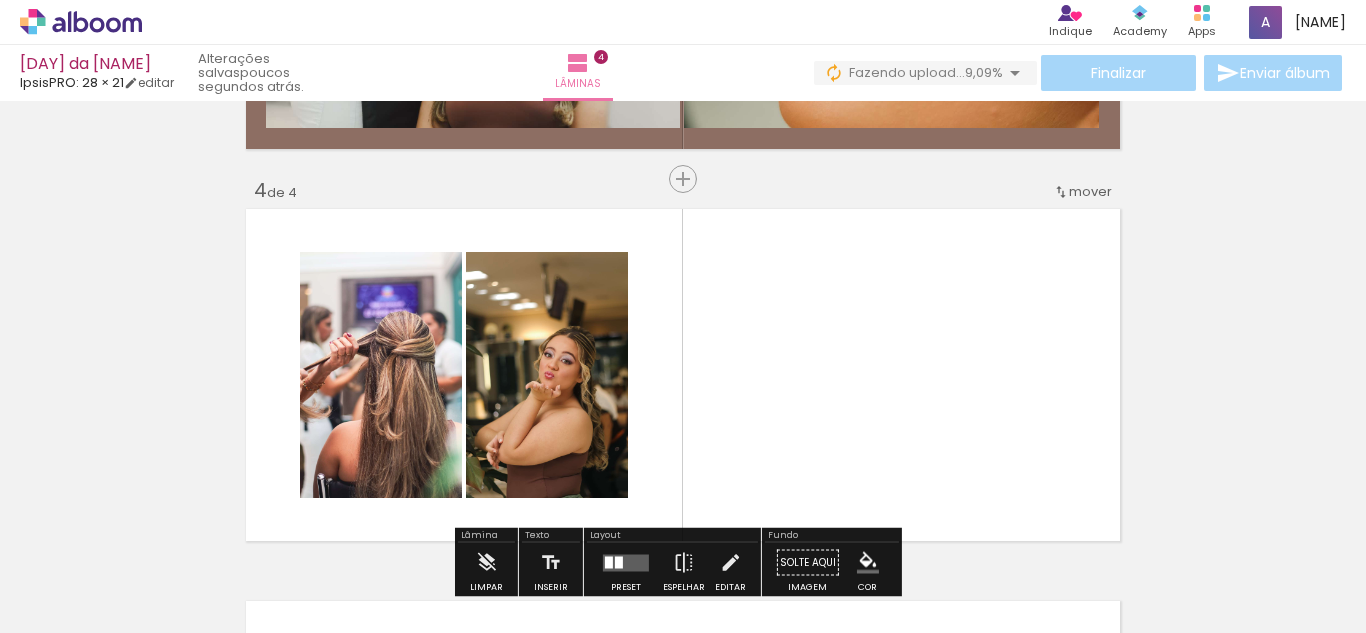 drag, startPoint x: 983, startPoint y: 530, endPoint x: 967, endPoint y: 469, distance: 63.06346 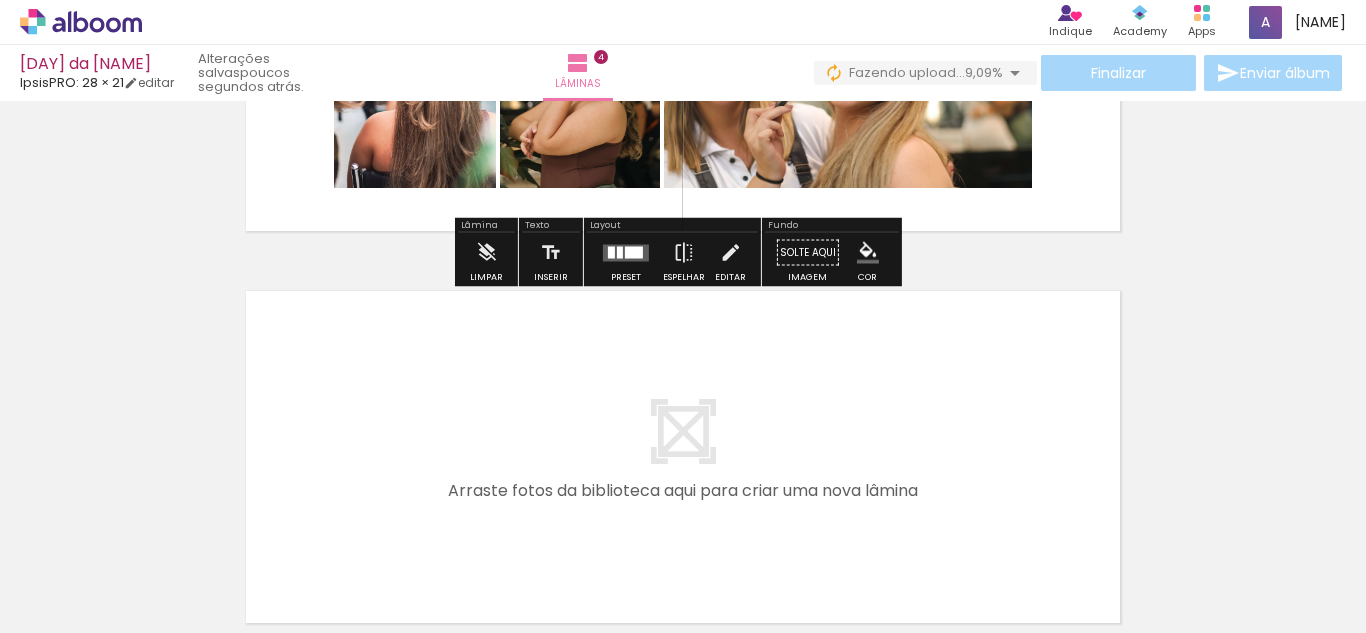 scroll, scrollTop: 1631, scrollLeft: 0, axis: vertical 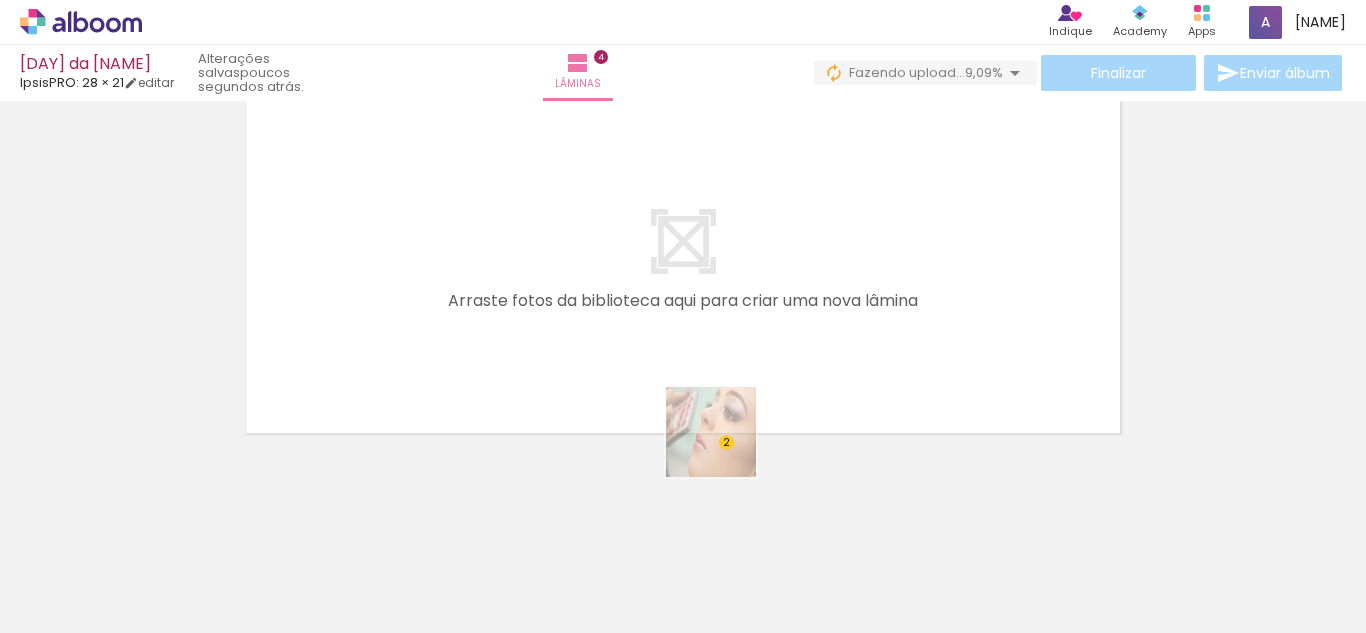 drag, startPoint x: 752, startPoint y: 555, endPoint x: 721, endPoint y: 400, distance: 158.06961 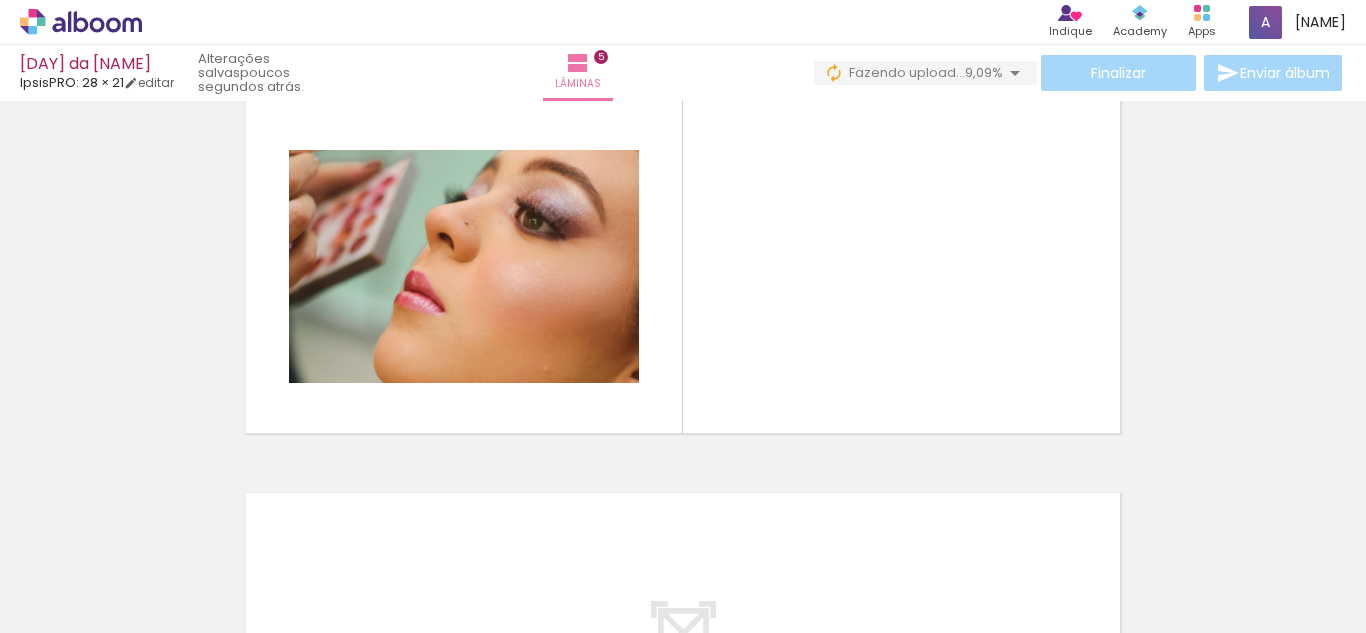 scroll, scrollTop: 1594, scrollLeft: 0, axis: vertical 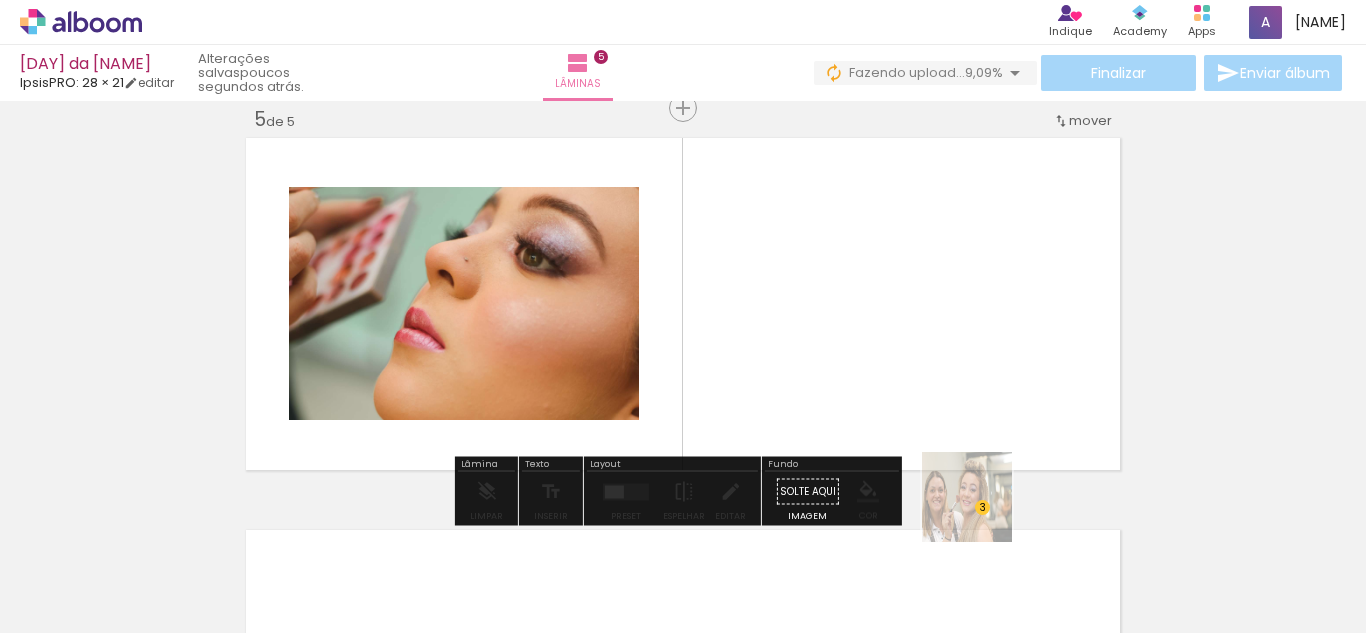 drag, startPoint x: 1013, startPoint y: 582, endPoint x: 965, endPoint y: 448, distance: 142.33763 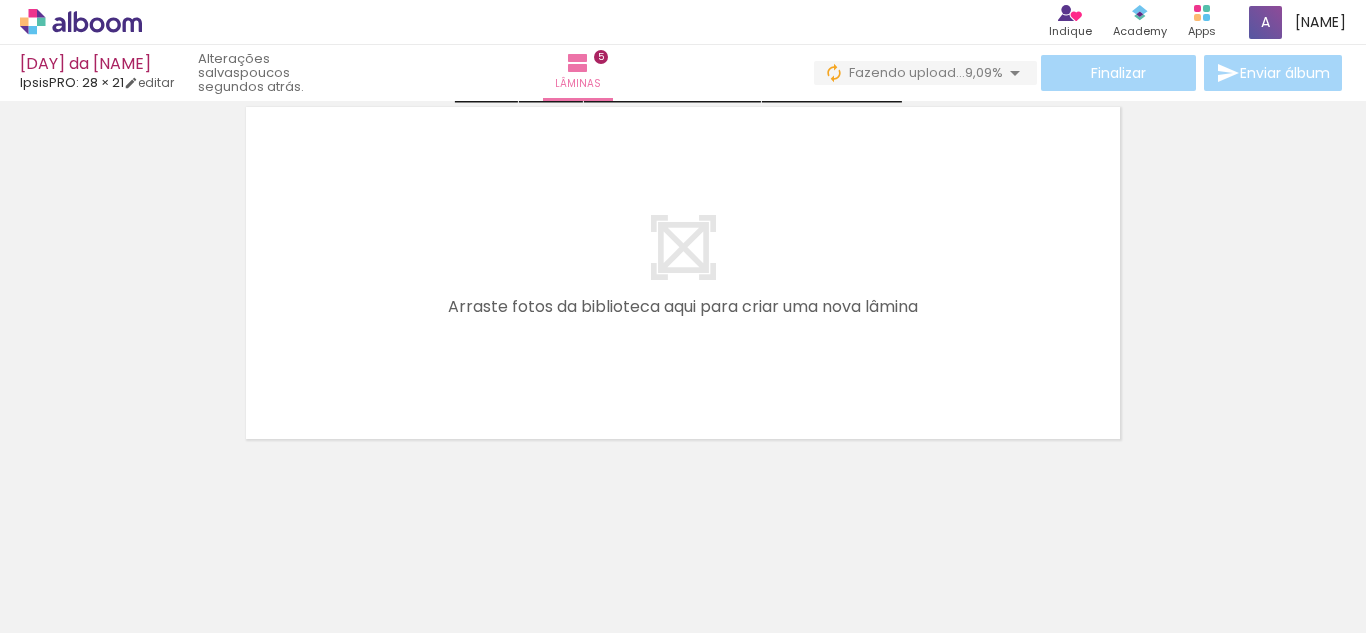 scroll, scrollTop: 2023, scrollLeft: 0, axis: vertical 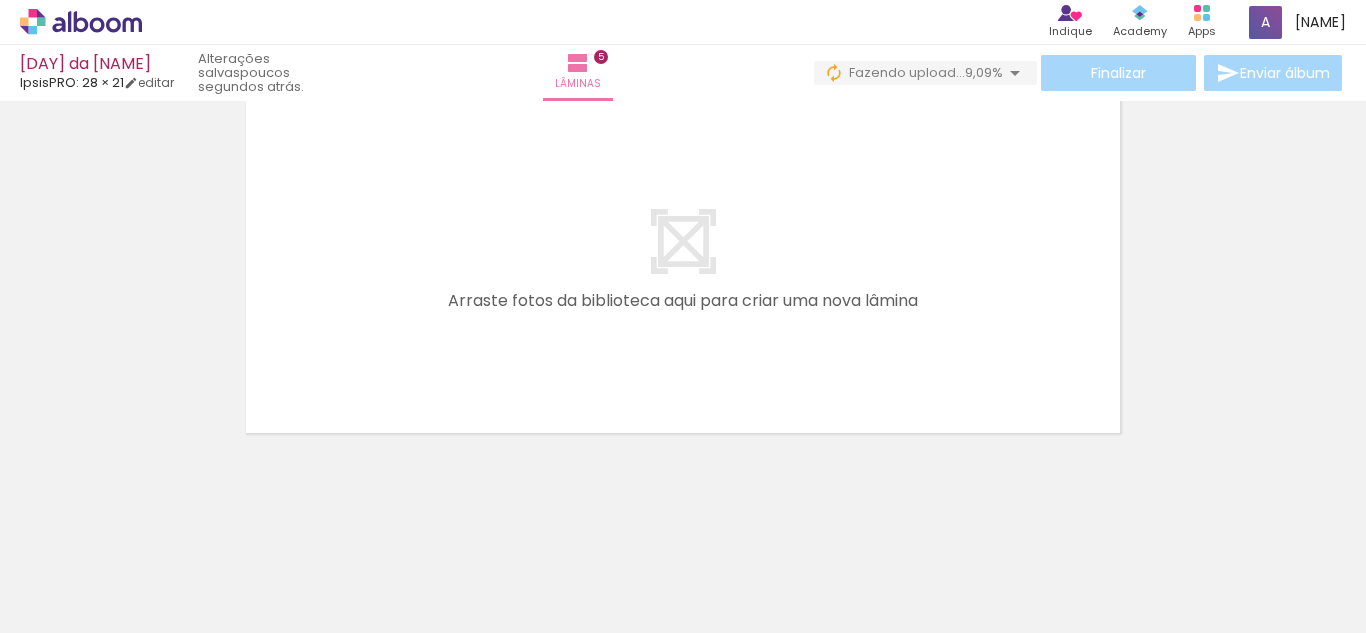 drag, startPoint x: 544, startPoint y: 571, endPoint x: 699, endPoint y: 413, distance: 221.3346 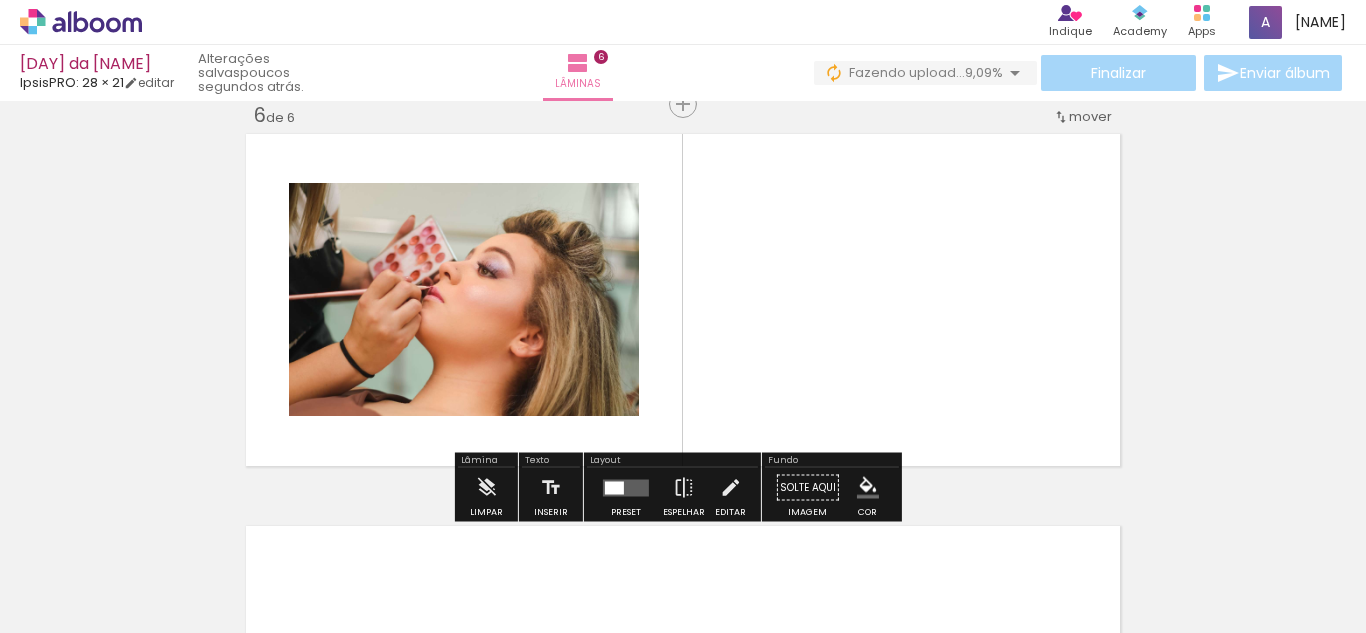 scroll, scrollTop: 1986, scrollLeft: 0, axis: vertical 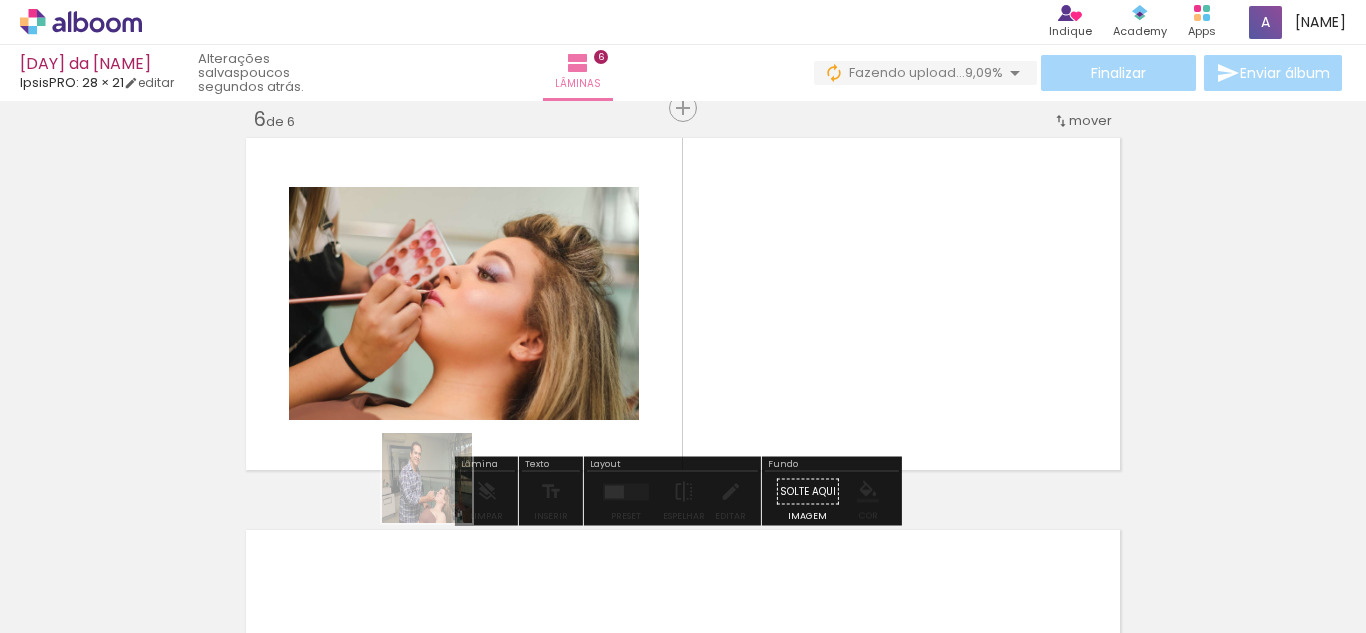 drag, startPoint x: 366, startPoint y: 552, endPoint x: 868, endPoint y: 244, distance: 588.955 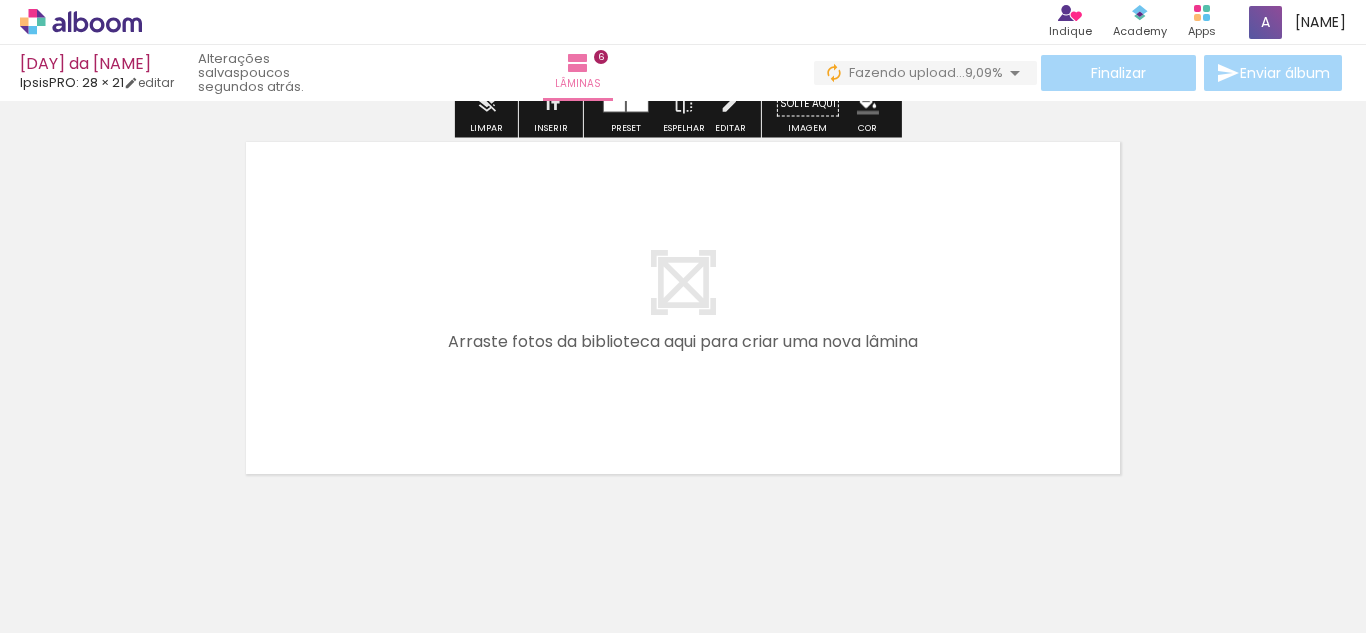 scroll, scrollTop: 2415, scrollLeft: 0, axis: vertical 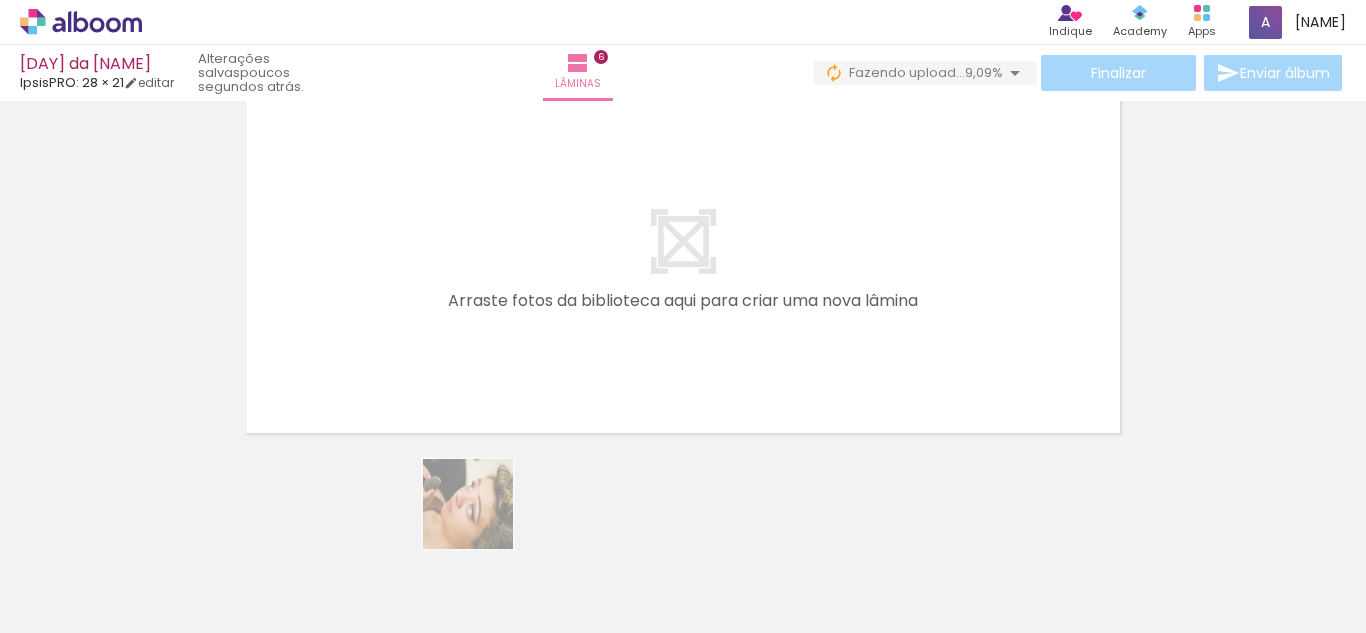 drag, startPoint x: 483, startPoint y: 519, endPoint x: 560, endPoint y: 414, distance: 130.20752 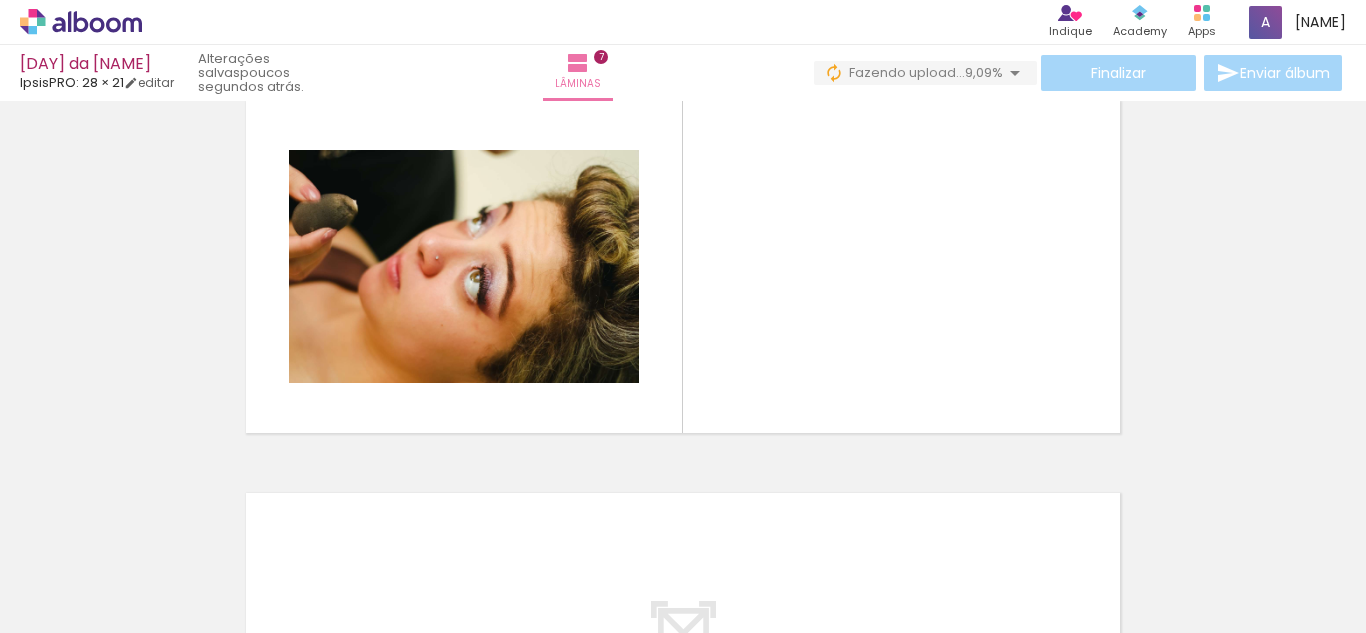 scroll, scrollTop: 2378, scrollLeft: 0, axis: vertical 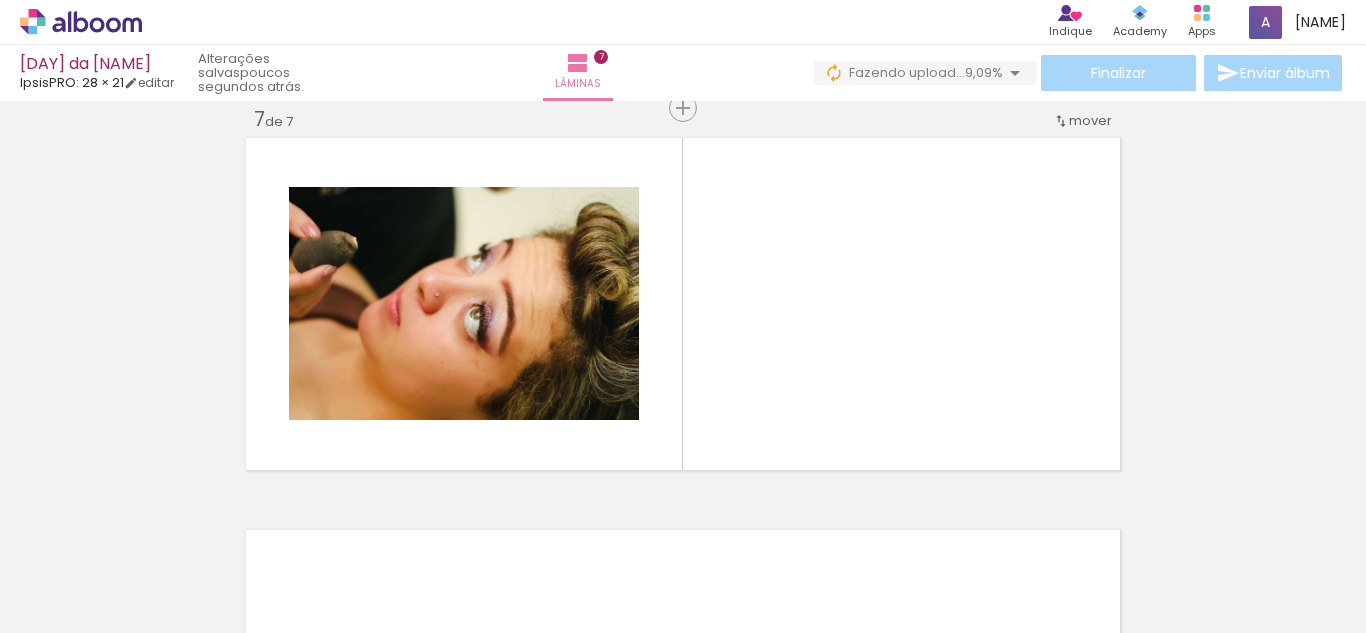 drag, startPoint x: 1103, startPoint y: 565, endPoint x: 953, endPoint y: 409, distance: 216.41626 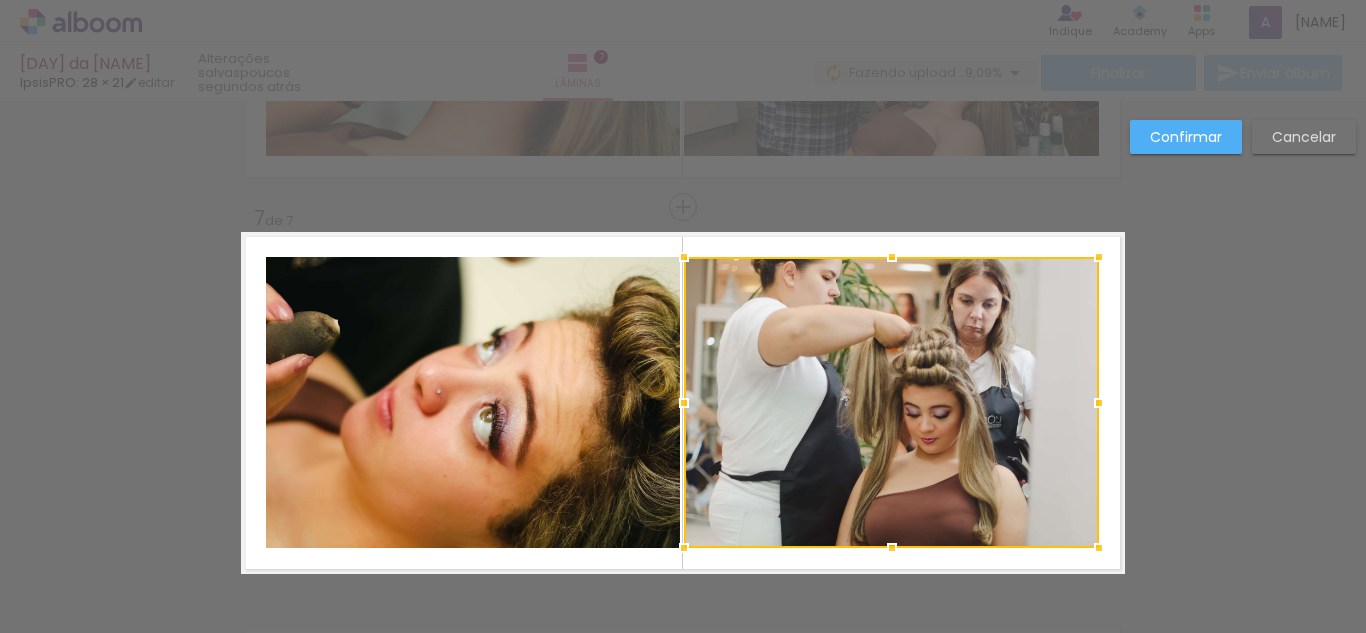 scroll, scrollTop: 2278, scrollLeft: 0, axis: vertical 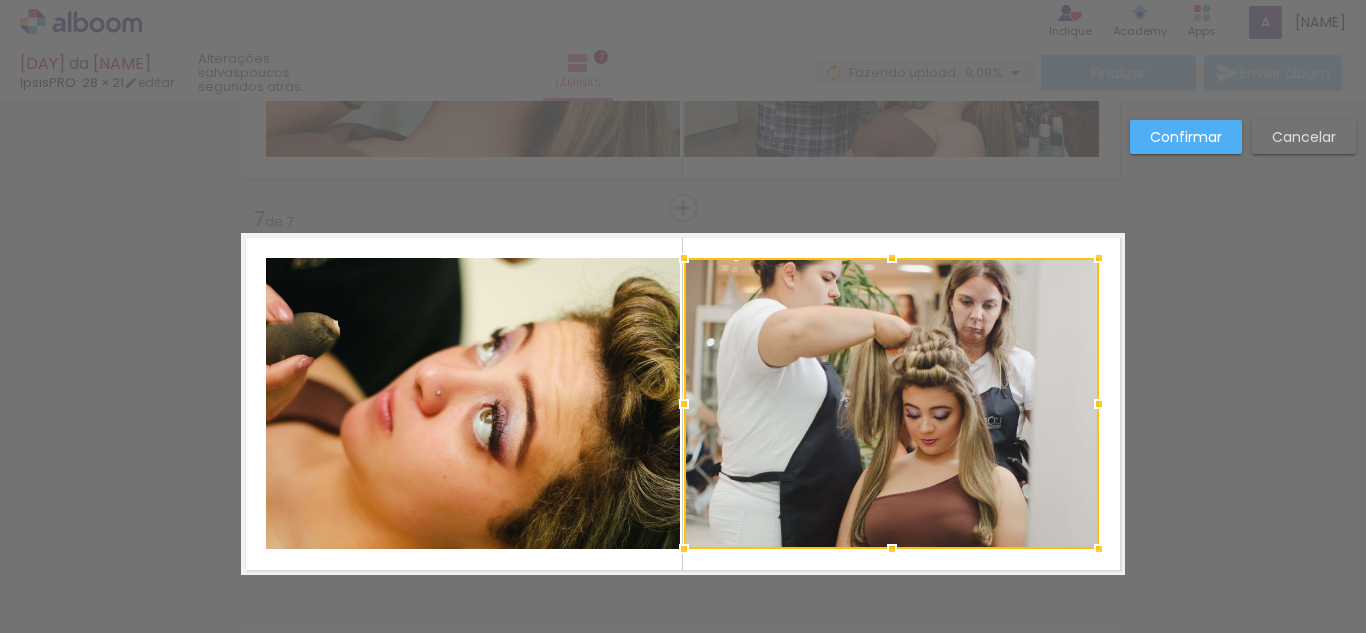 click on "Confirmar" at bounding box center [0, 0] 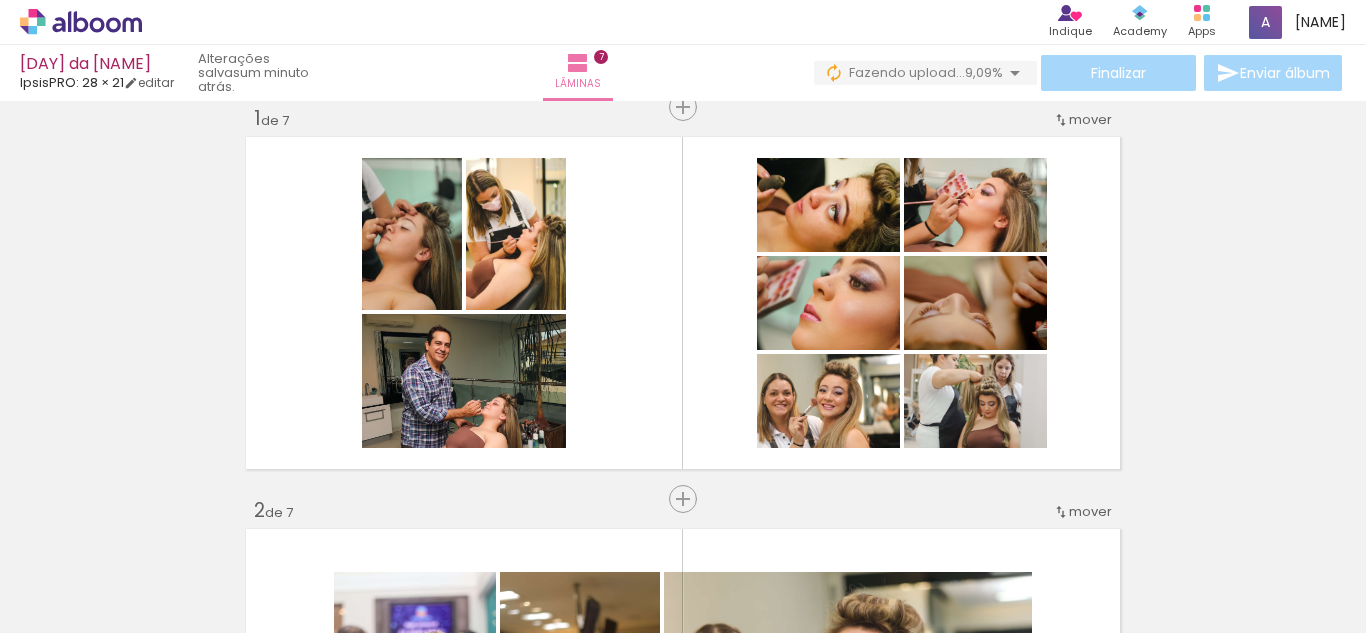 scroll, scrollTop: 0, scrollLeft: 0, axis: both 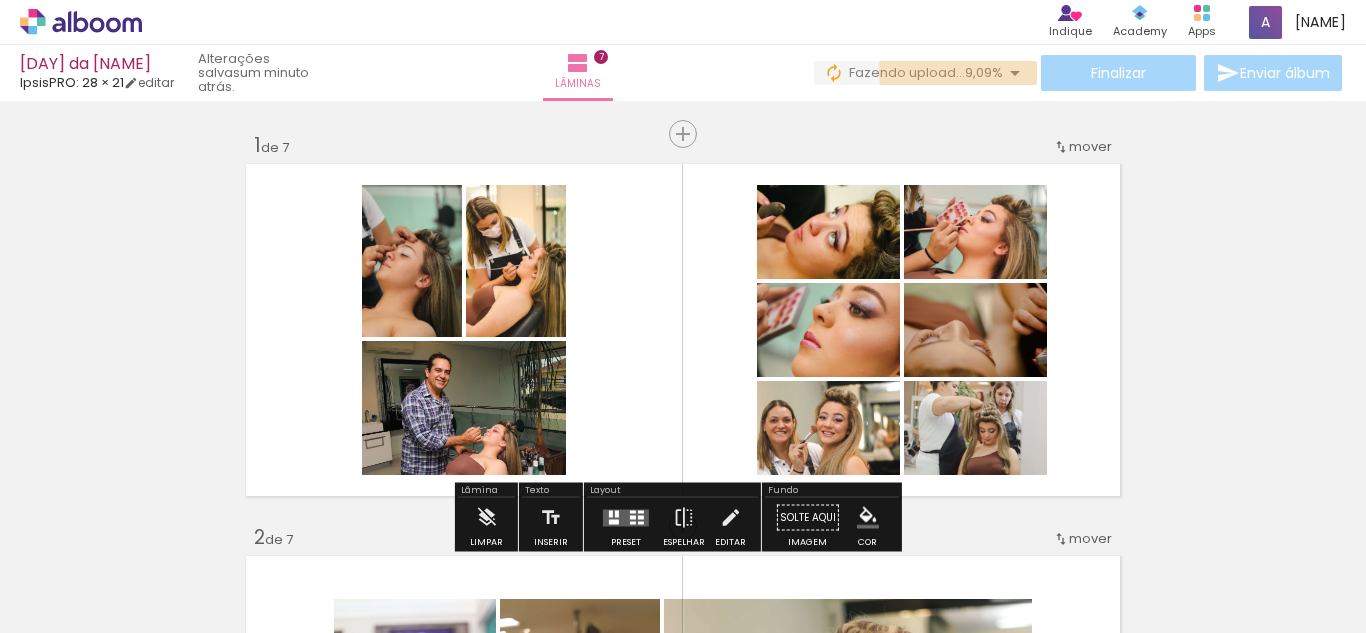 click on "9,09%" at bounding box center (984, 72) 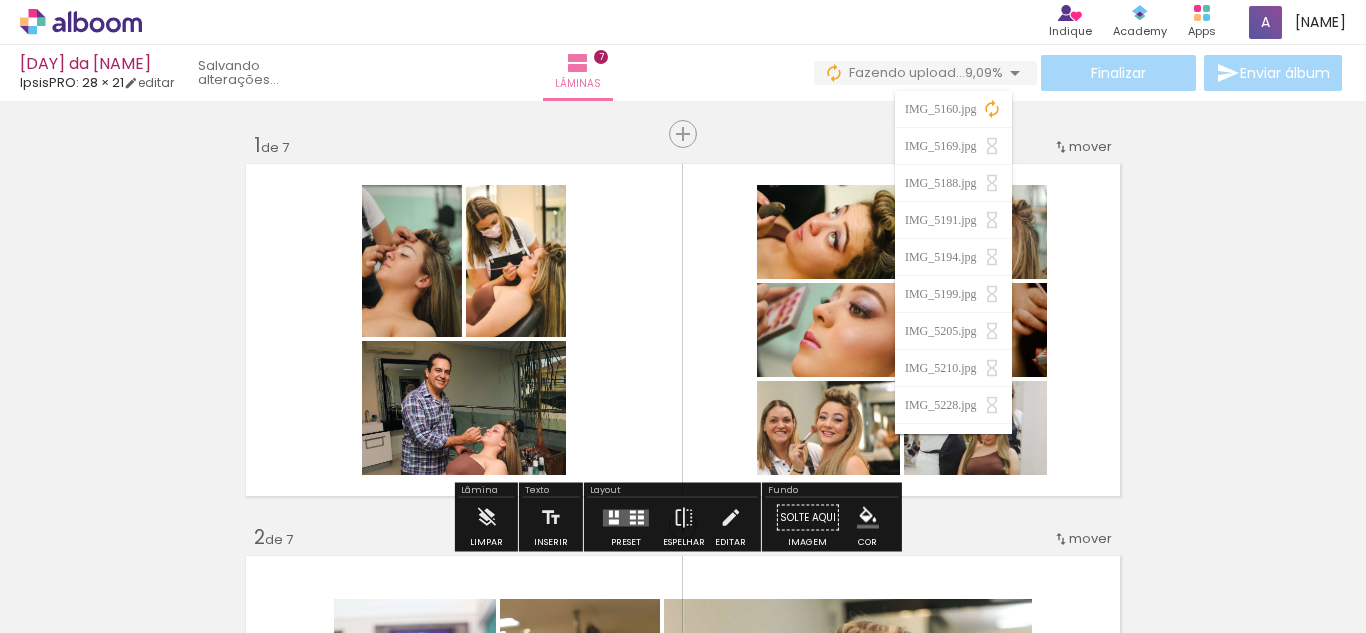 click on "Inserir lâmina 1  de 7  Inserir lâmina 2  de 7  Inserir lâmina 3  de 7  Inserir lâmina 4  de 7  Inserir lâmina 5  de 7  Inserir lâmina 6  de 7  Inserir lâmina 7  de 7" at bounding box center [683, 1676] 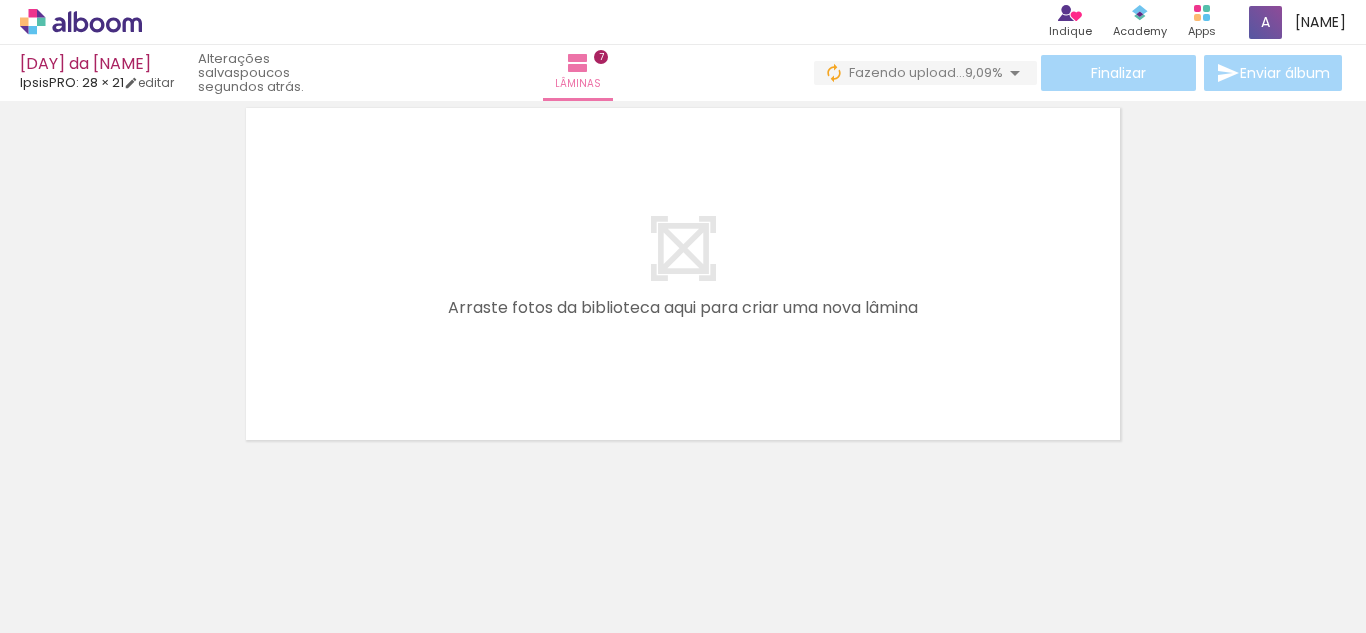 scroll, scrollTop: 2807, scrollLeft: 0, axis: vertical 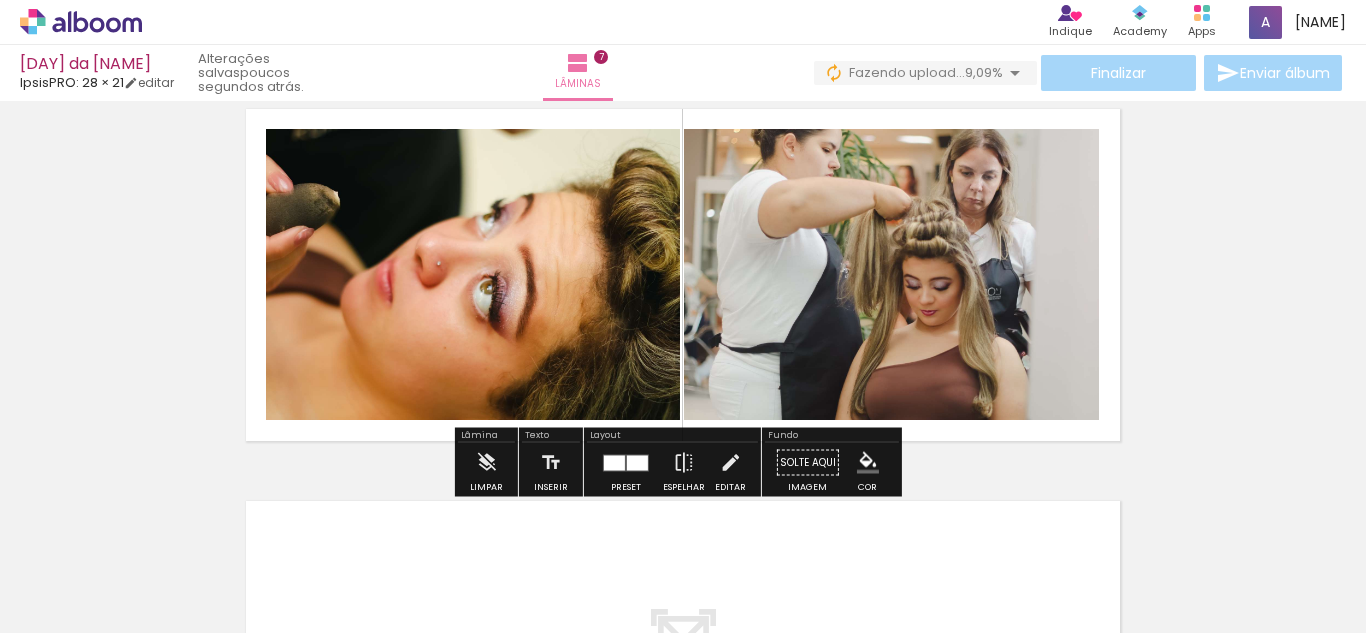 click 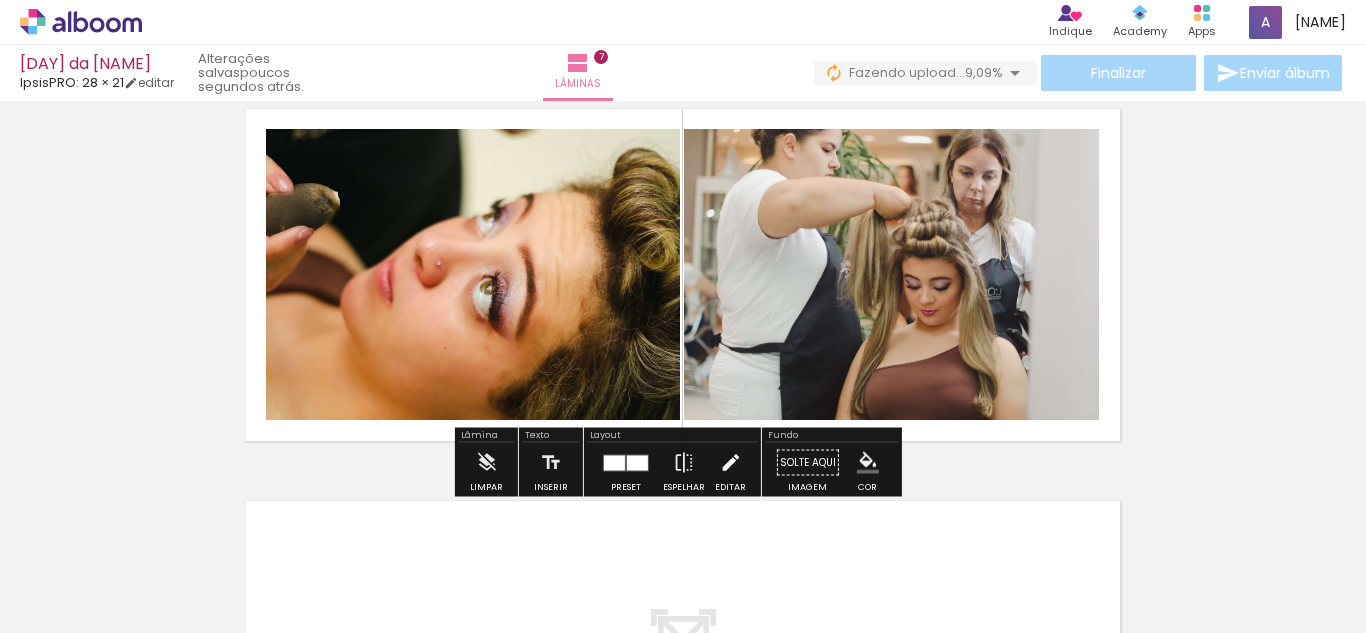 click at bounding box center (730, 463) 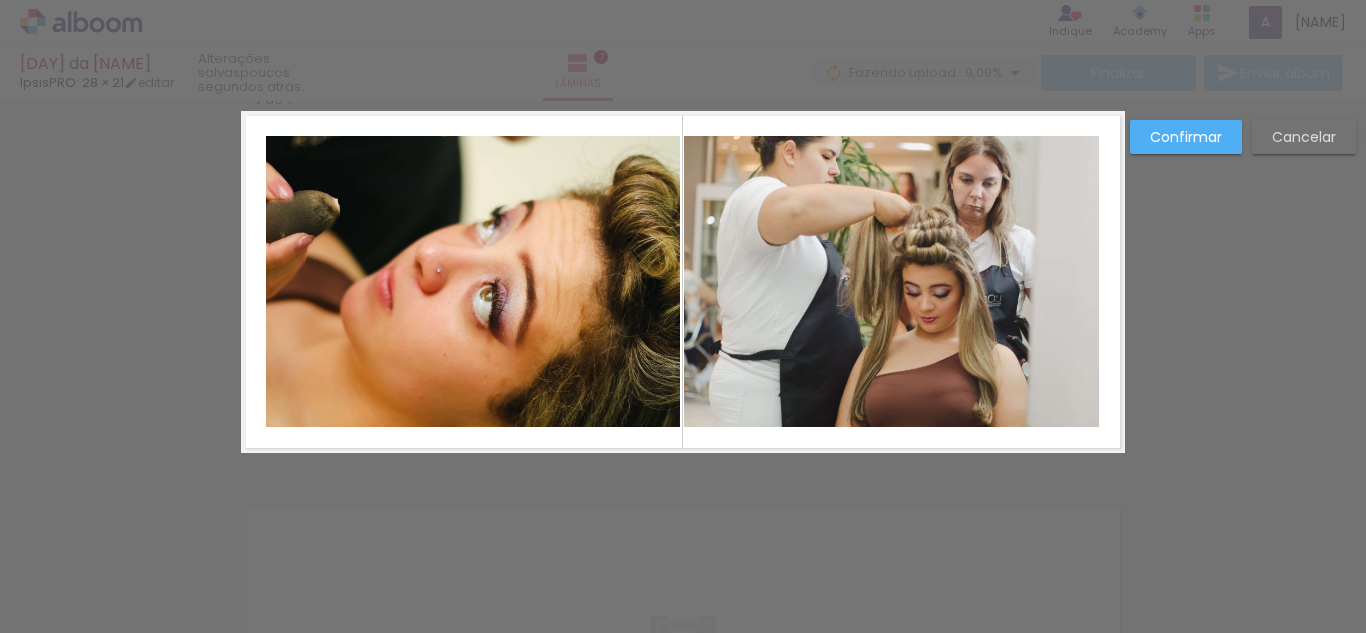 scroll, scrollTop: 2378, scrollLeft: 0, axis: vertical 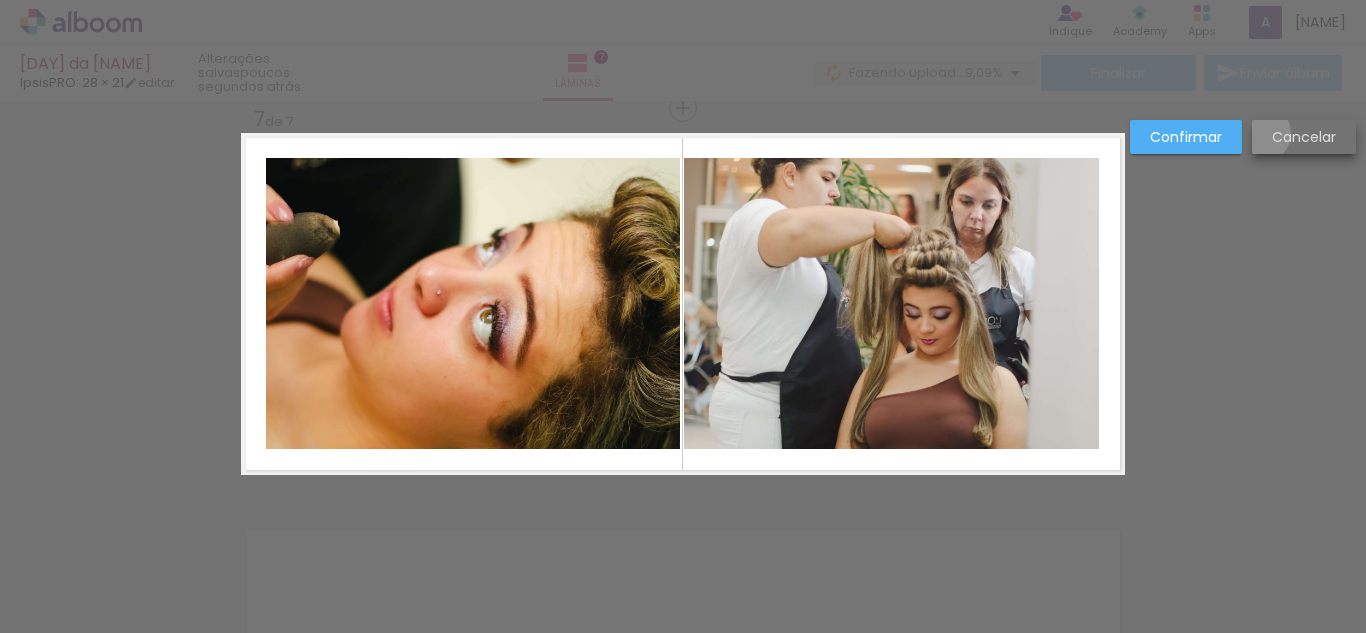 click on "Cancelar" at bounding box center [1304, 137] 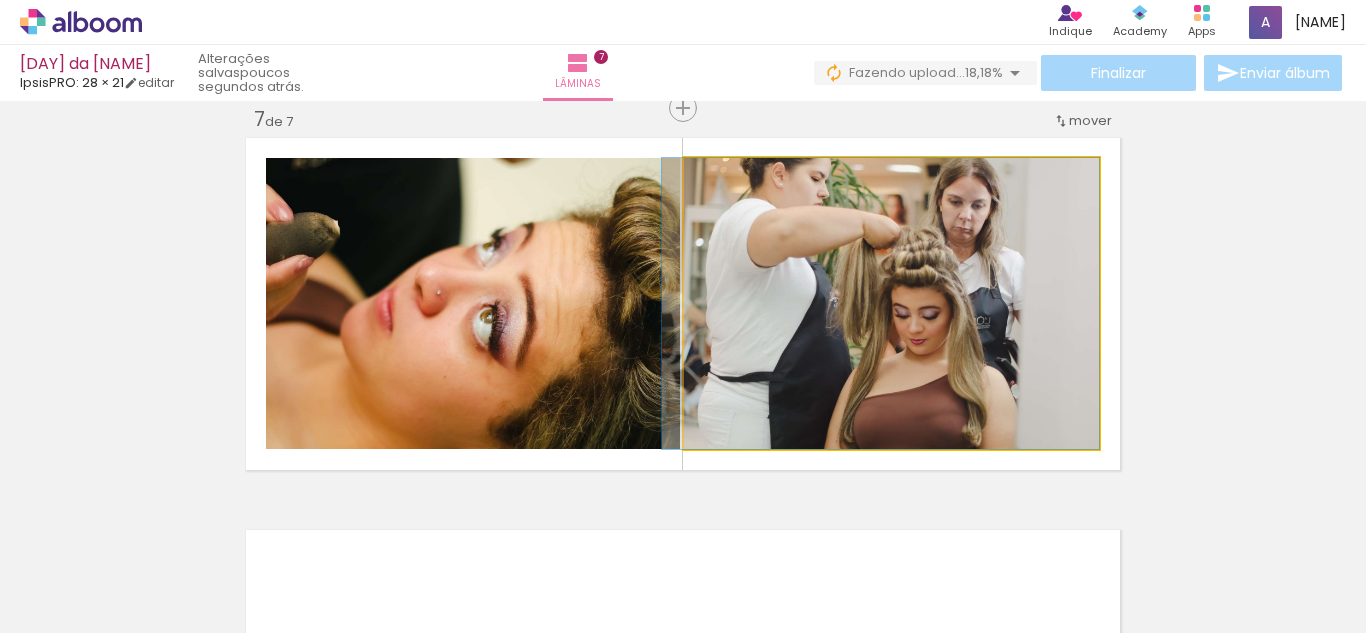 drag, startPoint x: 847, startPoint y: 350, endPoint x: 829, endPoint y: 389, distance: 42.953465 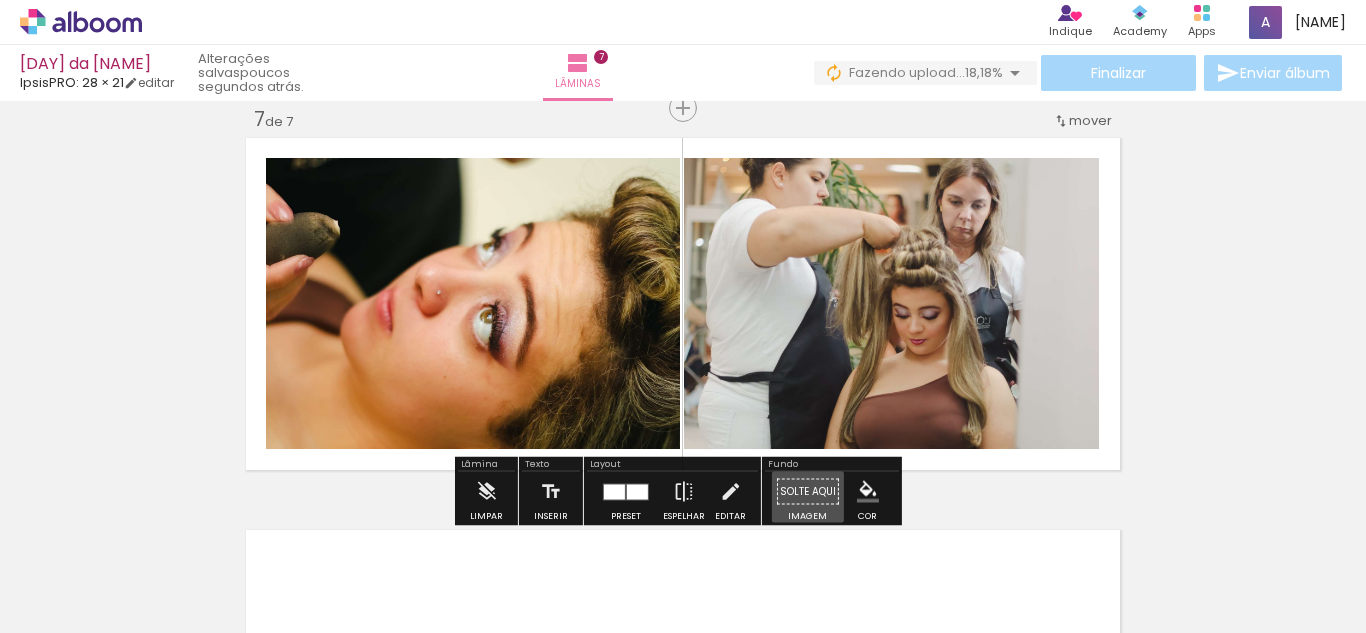 drag, startPoint x: 801, startPoint y: 490, endPoint x: 835, endPoint y: 360, distance: 134.37262 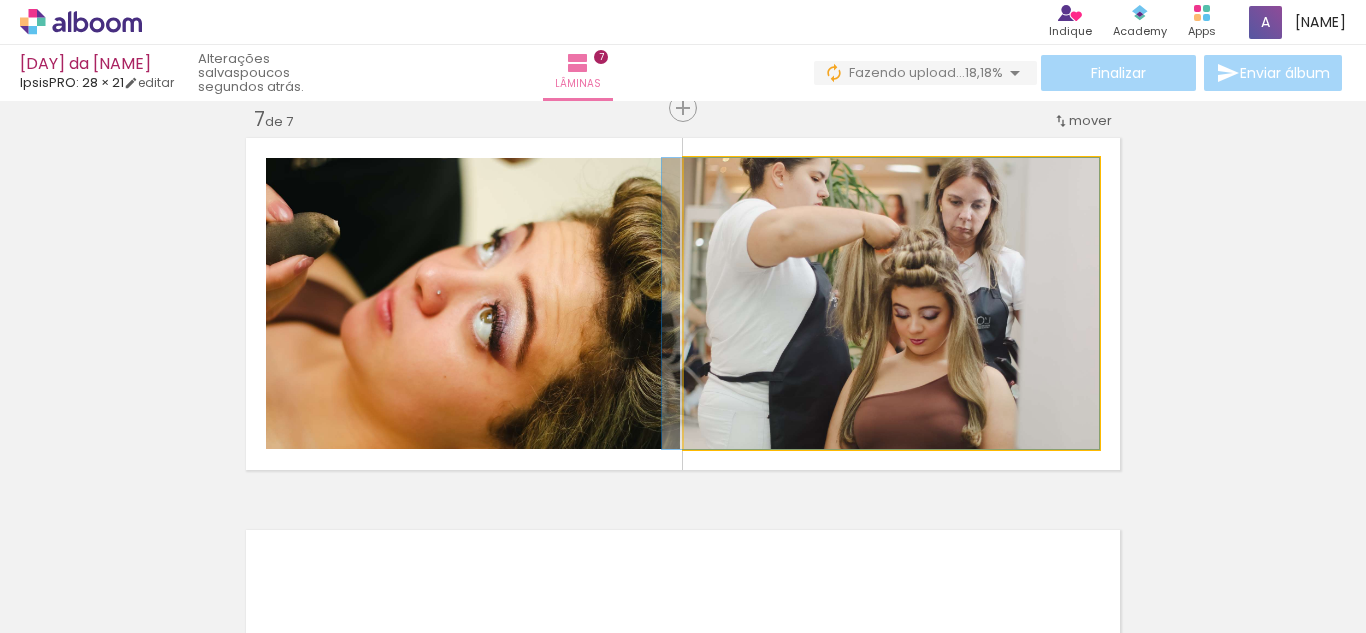 drag, startPoint x: 835, startPoint y: 360, endPoint x: 812, endPoint y: 382, distance: 31.827662 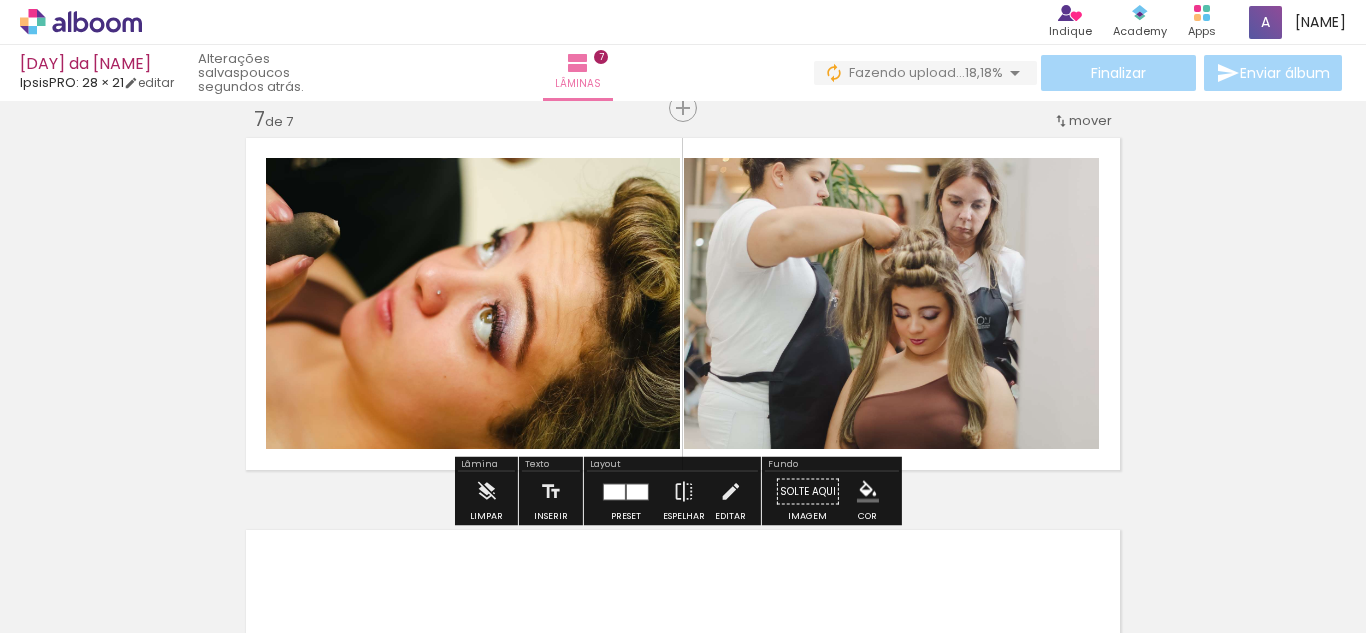 click 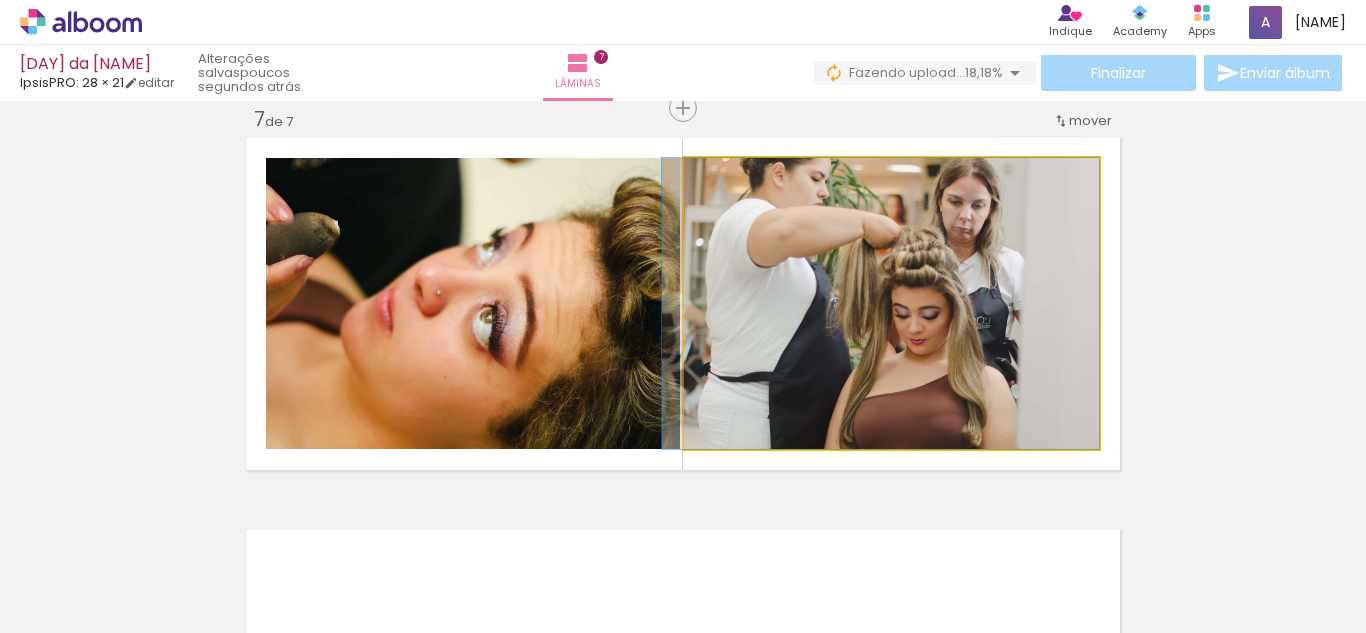 drag, startPoint x: 877, startPoint y: 309, endPoint x: 824, endPoint y: 310, distance: 53.009434 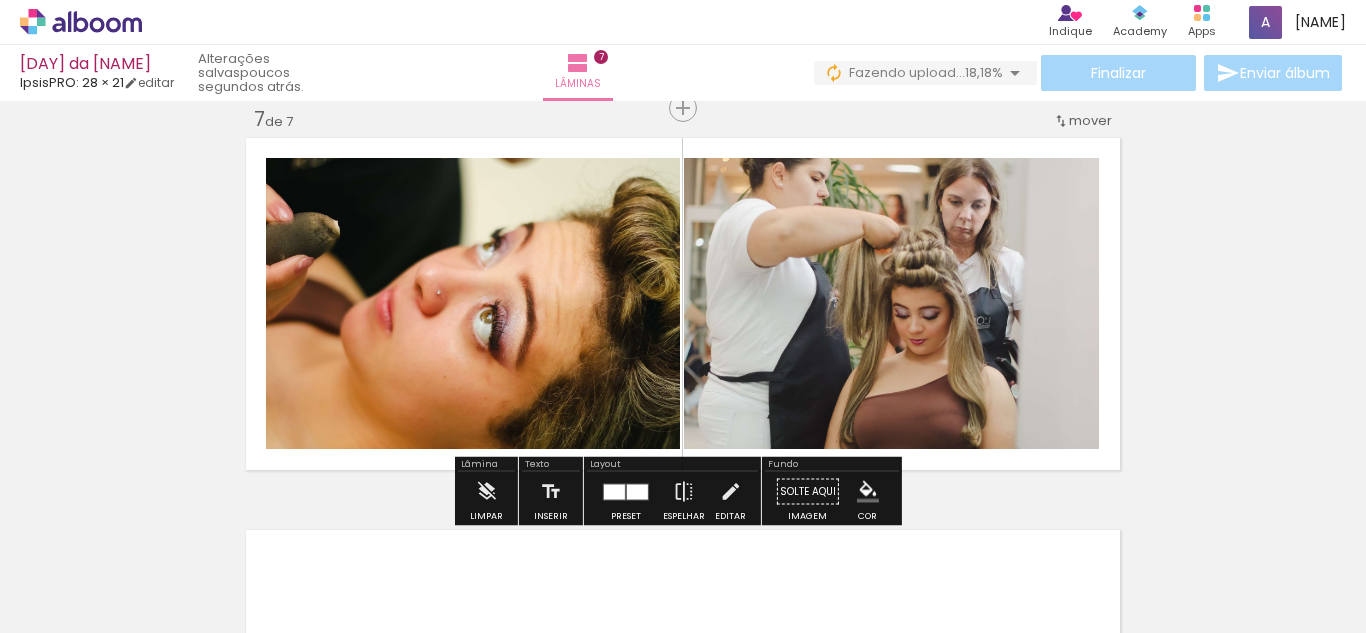 click at bounding box center (683, -2048) 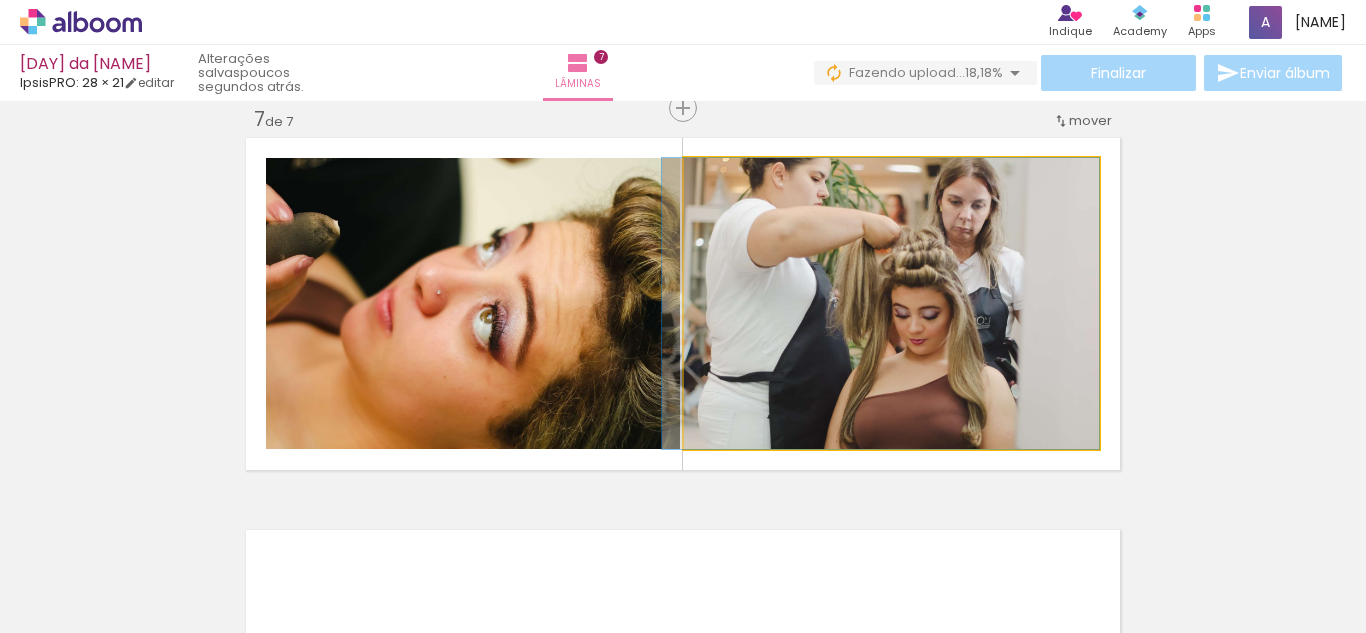 click 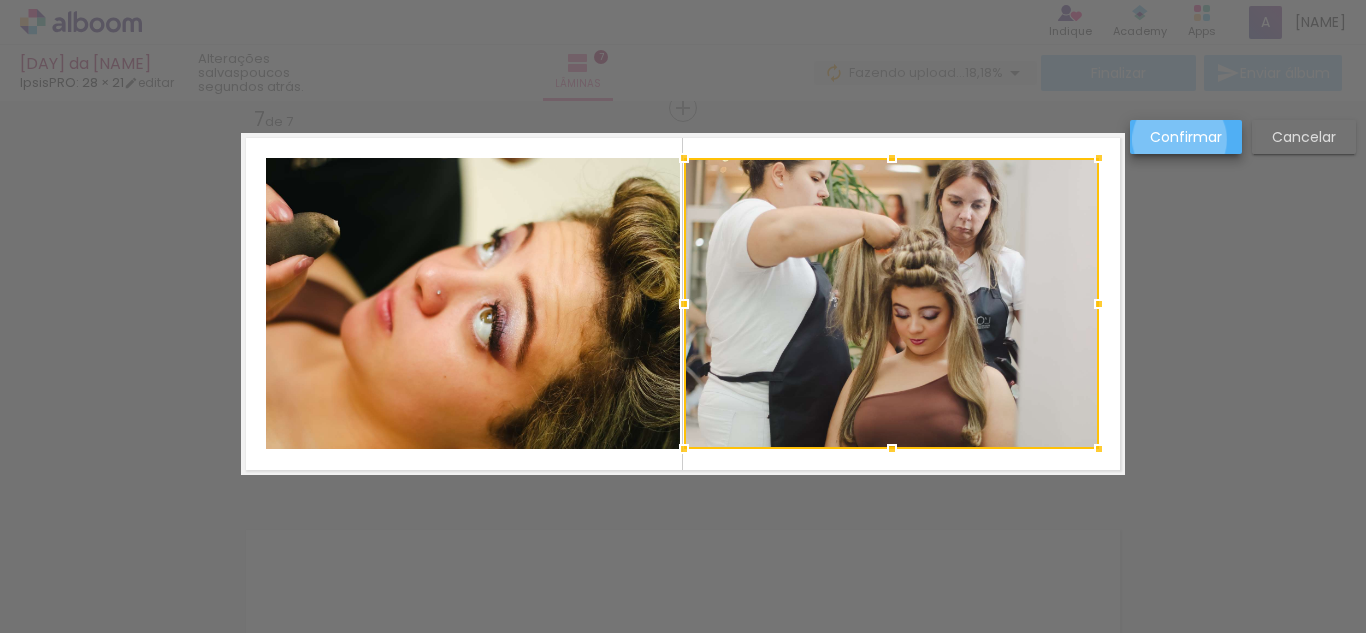 click on "Confirmar" at bounding box center [0, 0] 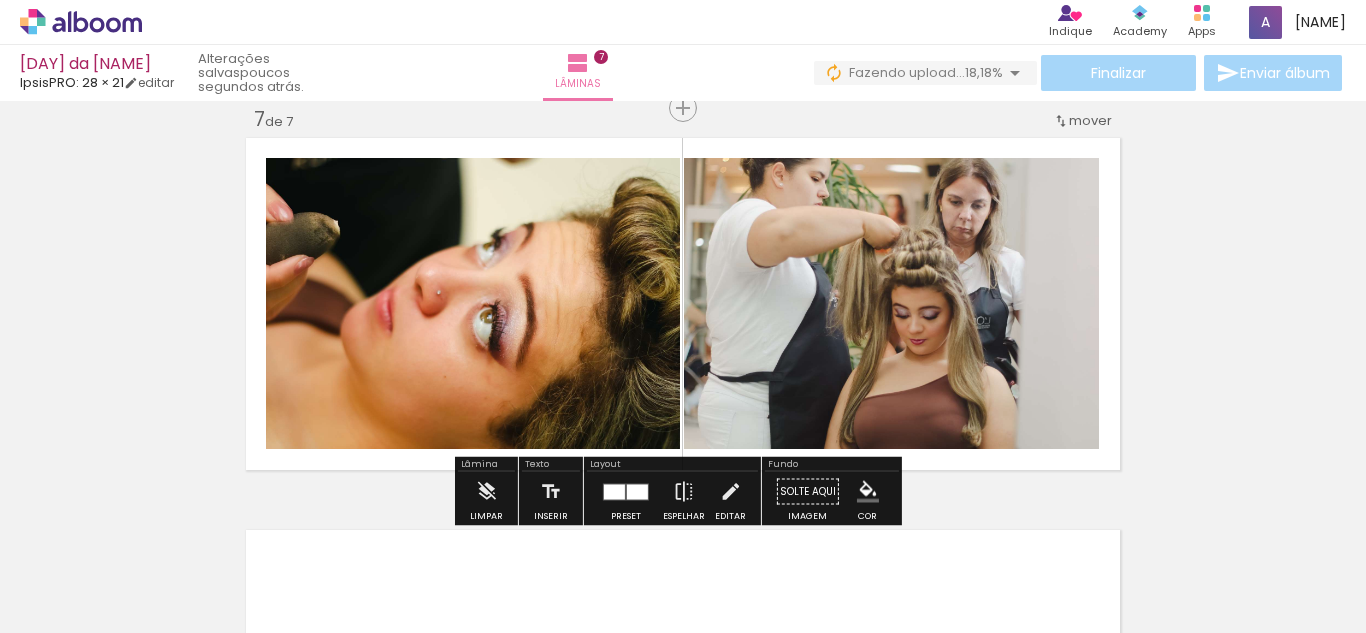 click 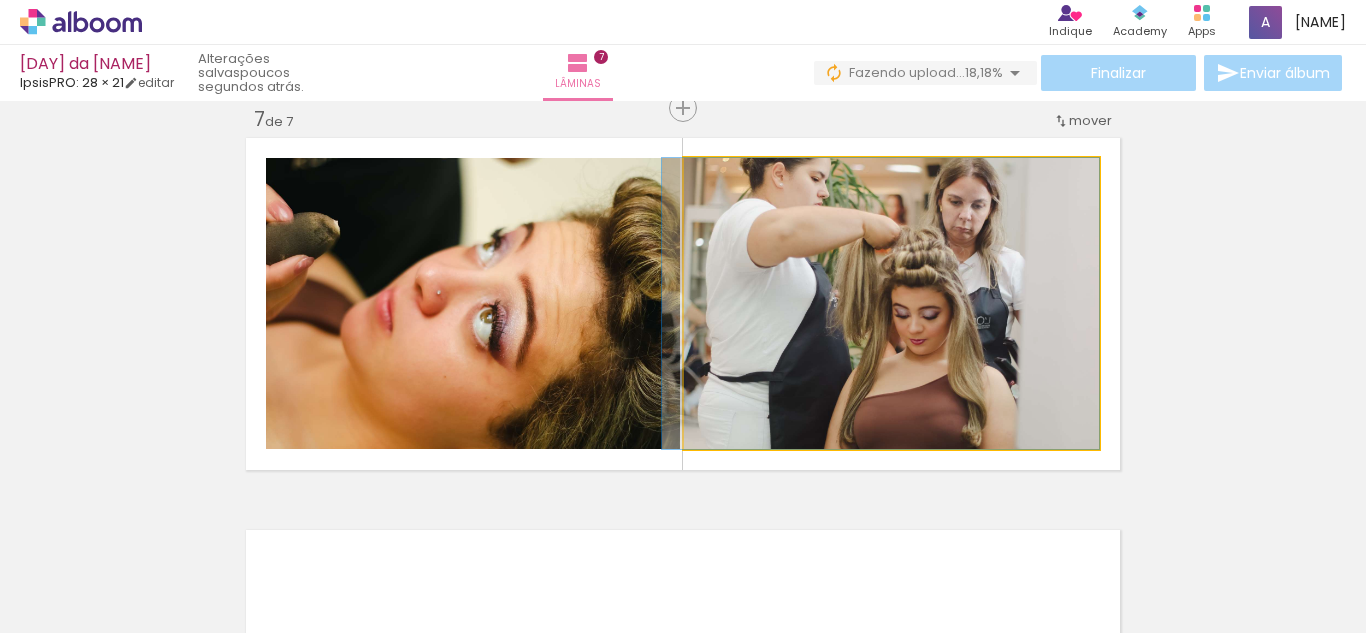 click 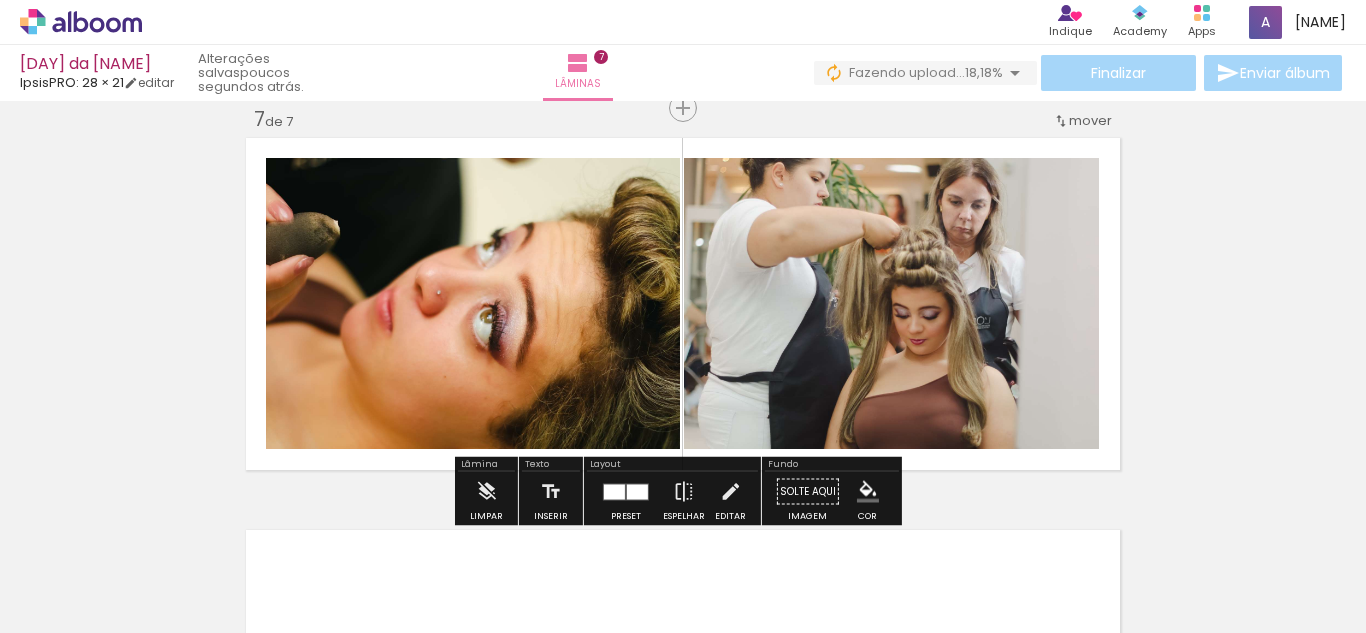 click 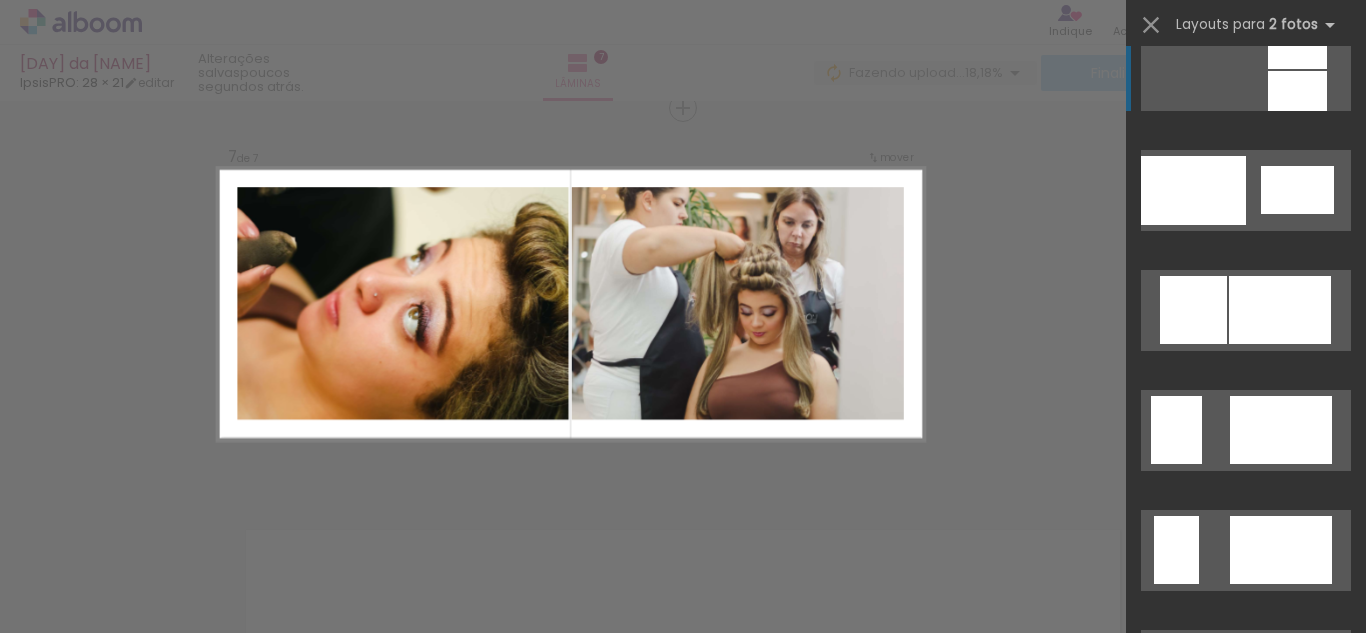 scroll, scrollTop: 2400, scrollLeft: 0, axis: vertical 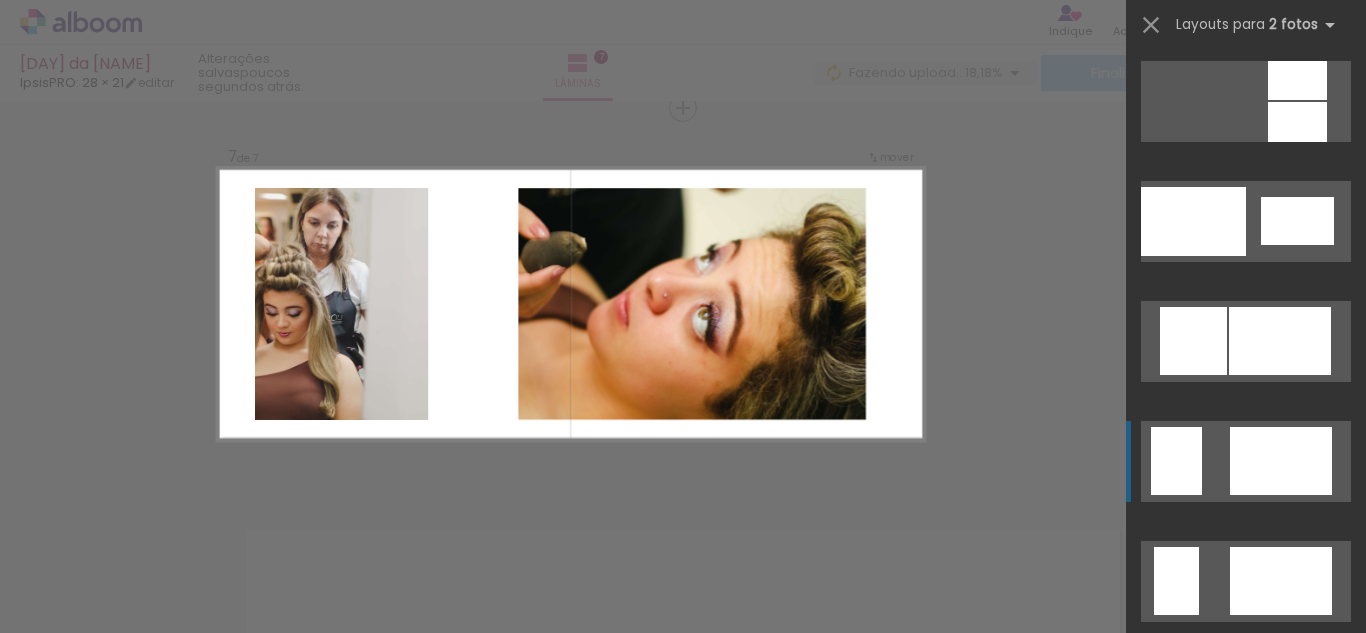 click at bounding box center (1246, 701) 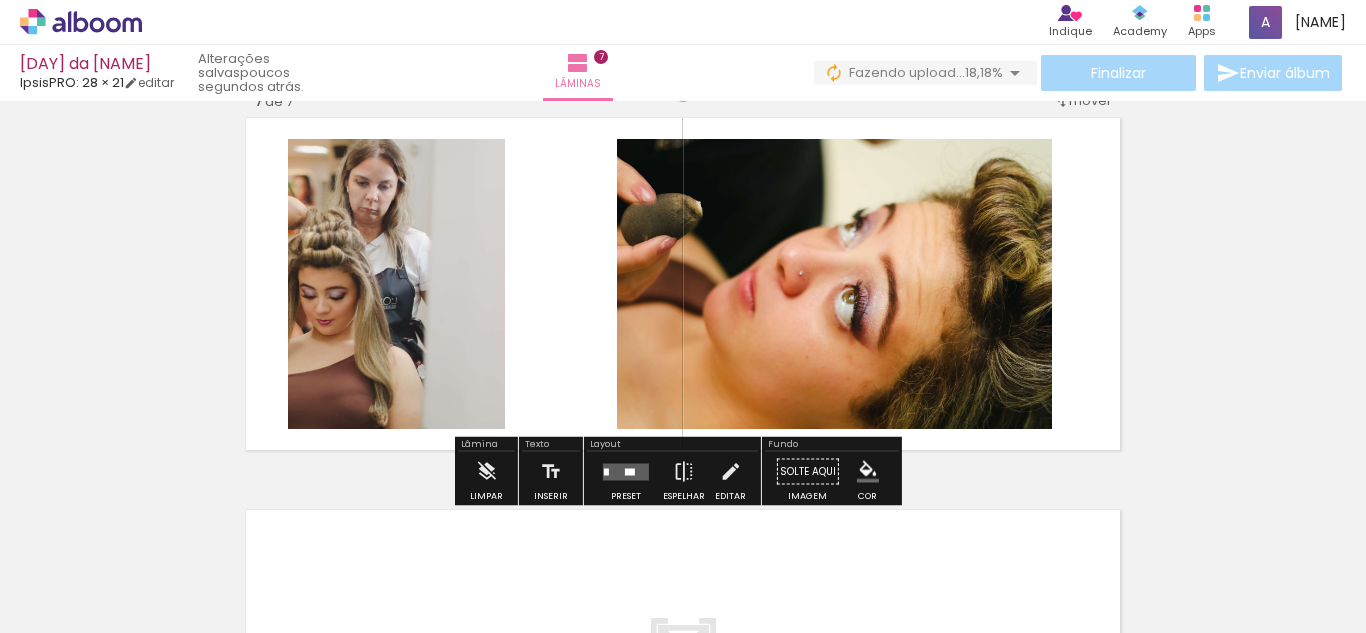 scroll, scrollTop: 2378, scrollLeft: 0, axis: vertical 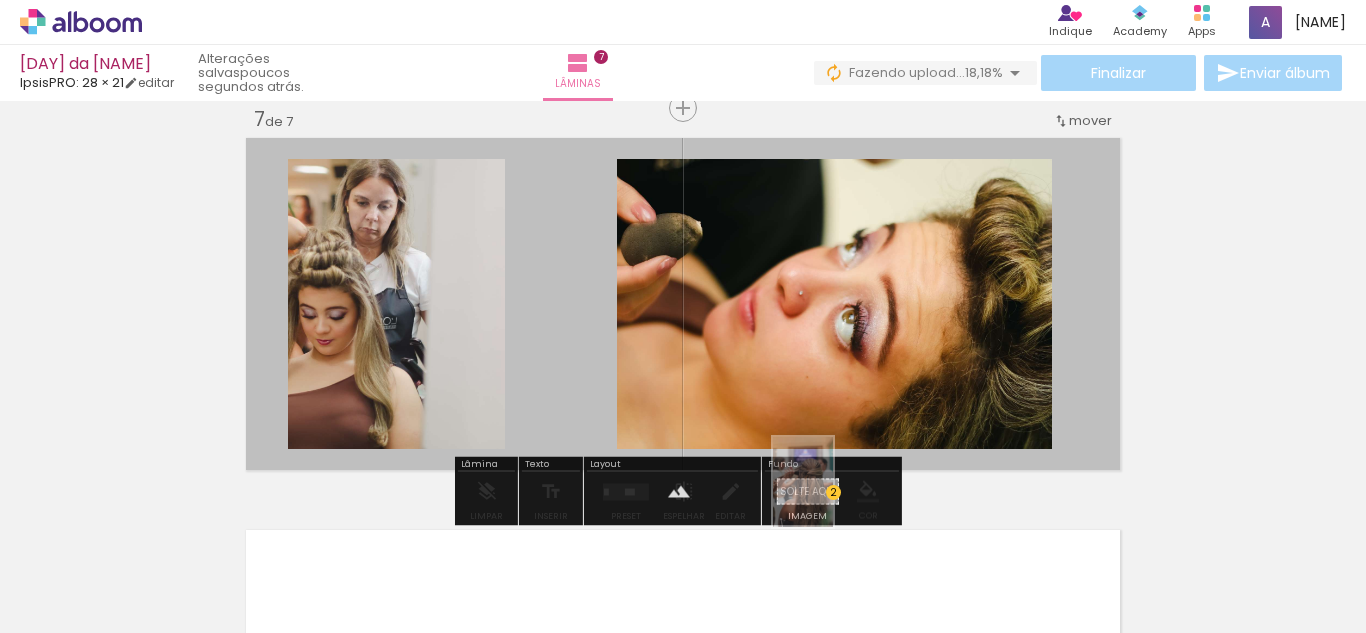 drag, startPoint x: 1205, startPoint y: 578, endPoint x: 833, endPoint y: 497, distance: 380.71643 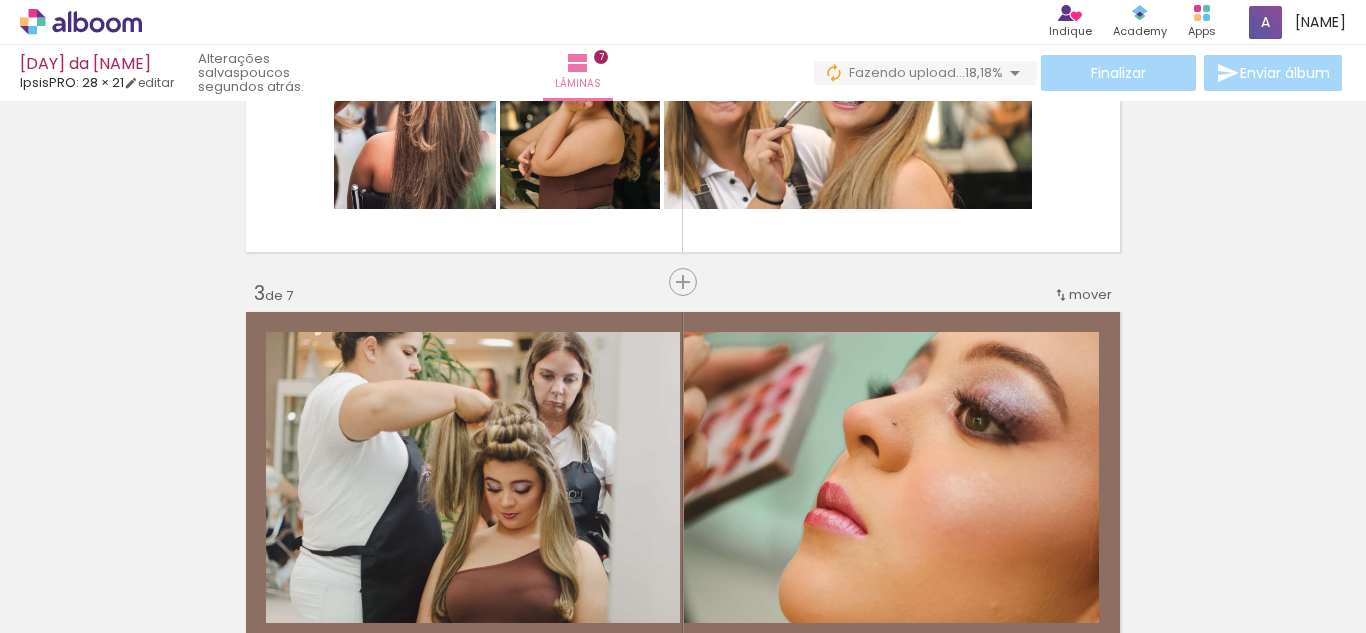 scroll, scrollTop: 578, scrollLeft: 0, axis: vertical 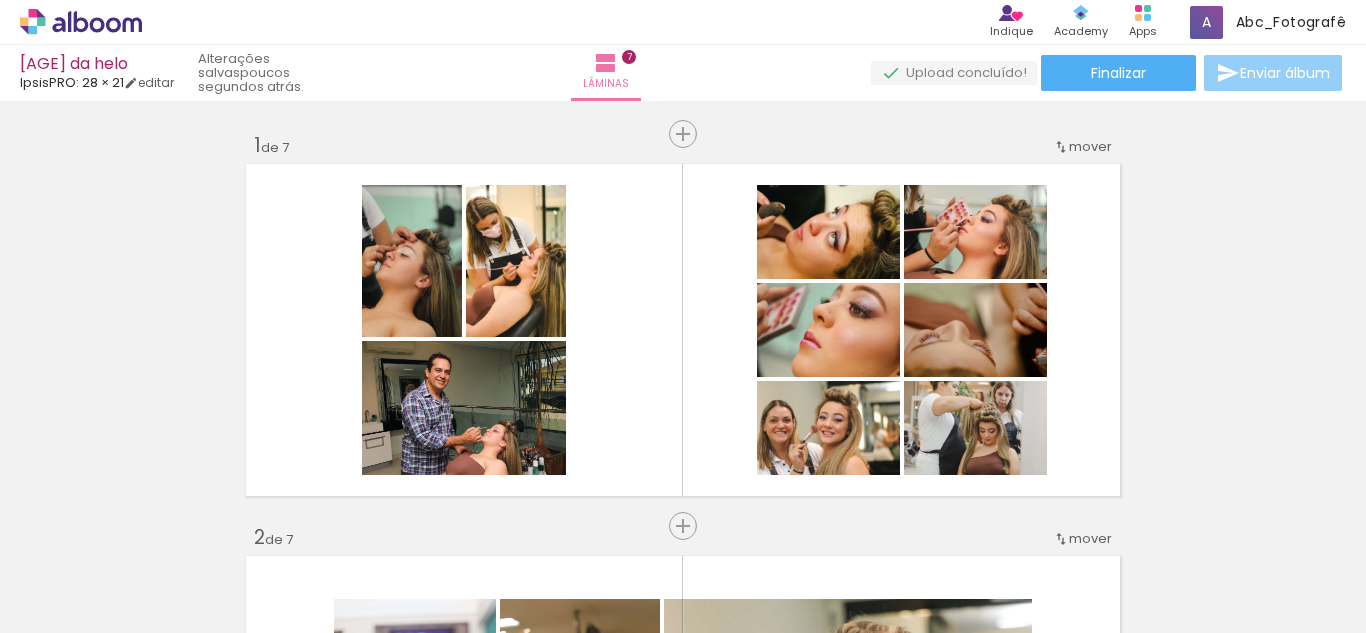 click at bounding box center [1228, 73] 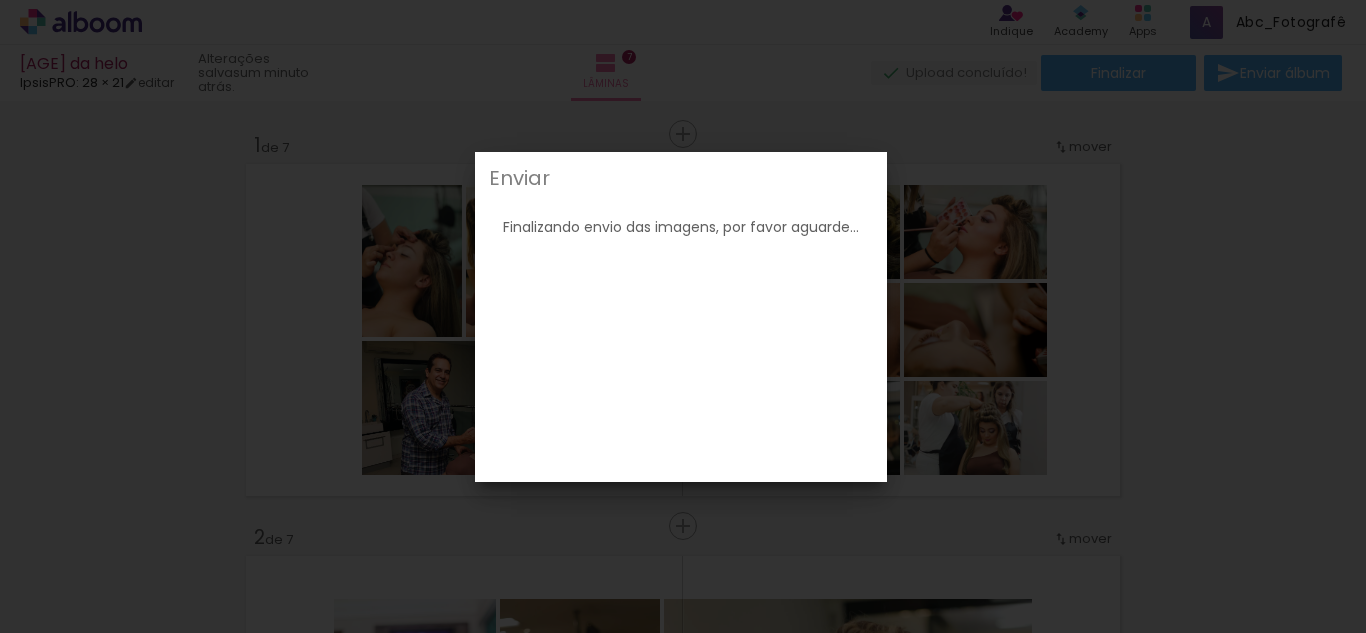 click 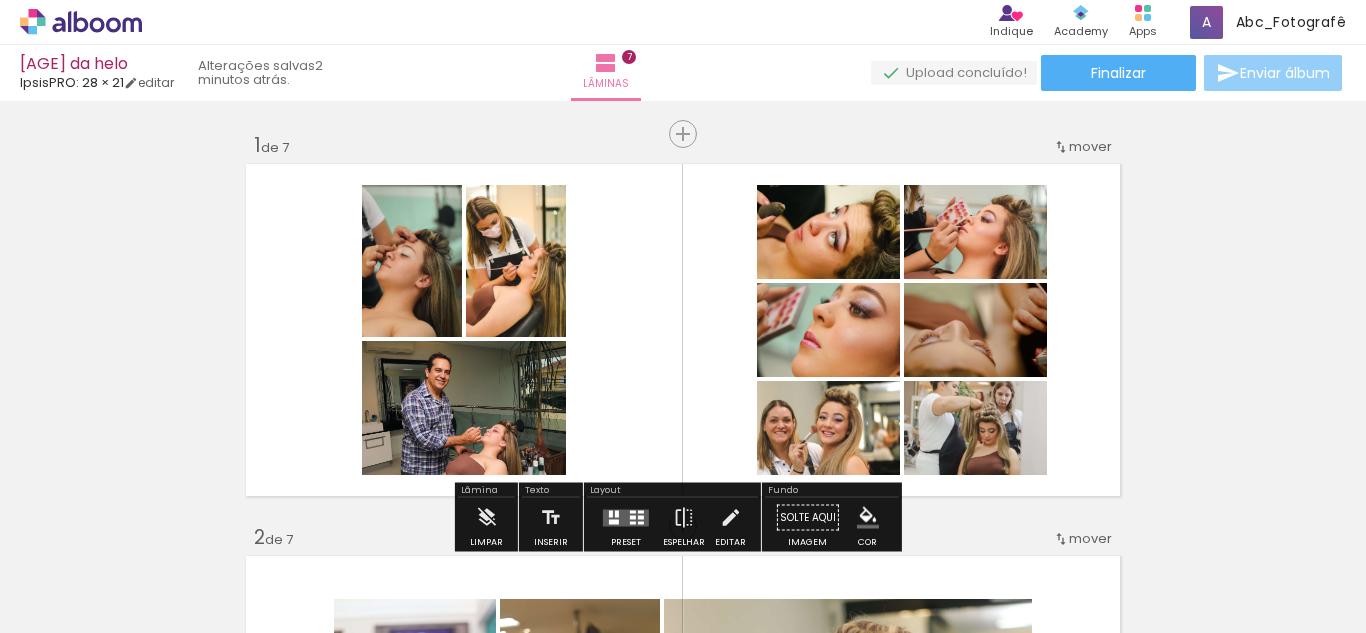 click on "Enviar álbum" at bounding box center (1285, 73) 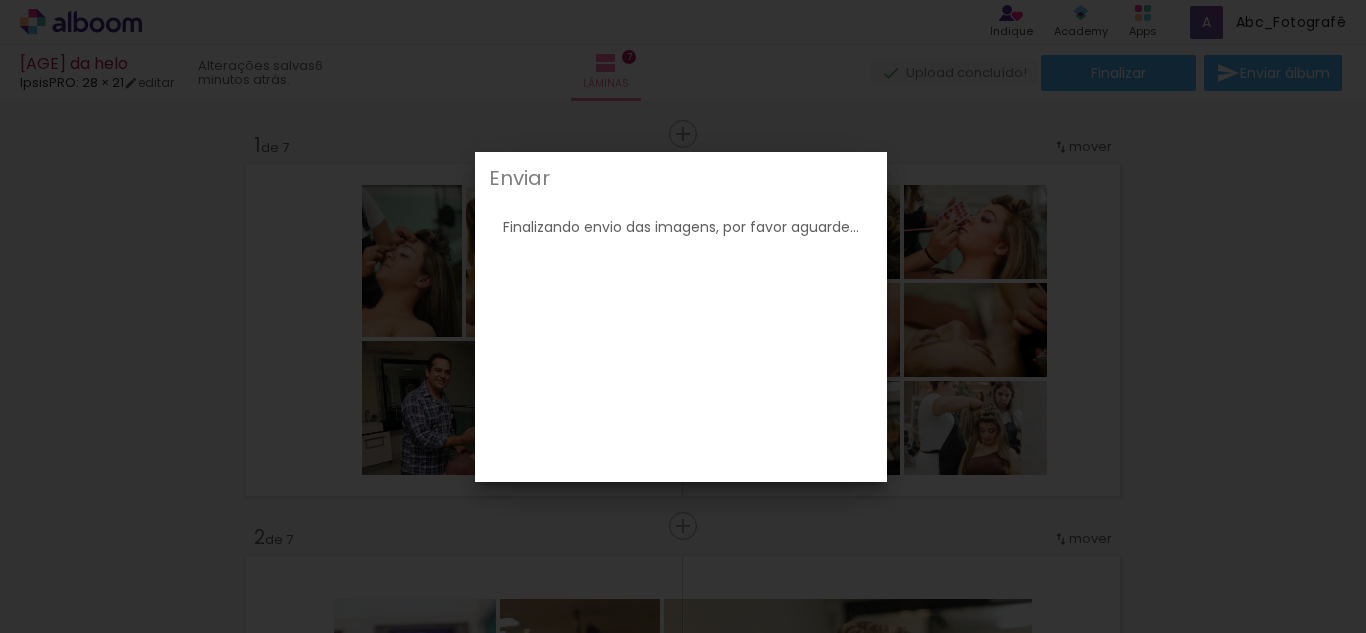 click on "Finalizando envio das imagens, por favor aguarde..." at bounding box center [681, 221] 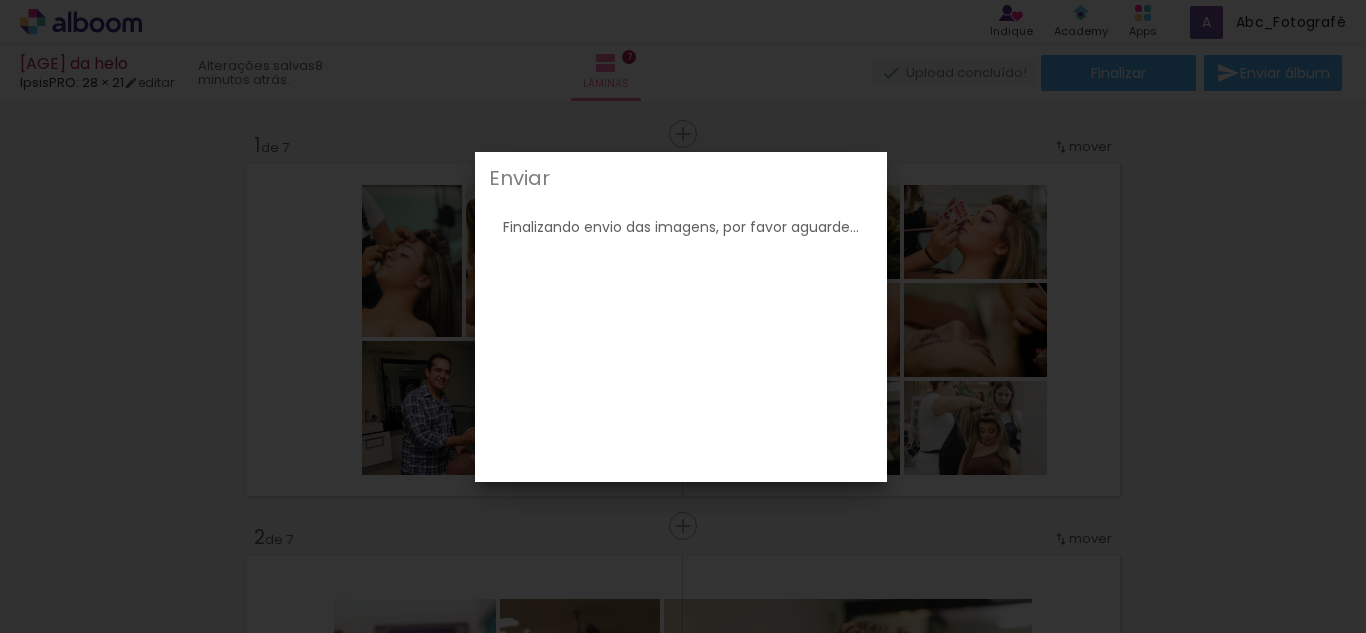 click 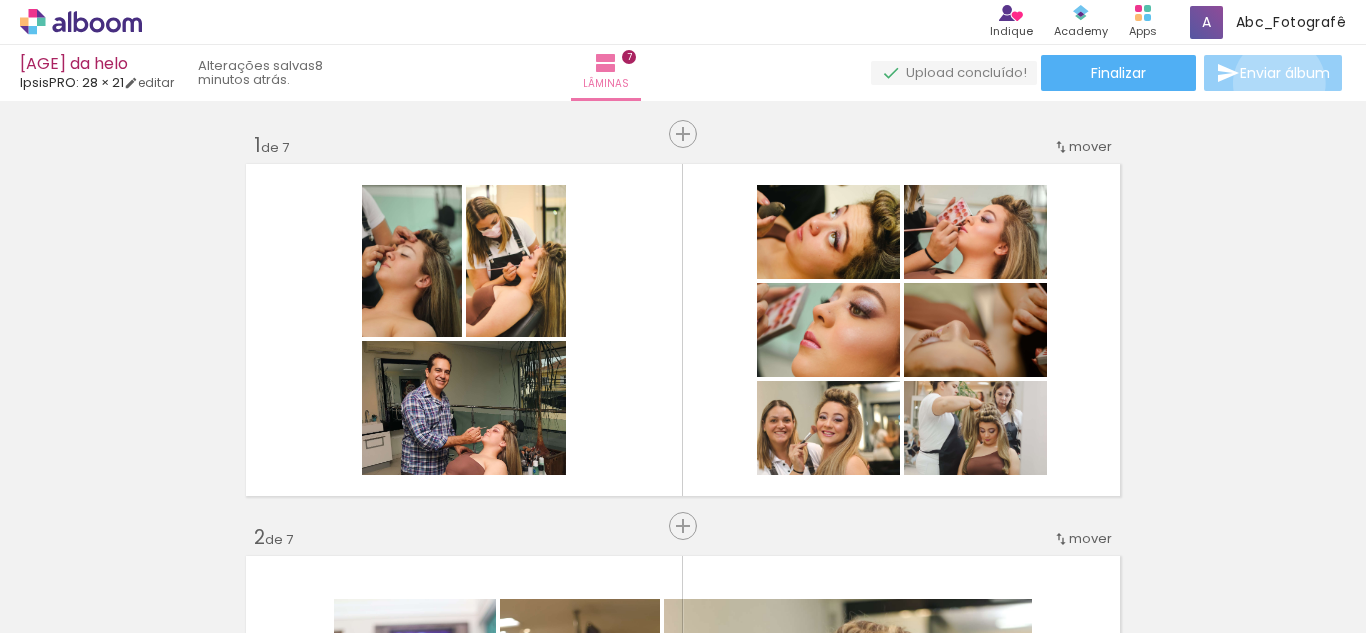 click on "Enviar álbum" at bounding box center [1273, 73] 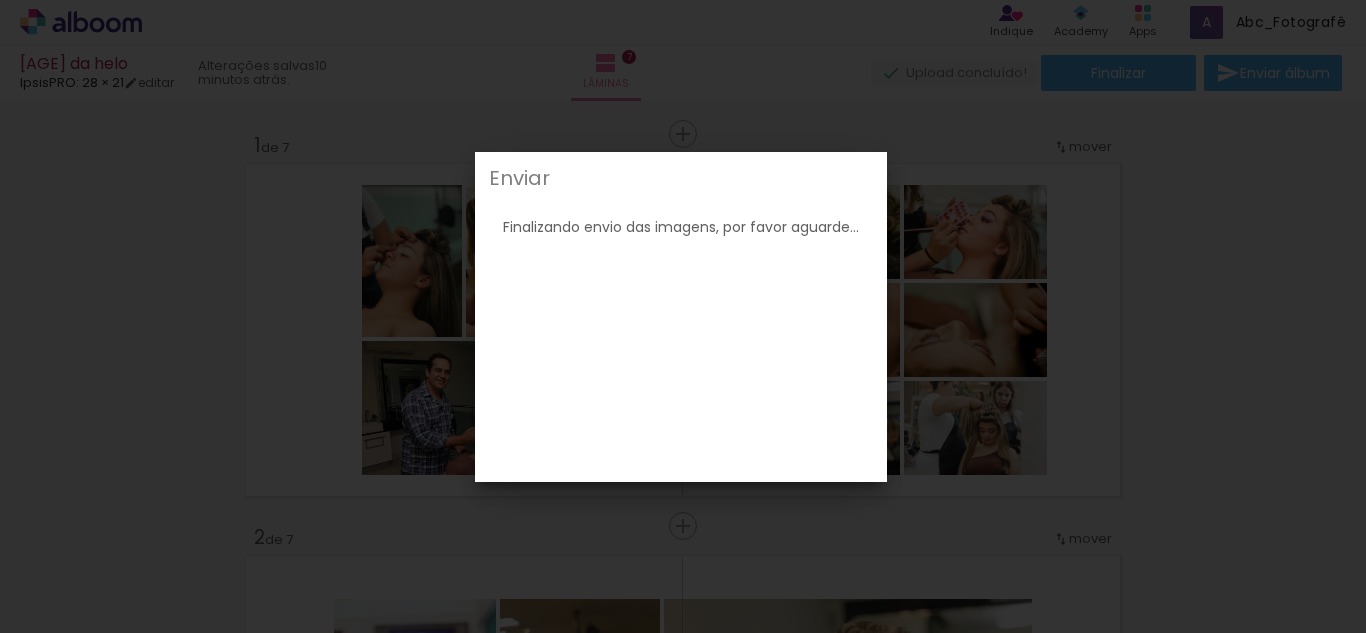 click 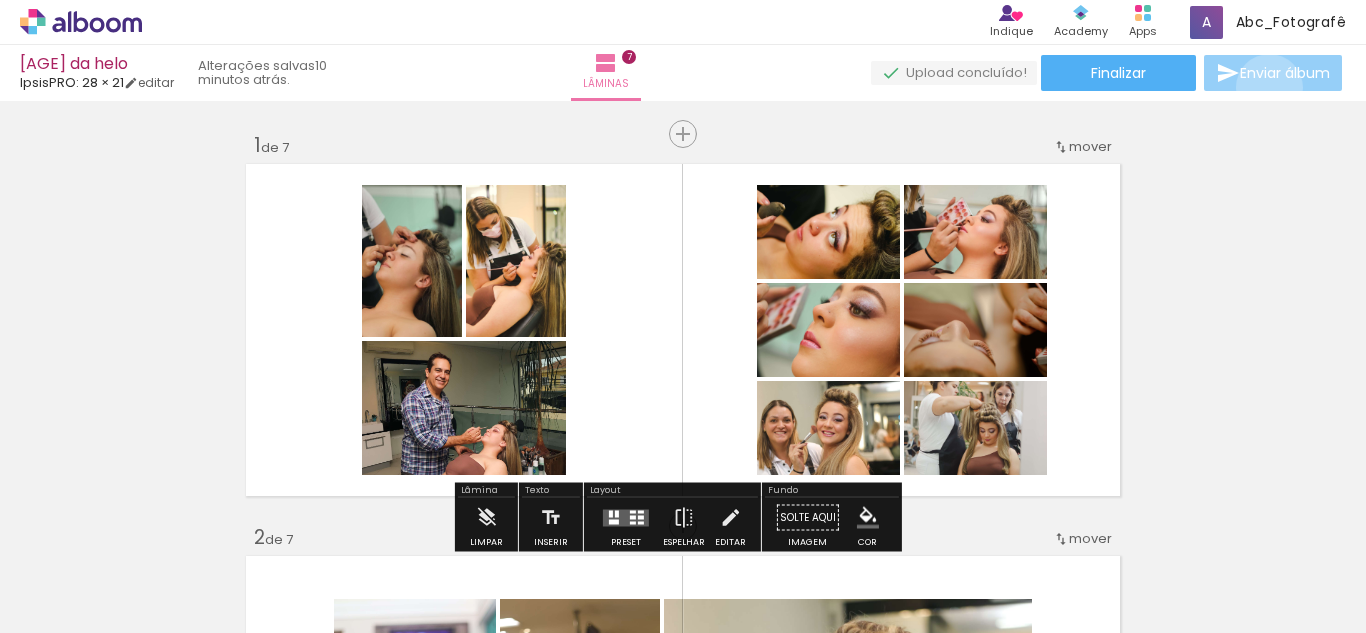 click on "Enviar álbum" at bounding box center (1273, 73) 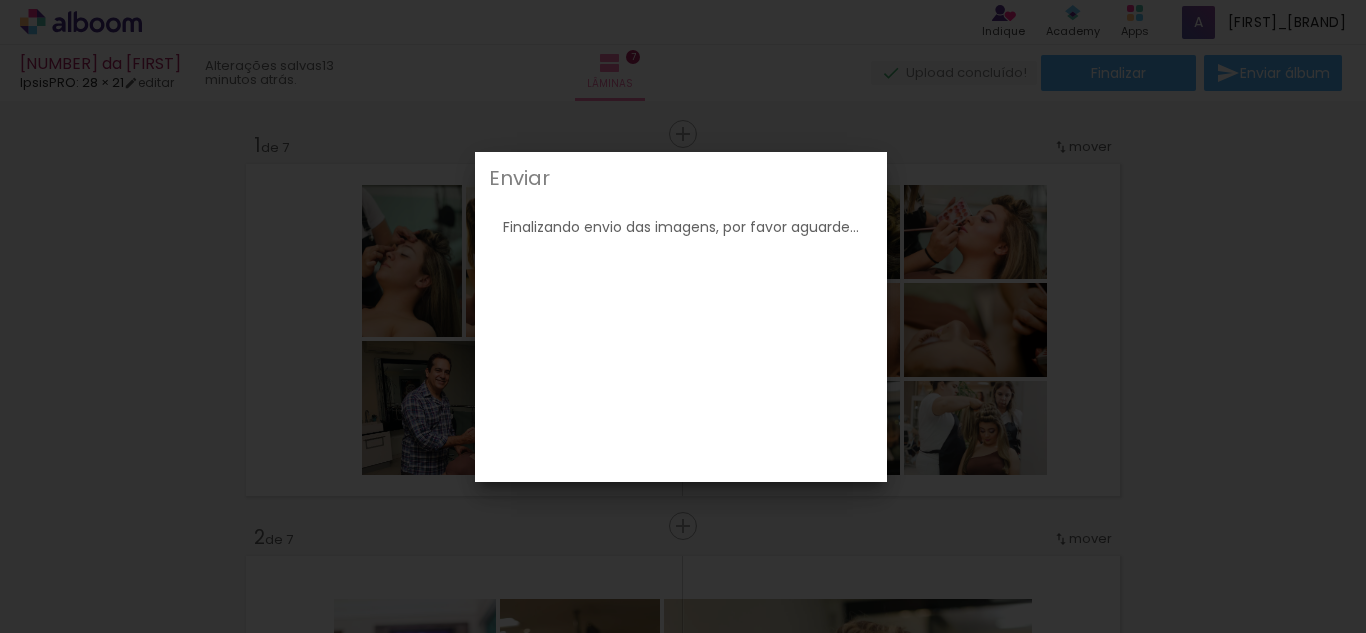 scroll, scrollTop: 0, scrollLeft: 0, axis: both 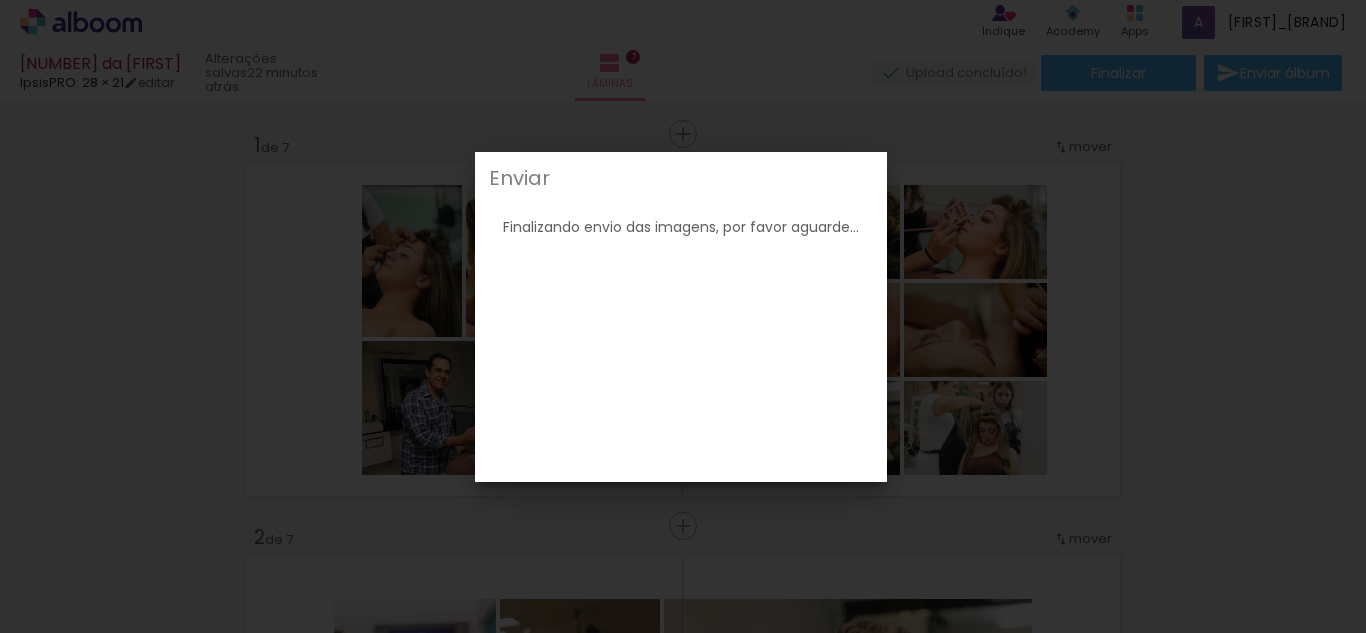click 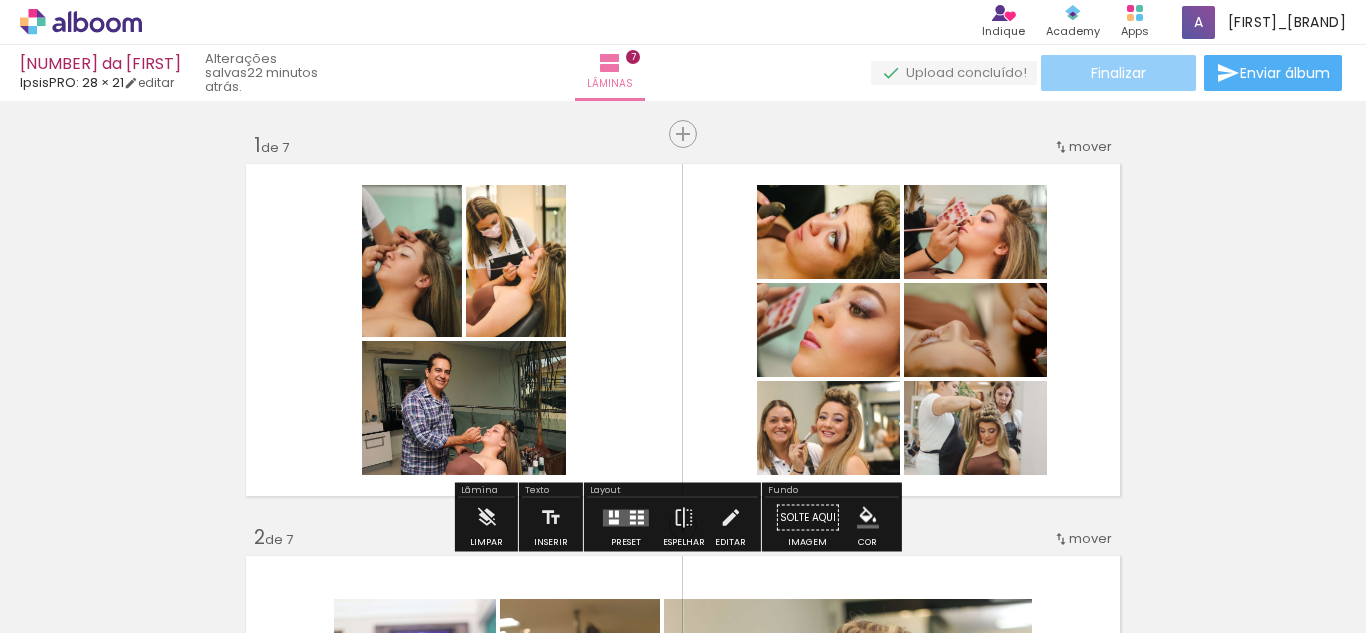 click on "Finalizar" 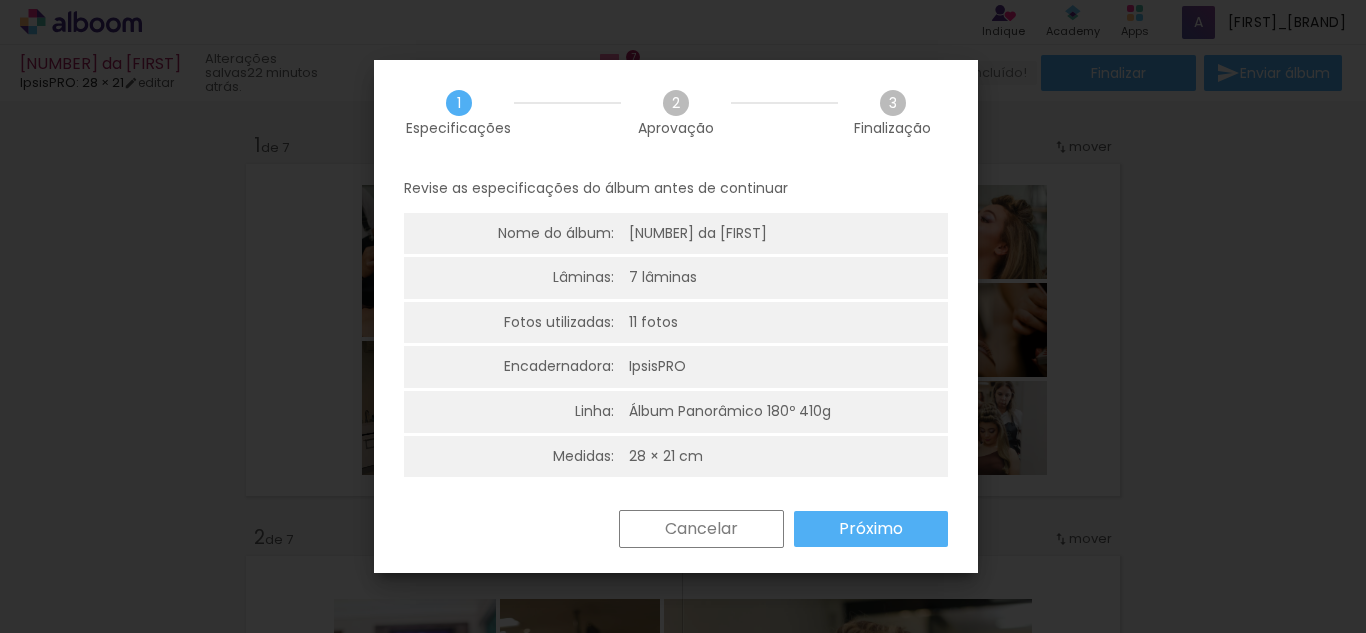 scroll, scrollTop: 5, scrollLeft: 0, axis: vertical 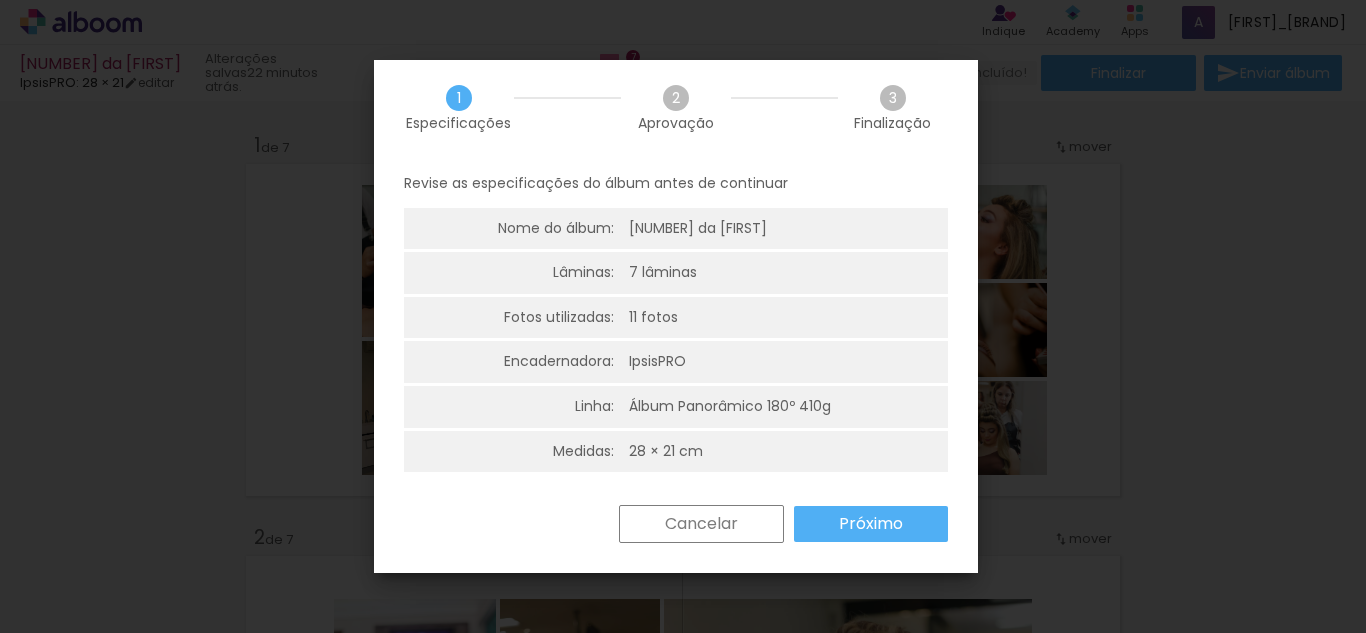 click on "Próximo" at bounding box center (0, 0) 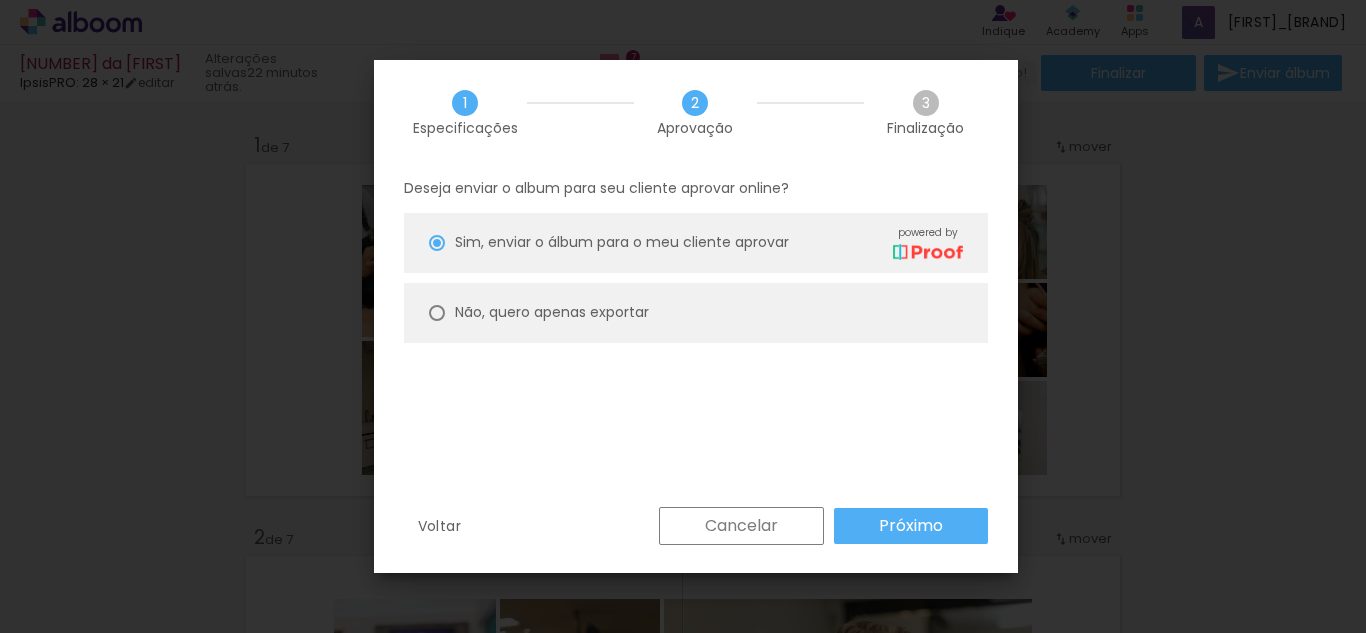 click on "Próximo" at bounding box center [0, 0] 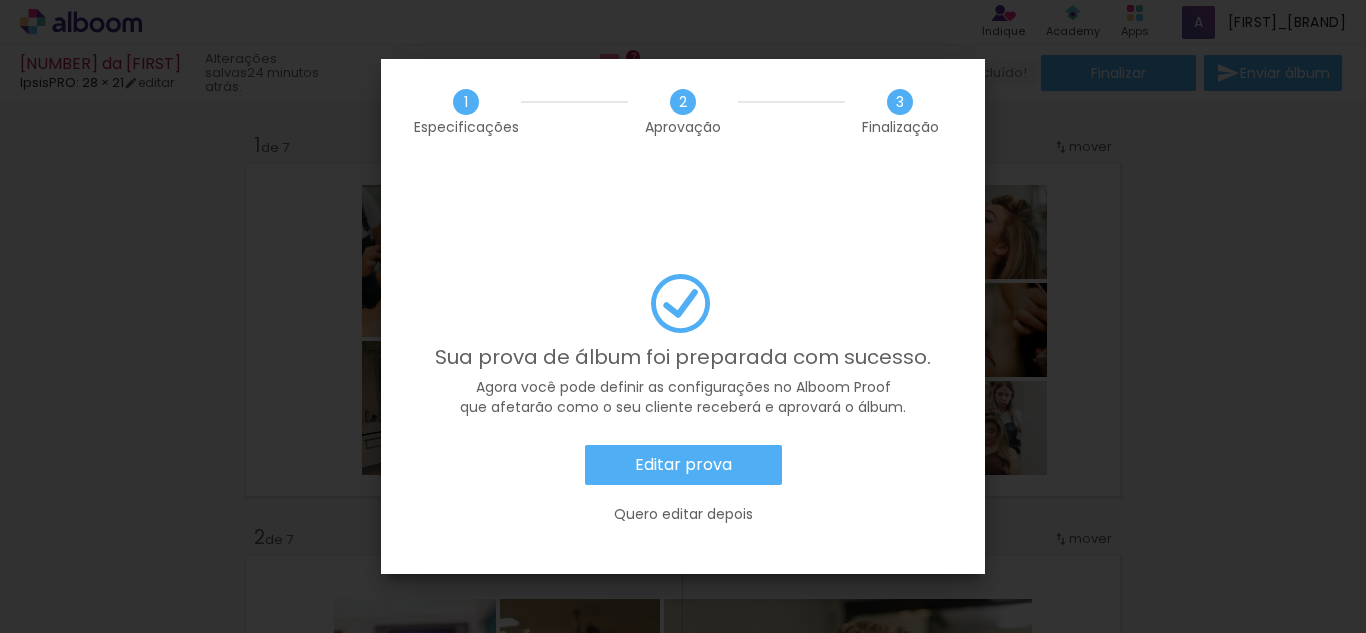 click 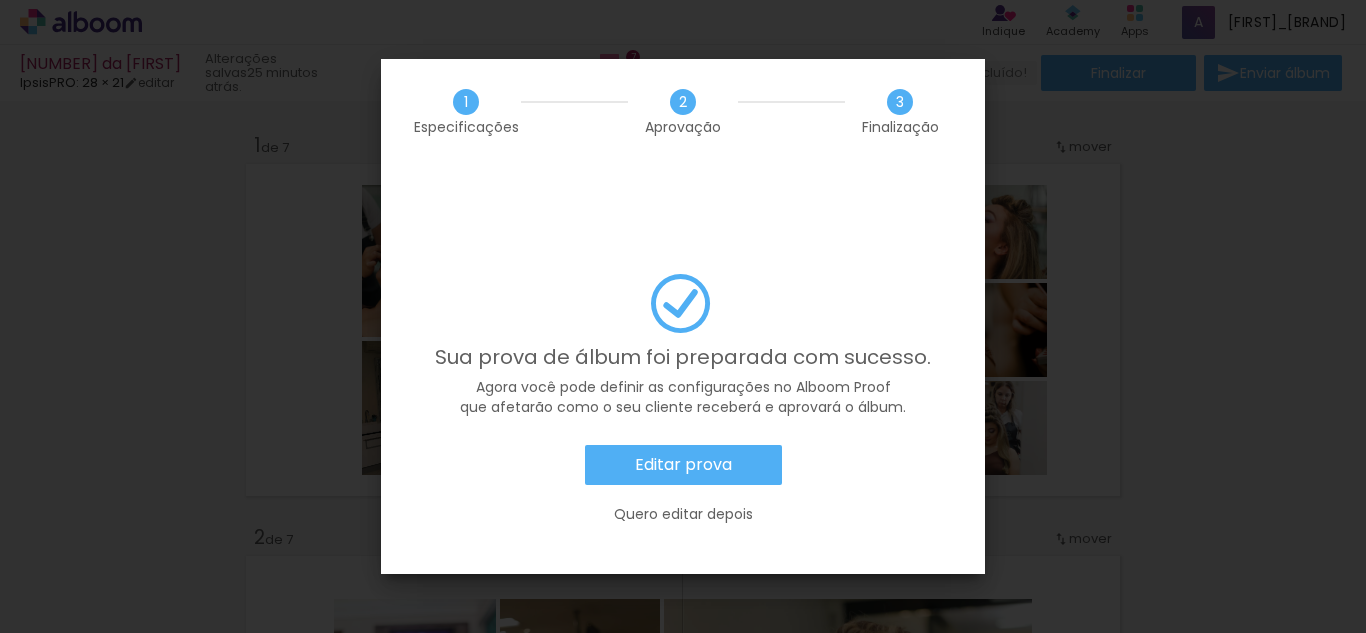 click on "Quero editar depois" at bounding box center (0, 0) 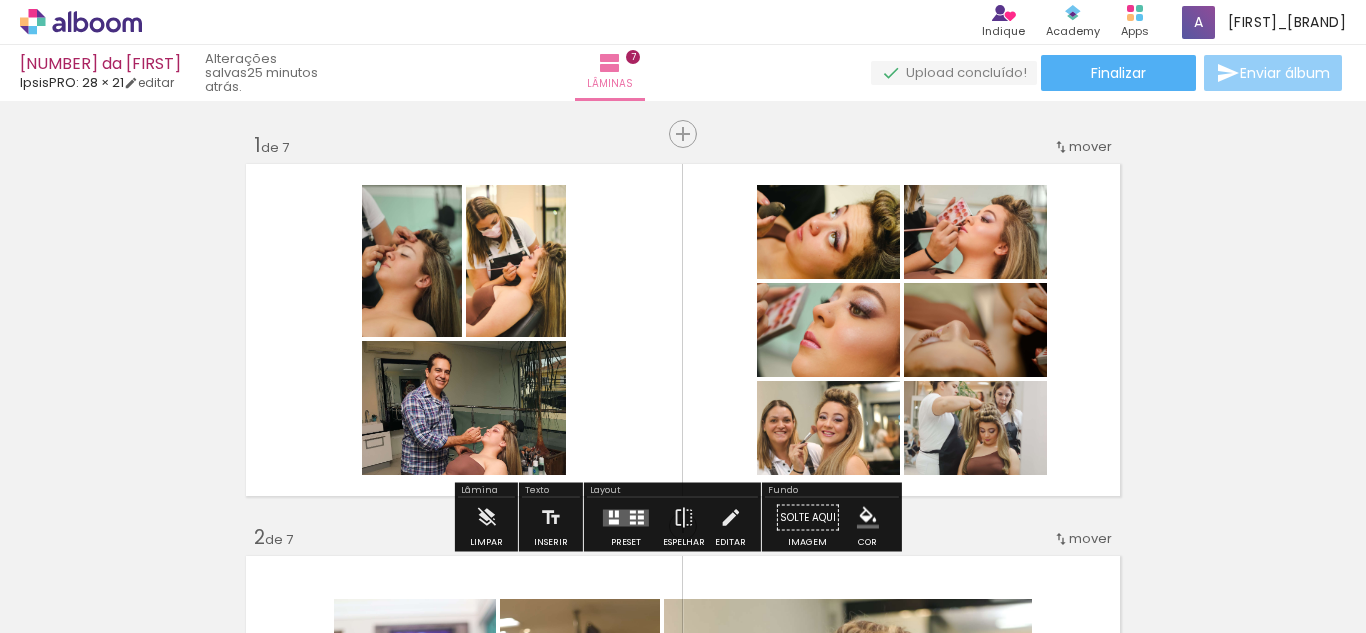 click on "Enviar álbum" at bounding box center [1273, 73] 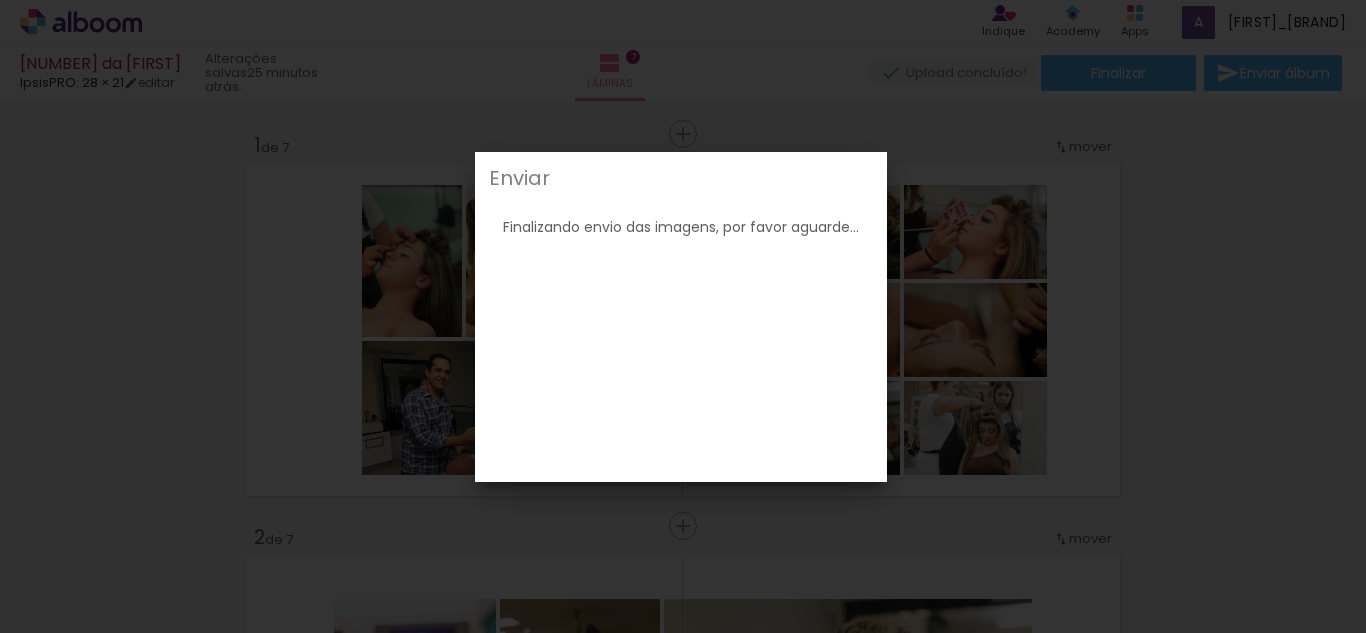 click 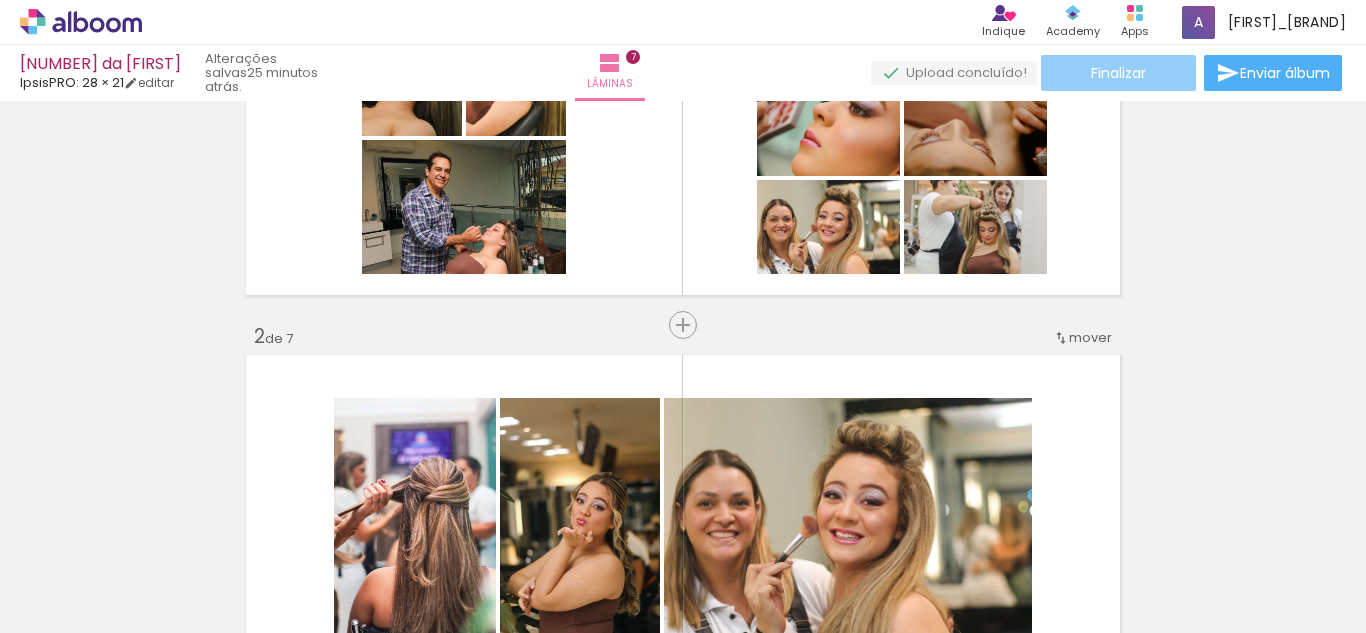 scroll, scrollTop: 200, scrollLeft: 0, axis: vertical 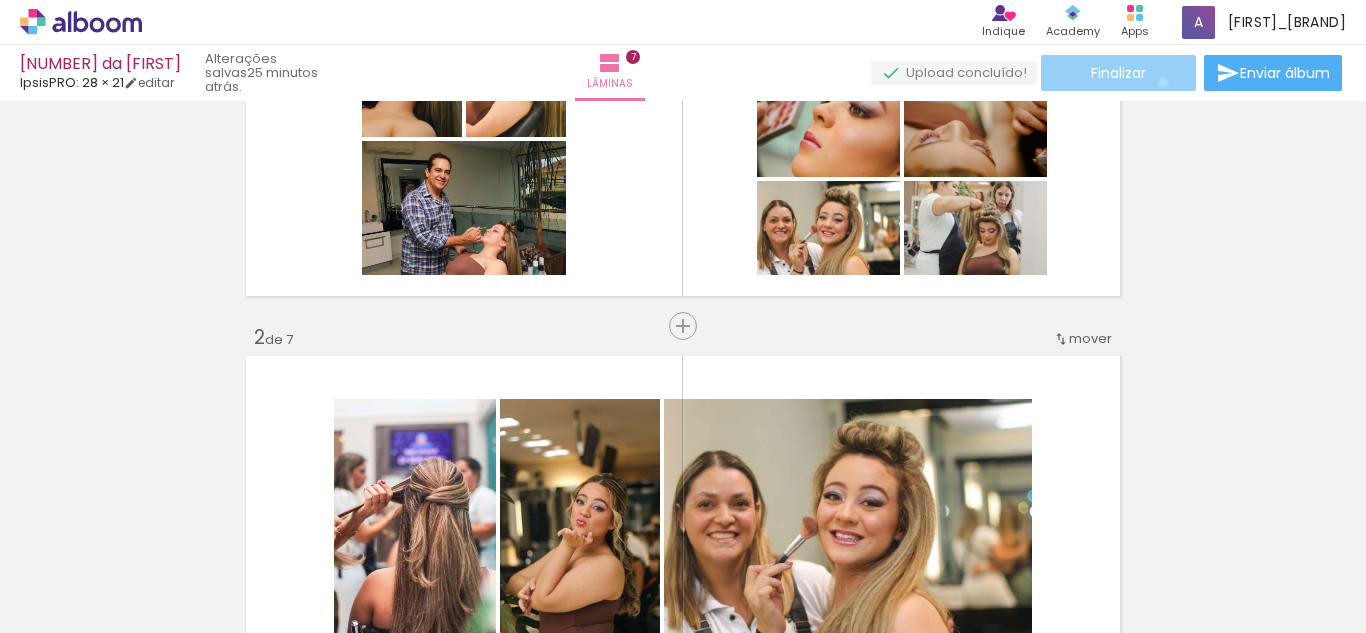 click on "Finalizar" 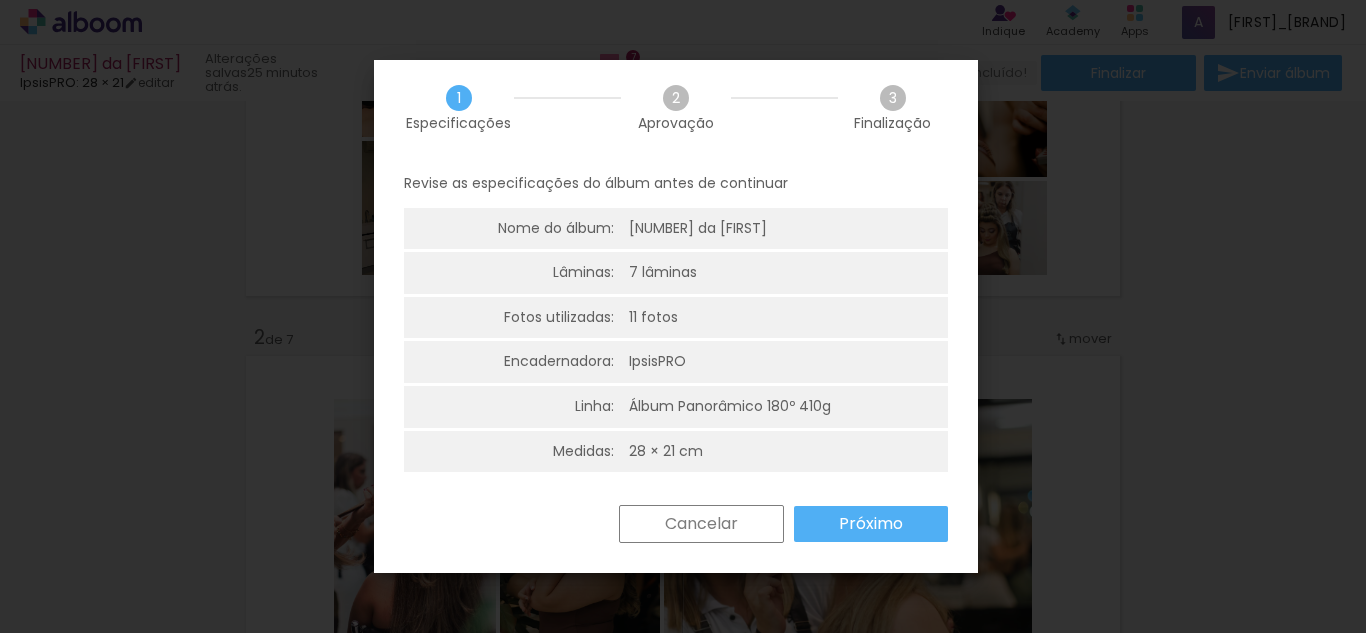 click on "Próximo" at bounding box center [871, 524] 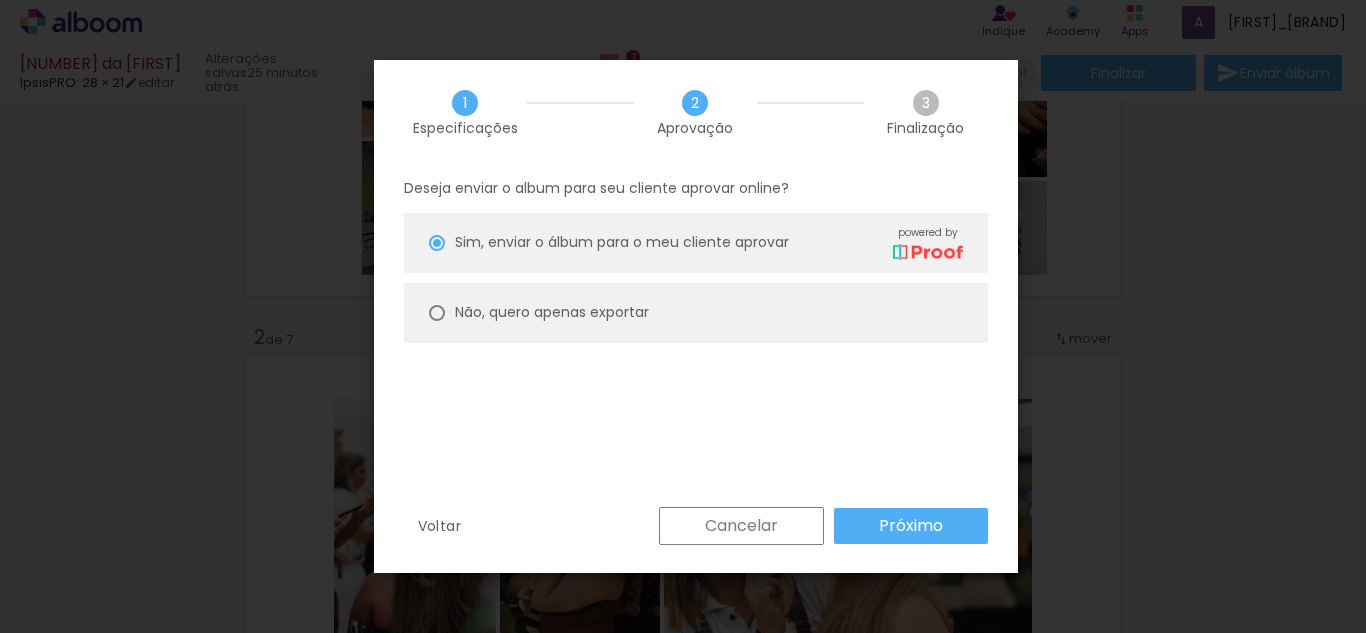 click on "Próximo" at bounding box center (911, 526) 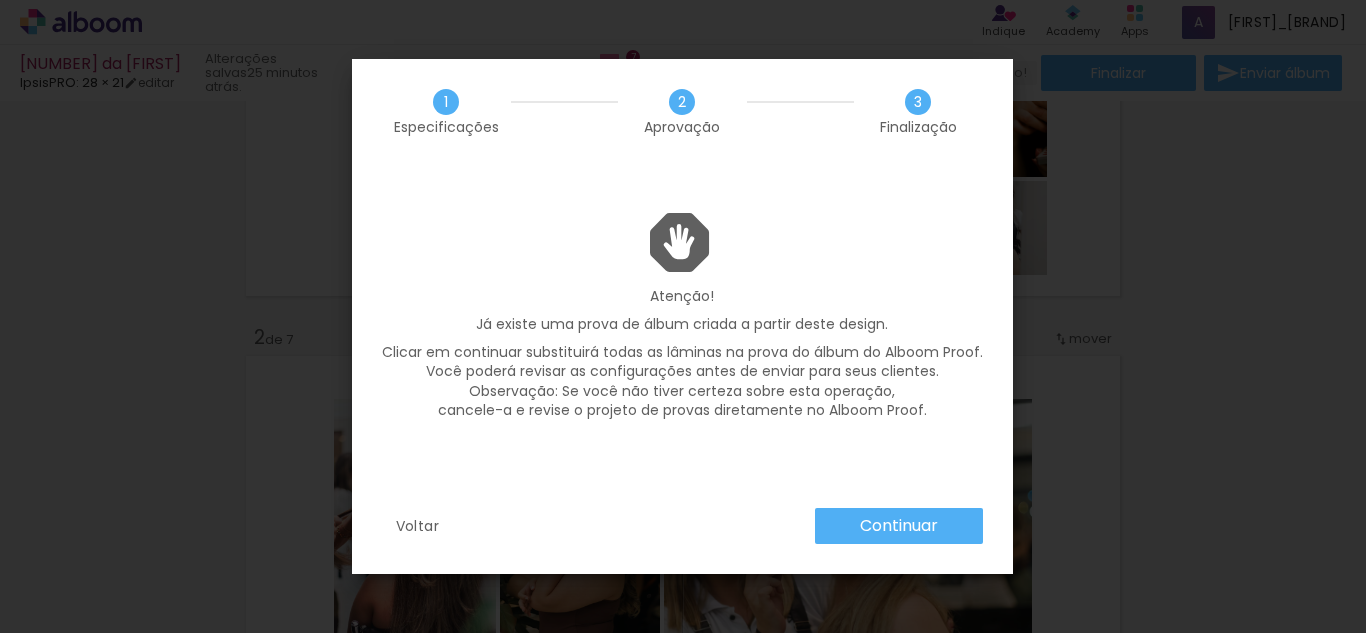 click on "Atenção! Já existe uma prova de álbum criada a partir deste design. Clicar em continuar substituirá todas as lâminas na prova do álbum do Alboom Proof.
Você poderá revisar as configurações antes de enviar para seus clientes.
Observação: Se você não tiver certeza sobre esta operação,
cancele-a e revise o projeto de provas diretamente no Alboom Proof." at bounding box center (682, 336) 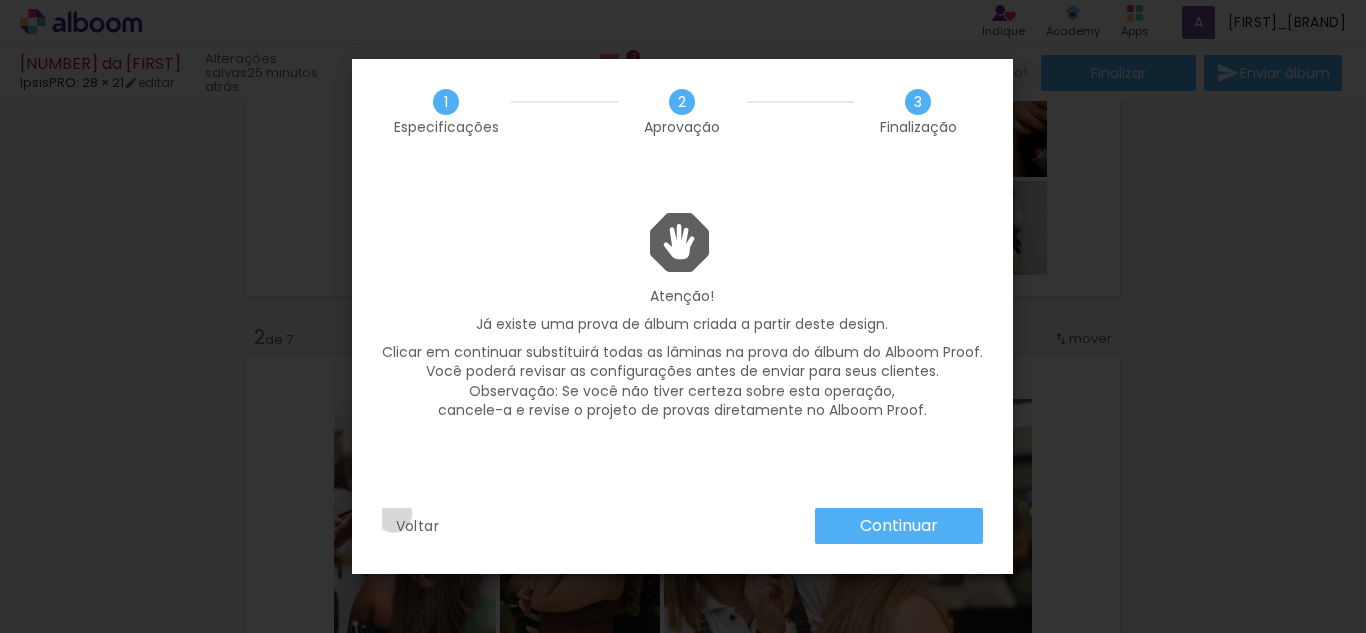 click on "Voltar" at bounding box center [418, 526] 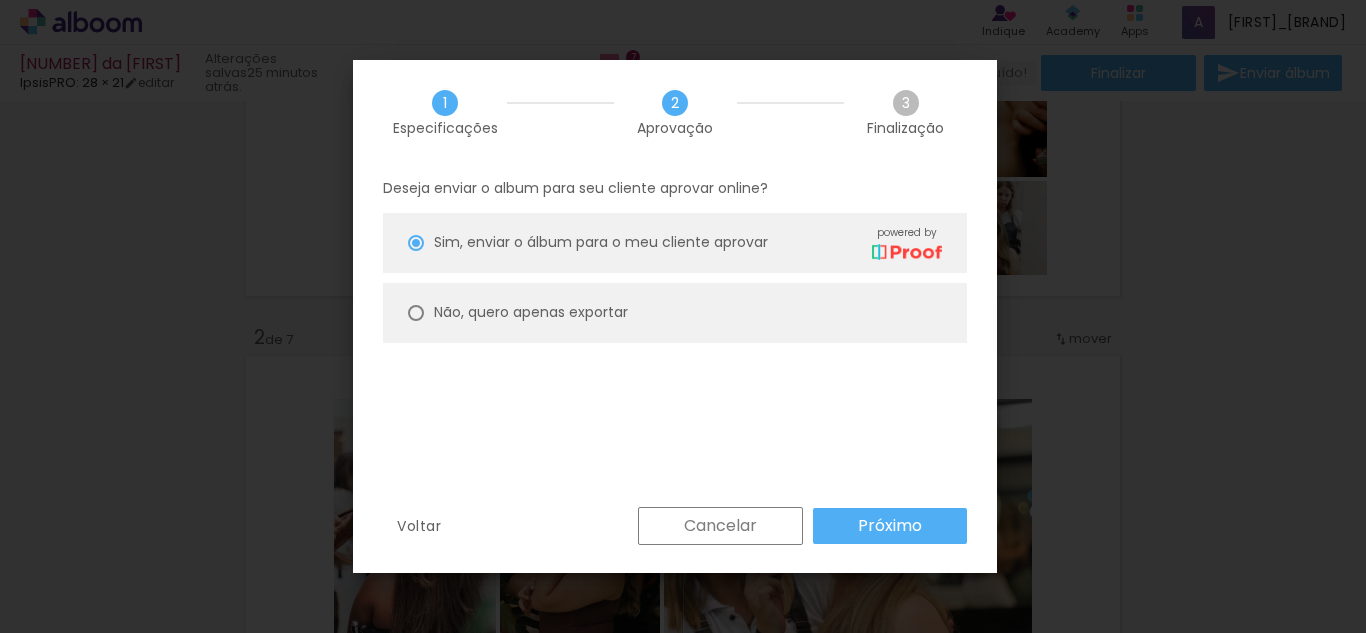 click on "Cancelar" at bounding box center [720, 526] 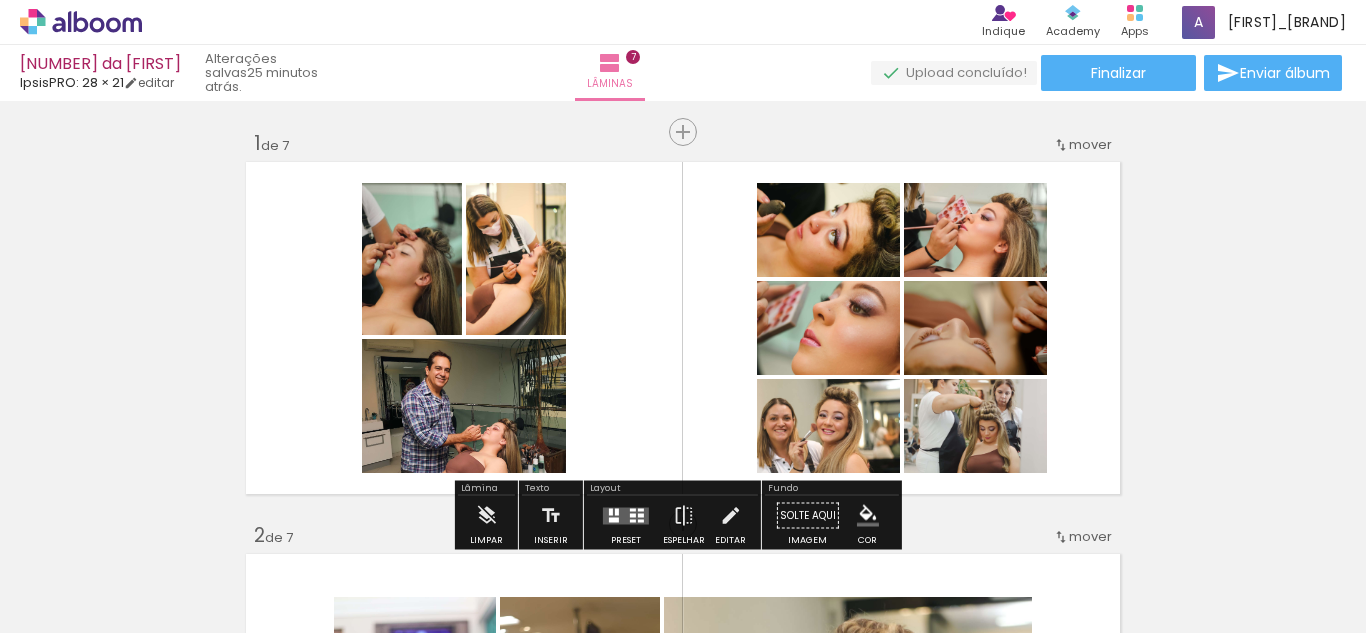 scroll, scrollTop: 0, scrollLeft: 0, axis: both 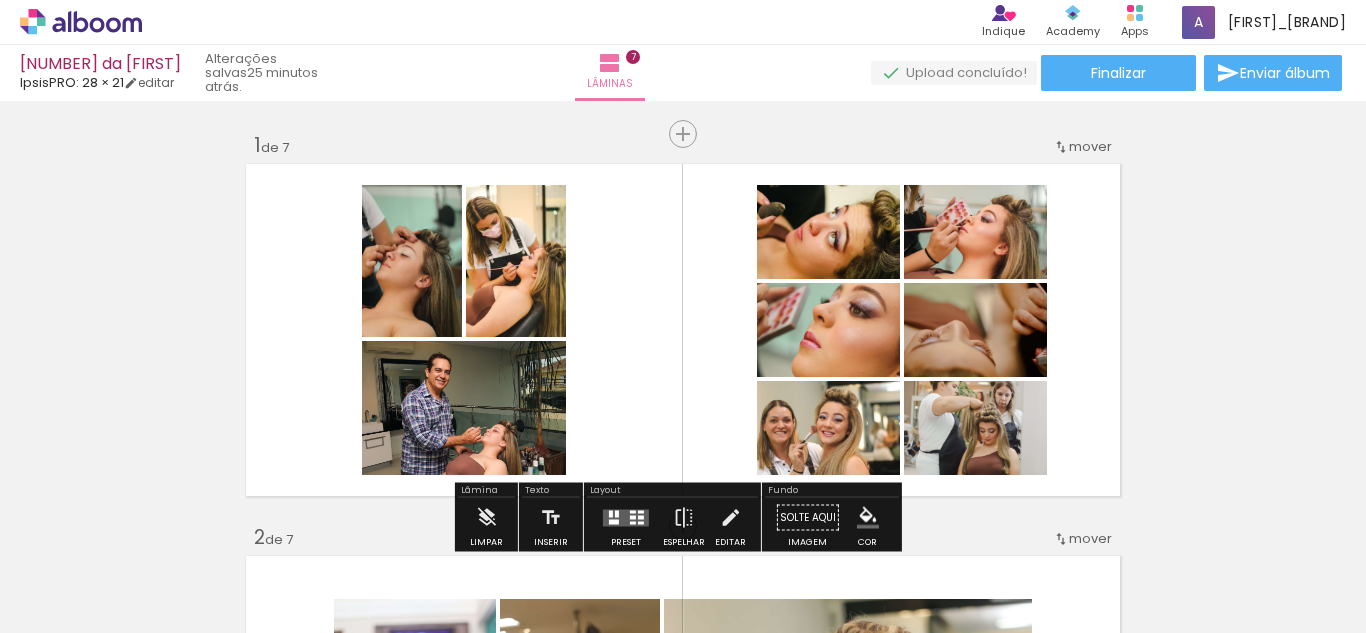click 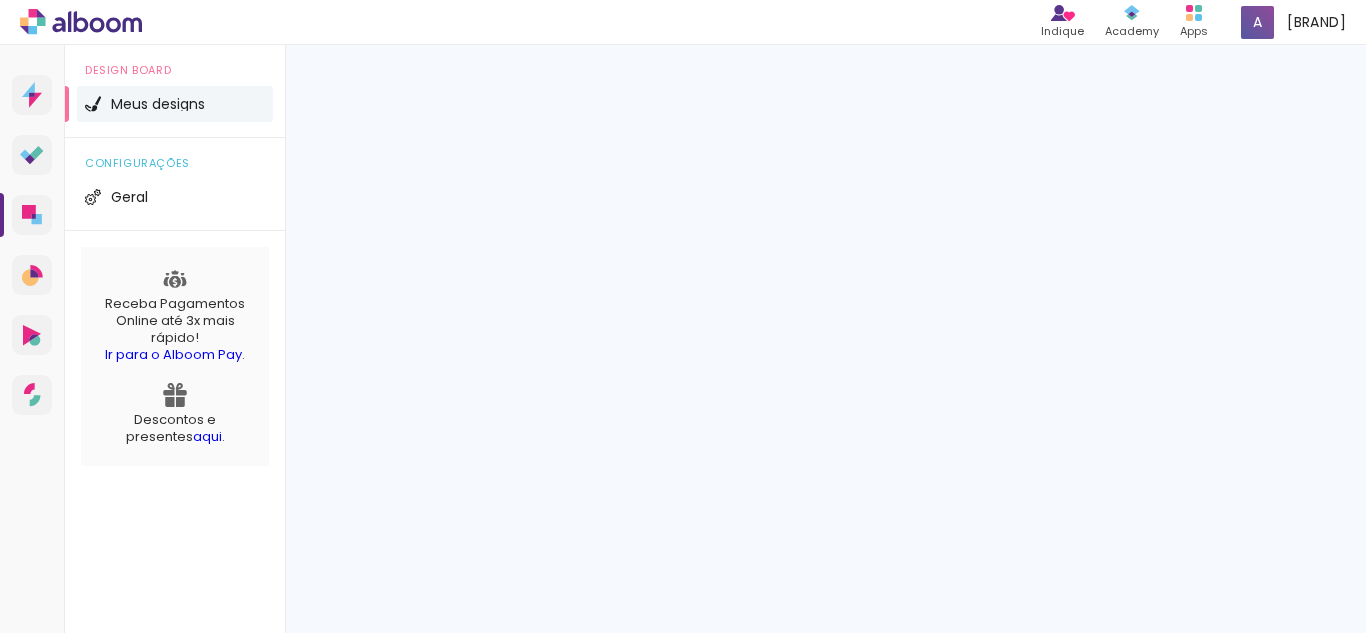 scroll, scrollTop: 0, scrollLeft: 0, axis: both 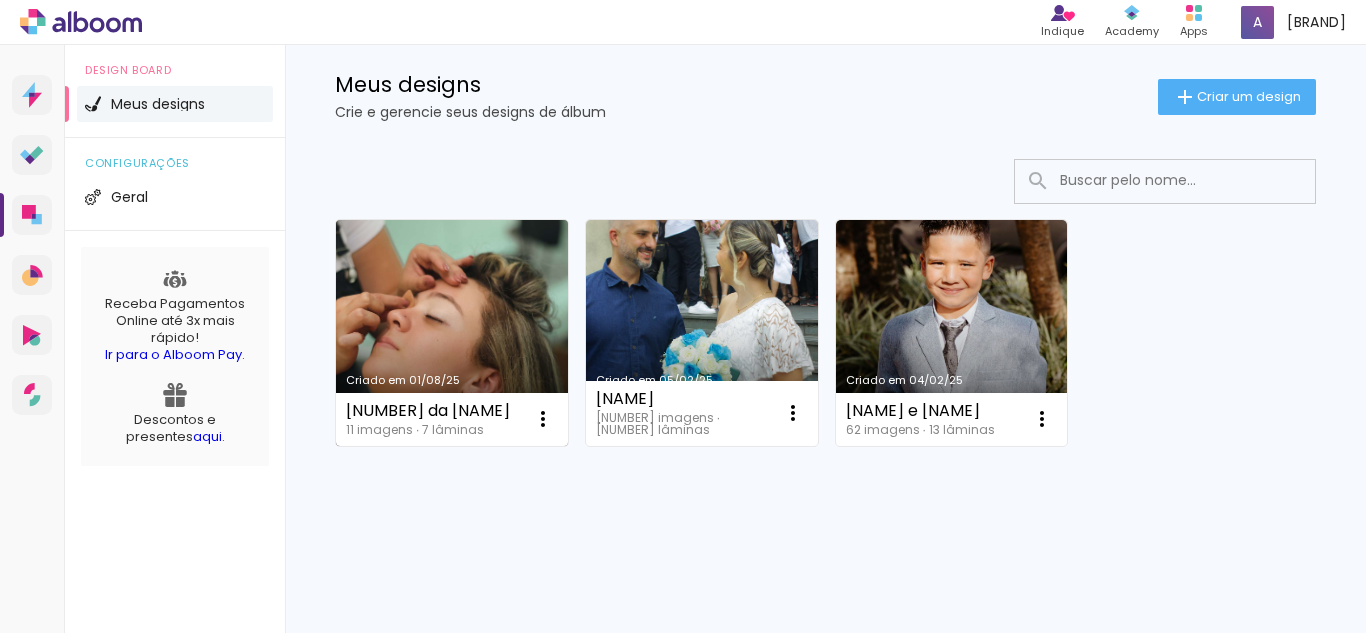 click at bounding box center [543, 419] 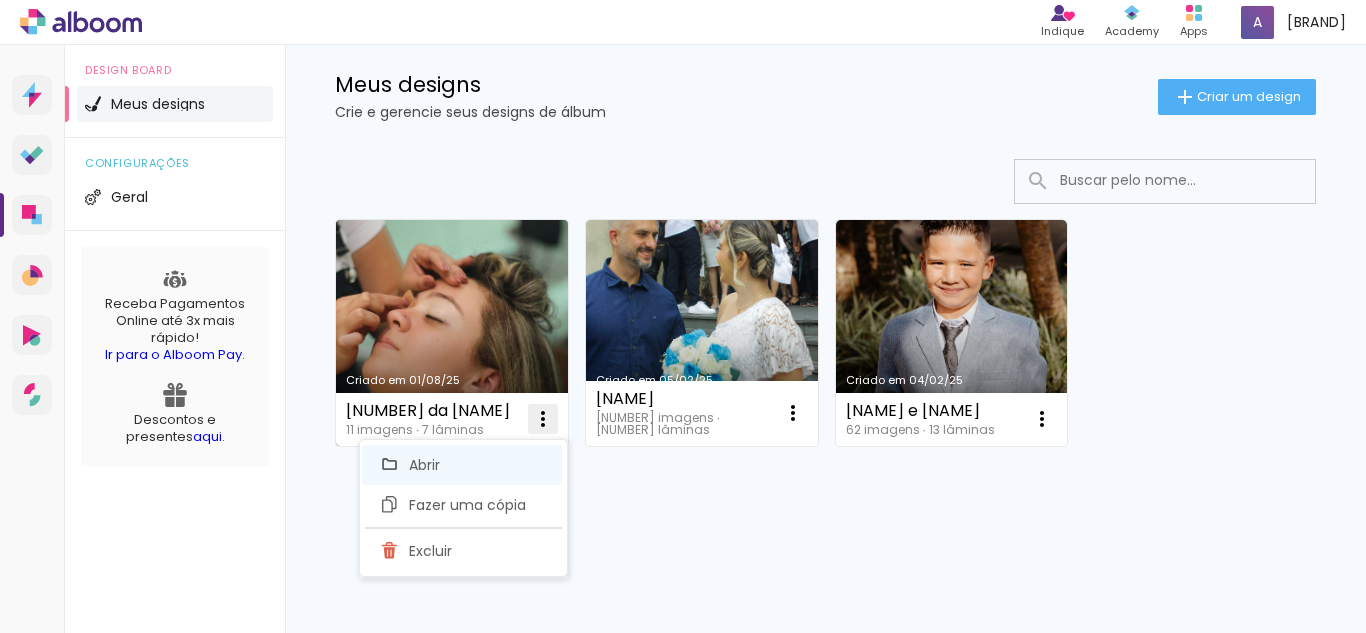click on "Abrir" 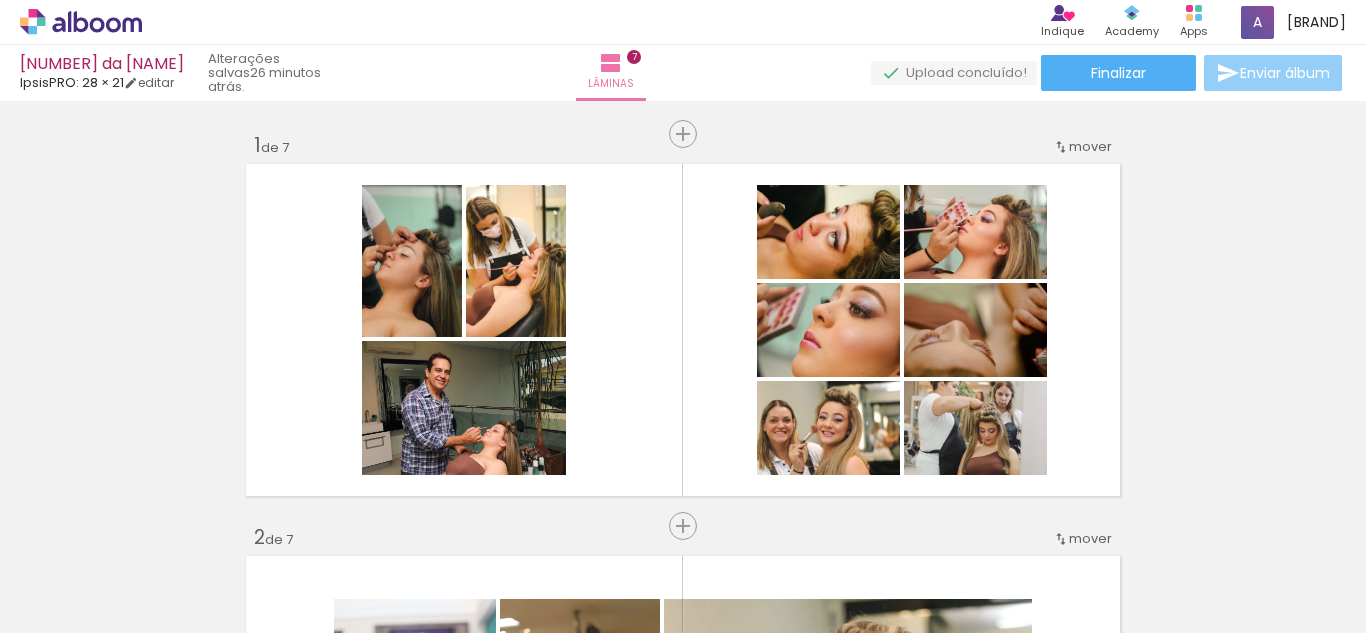 click on "Enviar álbum" at bounding box center [1285, 73] 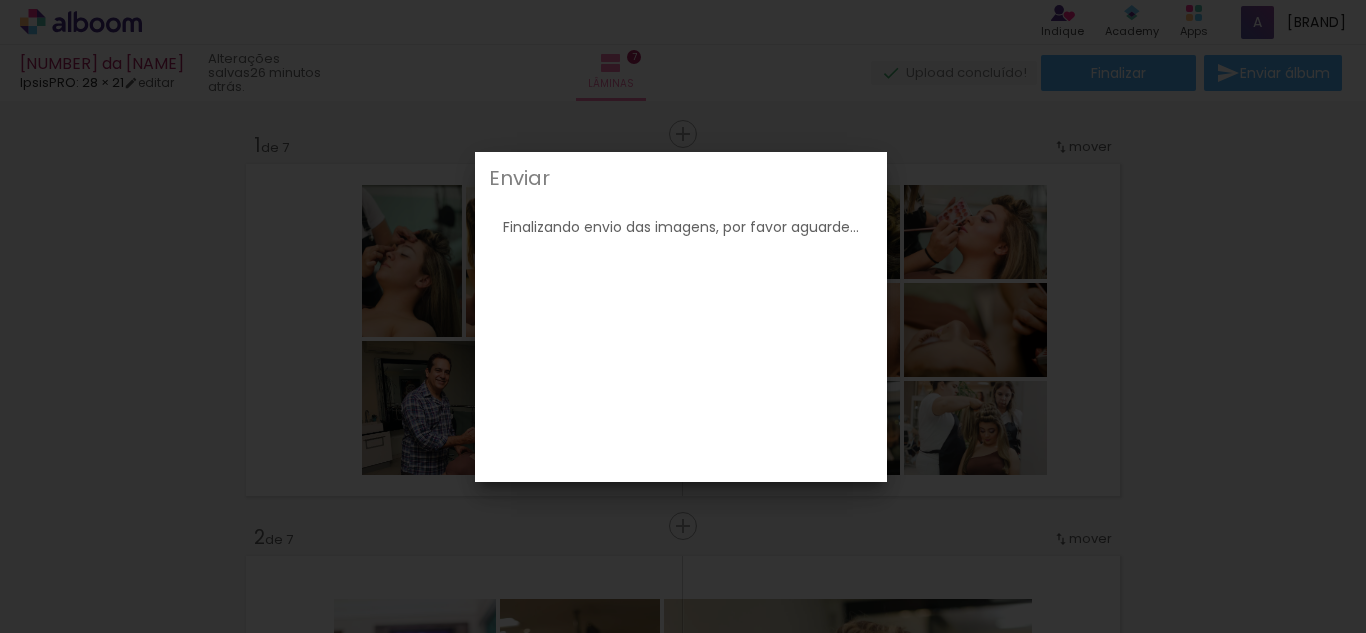 click on "Enviar 1. Início 2. Detalhes do pedido 3. Envio do álbum 4. Instruções do pedido Finalizando envio das imagens, por favor aguarde... Tudo pronto para enviar seu álbum para produção? 1 lâminas Cancelar Continuar cancelar Exportar para IpsisPRO Ainda não temos a integração direta com IpsisPRO. Por enquanto é necessário que você exporte as lâminas em alta resolução e faça o envio manualmente para a encadernadora. ok 100%   Nº de confirmação:  aNj8onjTNL2924dxq   Cancelar Ops! Abc_Fotografê, algo deu errado ao exportar seu álbum.
Entre em contato com a gente, nós conseguimos te ajudar. Voltar Álbum enviado para IpsisPRO com sucesso! Atenção!  Caso necessário, um atendente da IpsisPRO entrará em contato com você para fechar detalhes do pedido. 1.   faça o download do  arquivo de projeto  clicando aqui 2.  abra o PhotoKiosk  ainda não tem?  faça o download aqui 3.  clique na opção Album Box 4.  escolha o  arquivo de projeto  que você acabou de baixar 5. Atenção! 1.   2. 3. 4." at bounding box center [681, 317] 